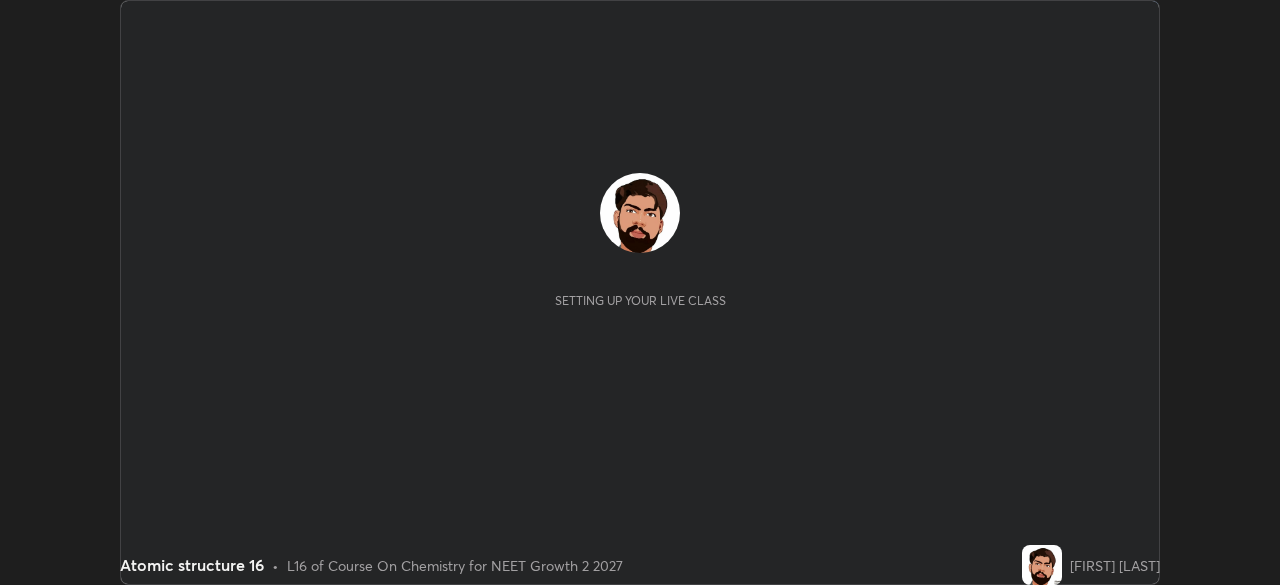 scroll, scrollTop: 0, scrollLeft: 0, axis: both 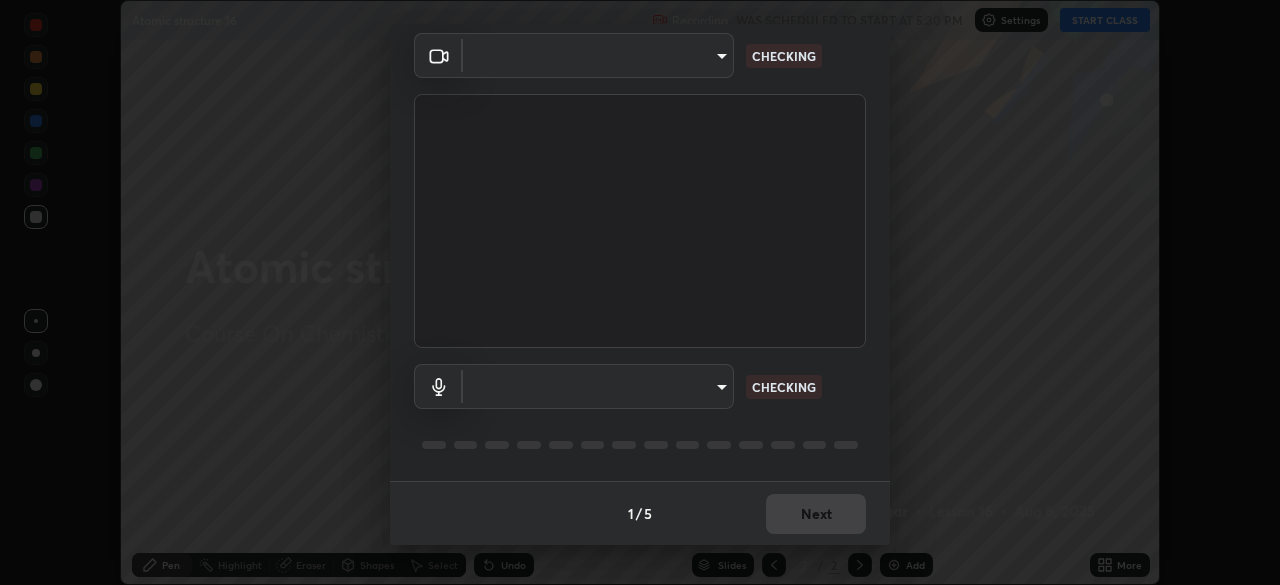 type on "434497d134e022bfe69f56caa8aa94ca7390994208081c595a03479da225093f" 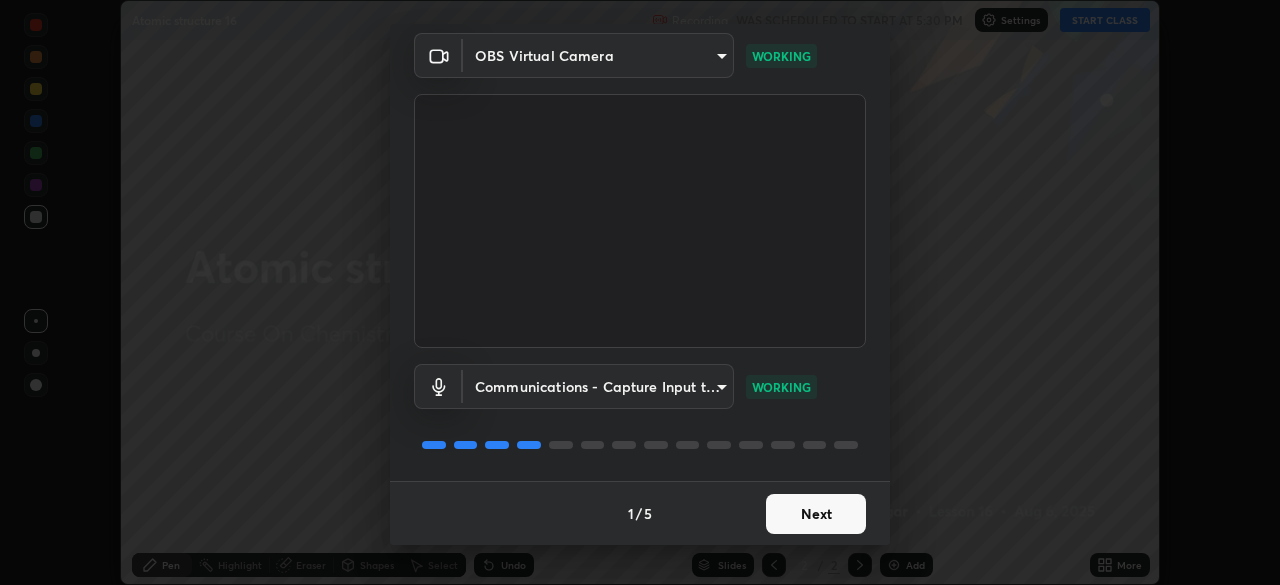 click on "Next" at bounding box center [816, 514] 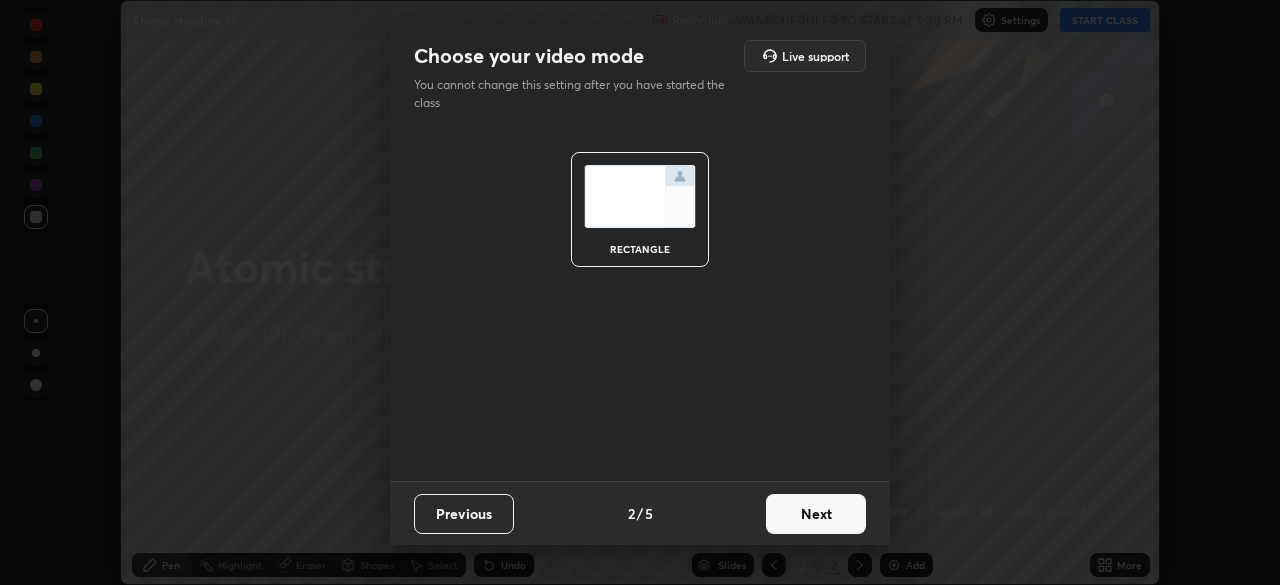 scroll, scrollTop: 0, scrollLeft: 0, axis: both 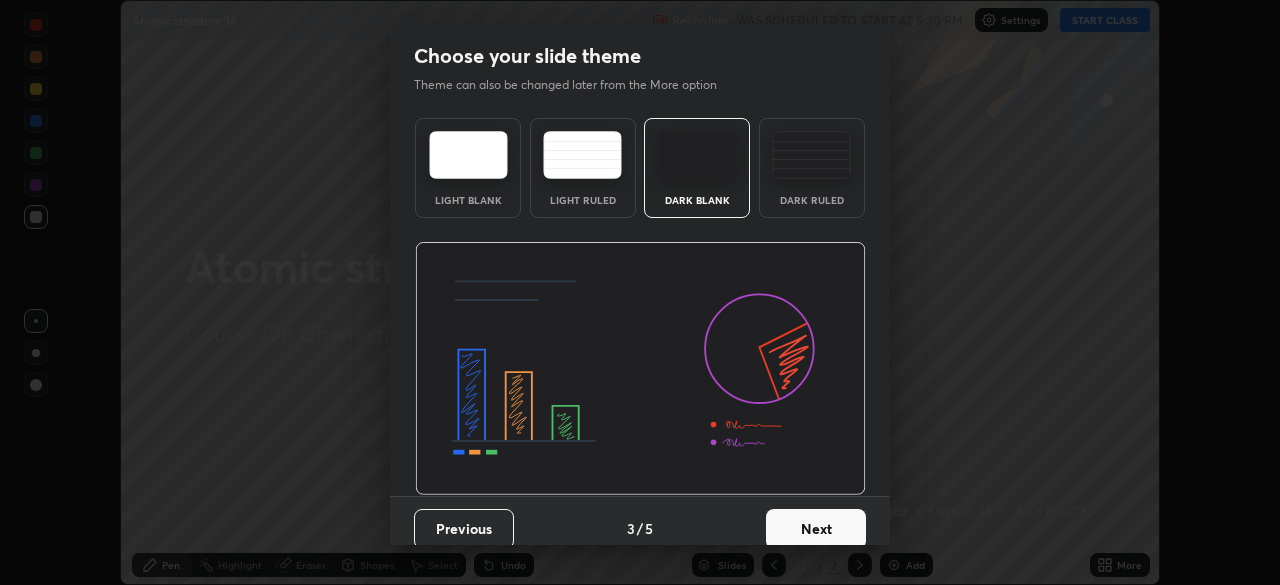 click on "Next" at bounding box center [816, 529] 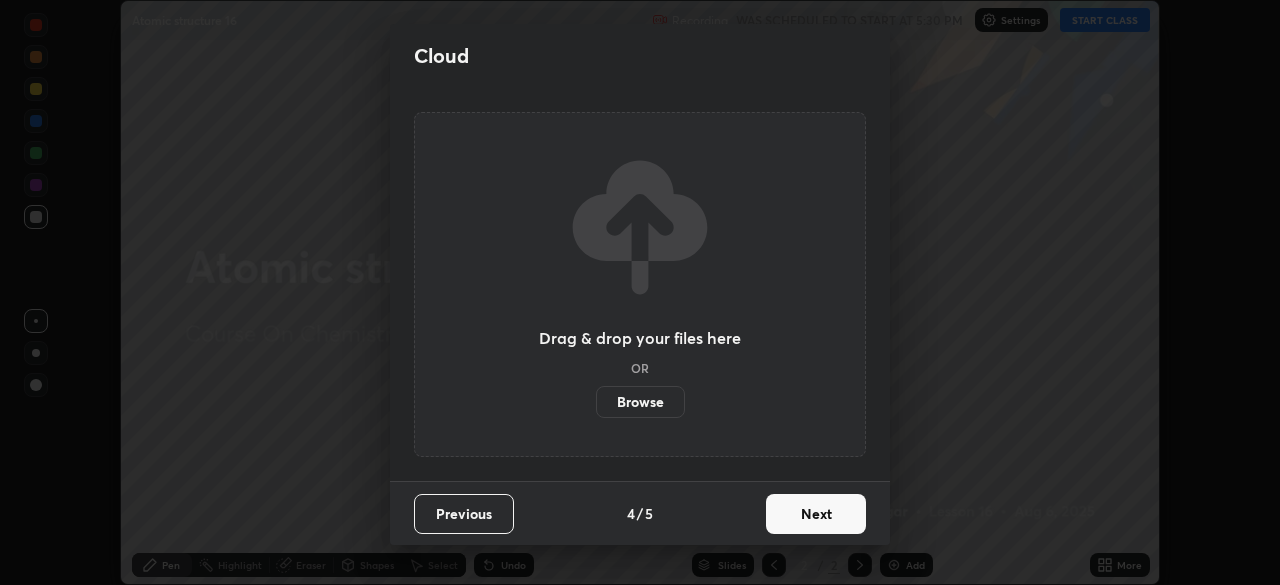click on "Next" at bounding box center [816, 514] 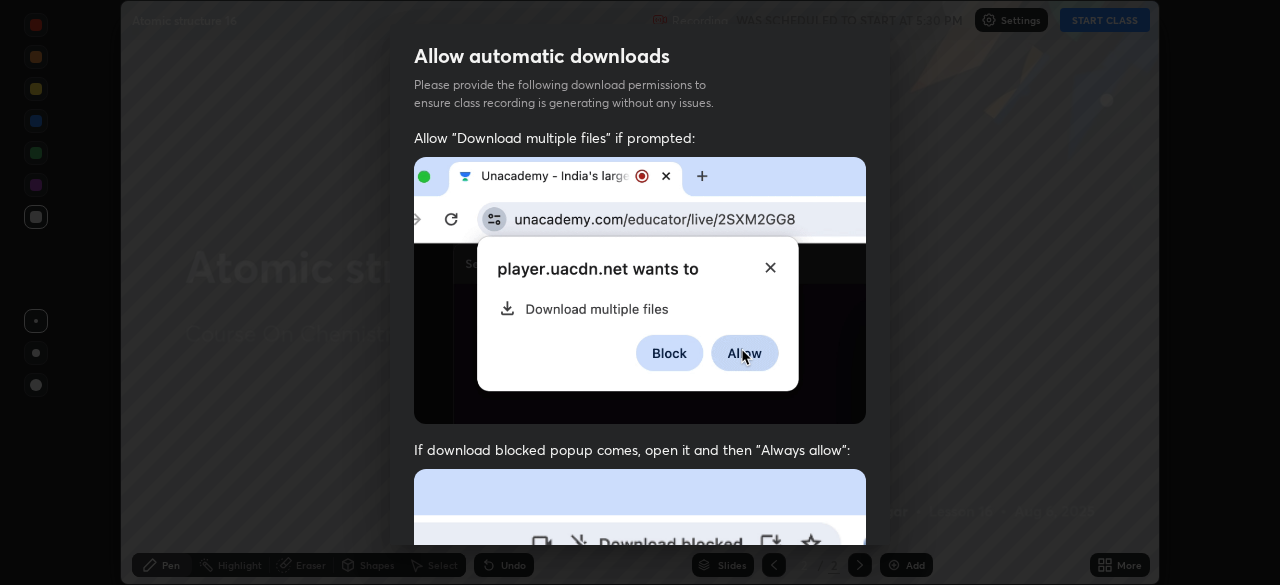 click at bounding box center [640, 687] 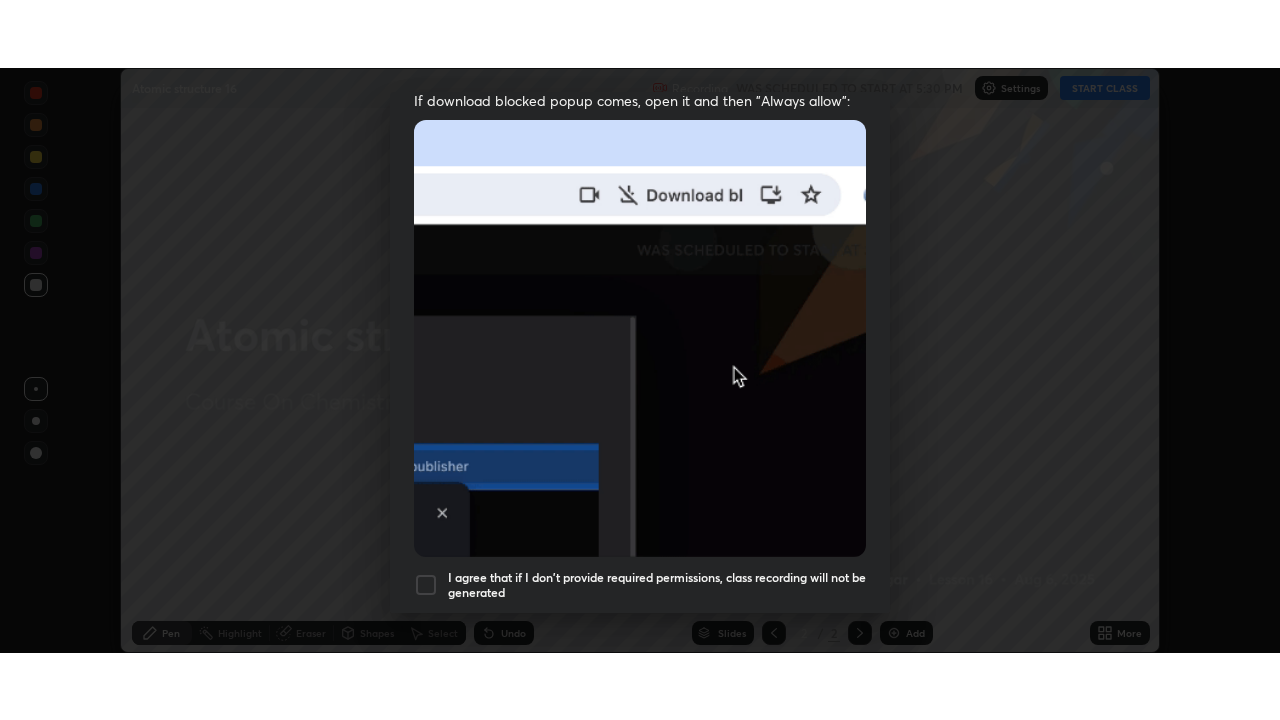 scroll, scrollTop: 479, scrollLeft: 0, axis: vertical 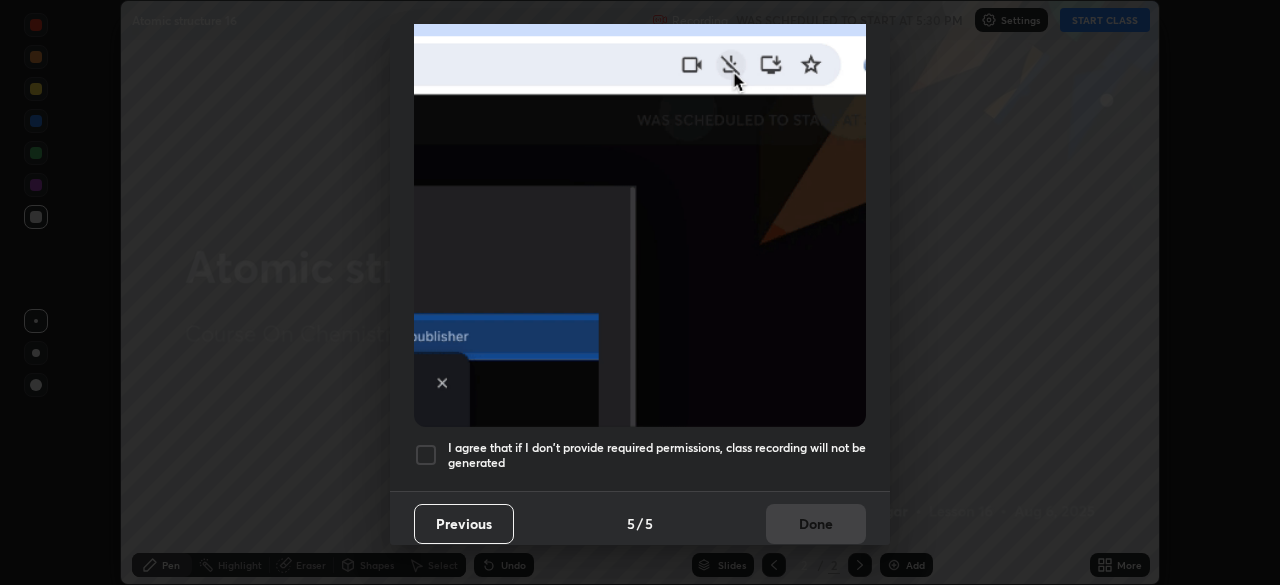 click on "I agree that if I don't provide required permissions, class recording will not be generated" at bounding box center (657, 455) 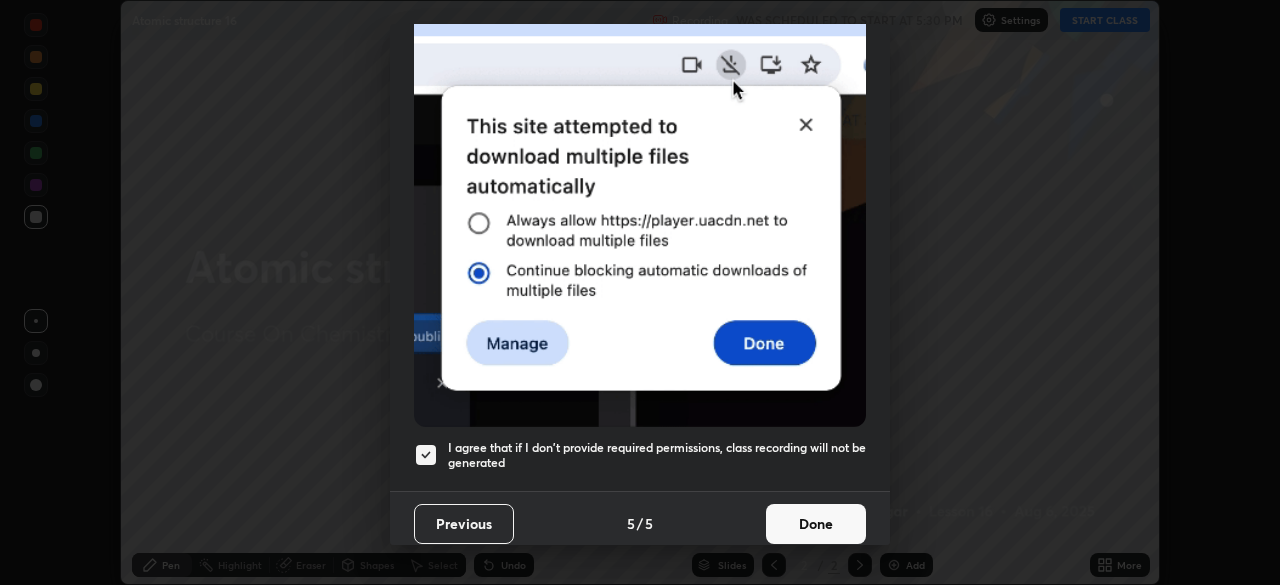click on "Done" at bounding box center [816, 524] 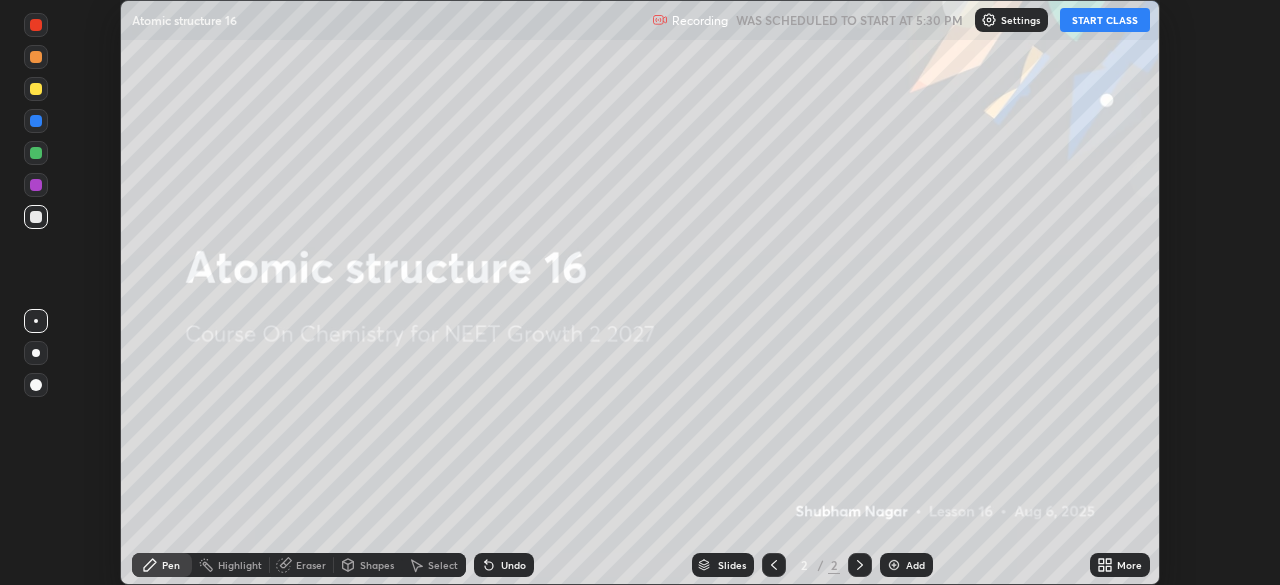 click on "START CLASS" at bounding box center [1105, 20] 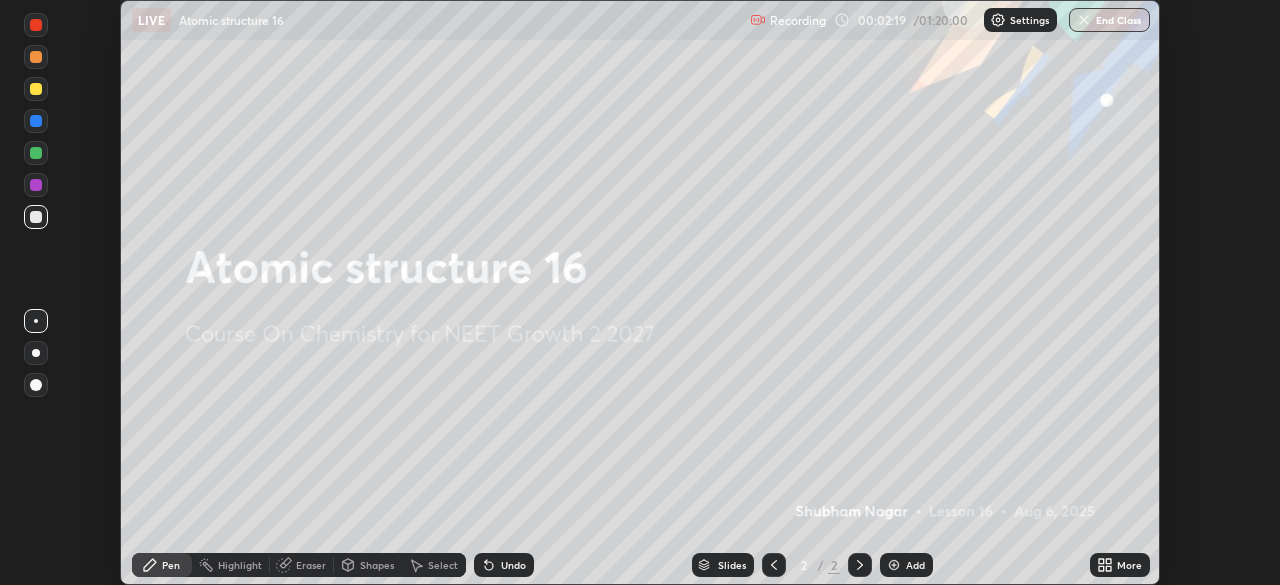 click 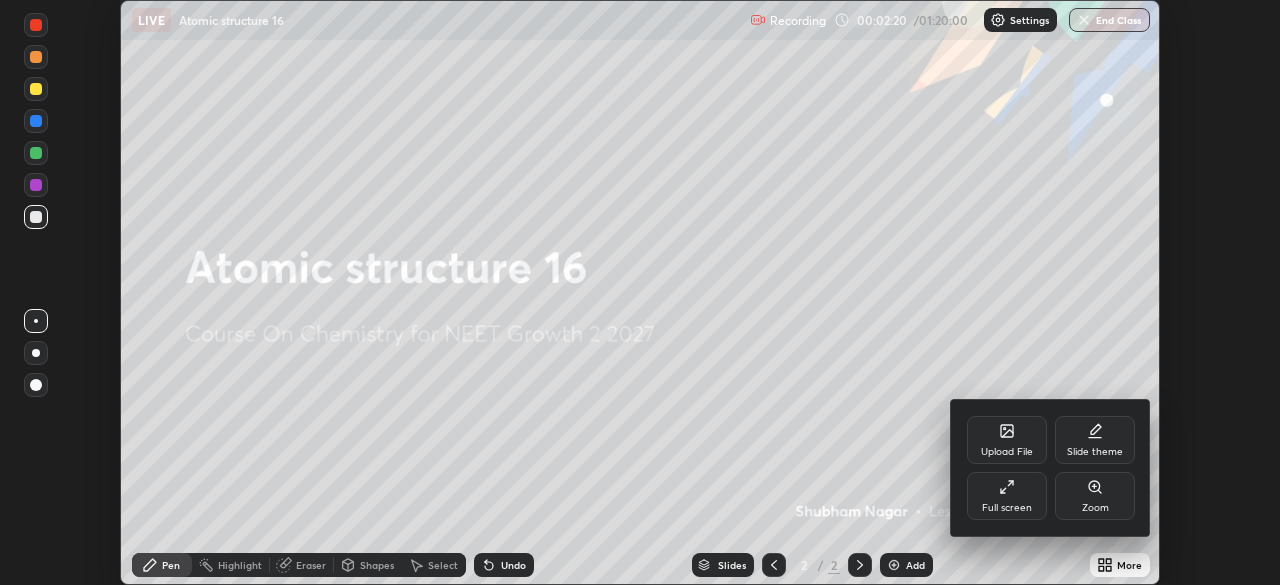 click on "Full screen" at bounding box center [1007, 496] 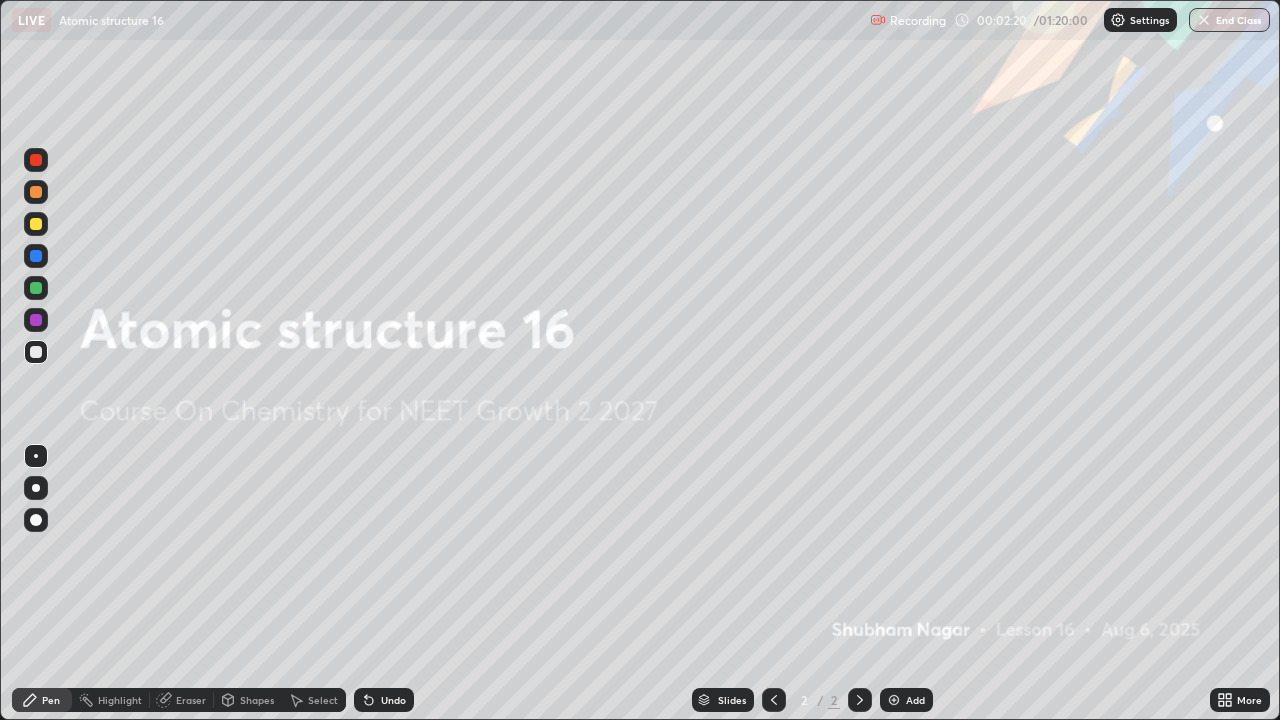 scroll, scrollTop: 99280, scrollLeft: 98720, axis: both 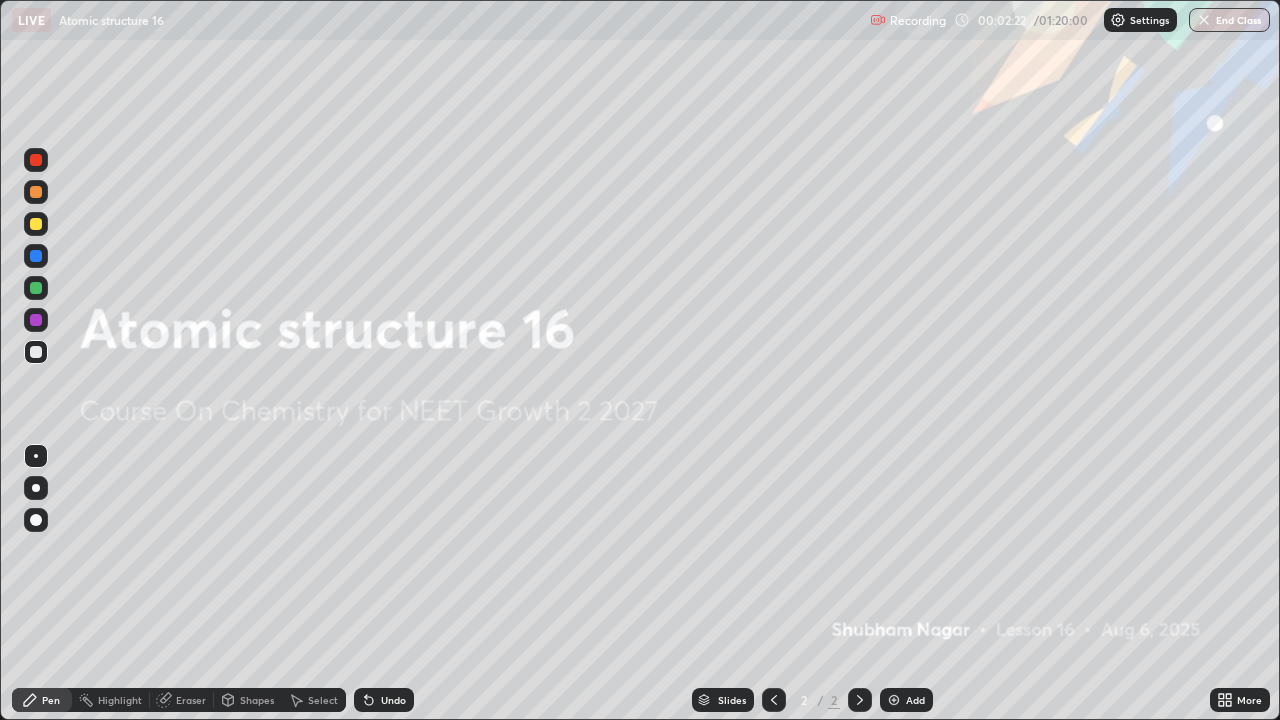 click at bounding box center (894, 700) 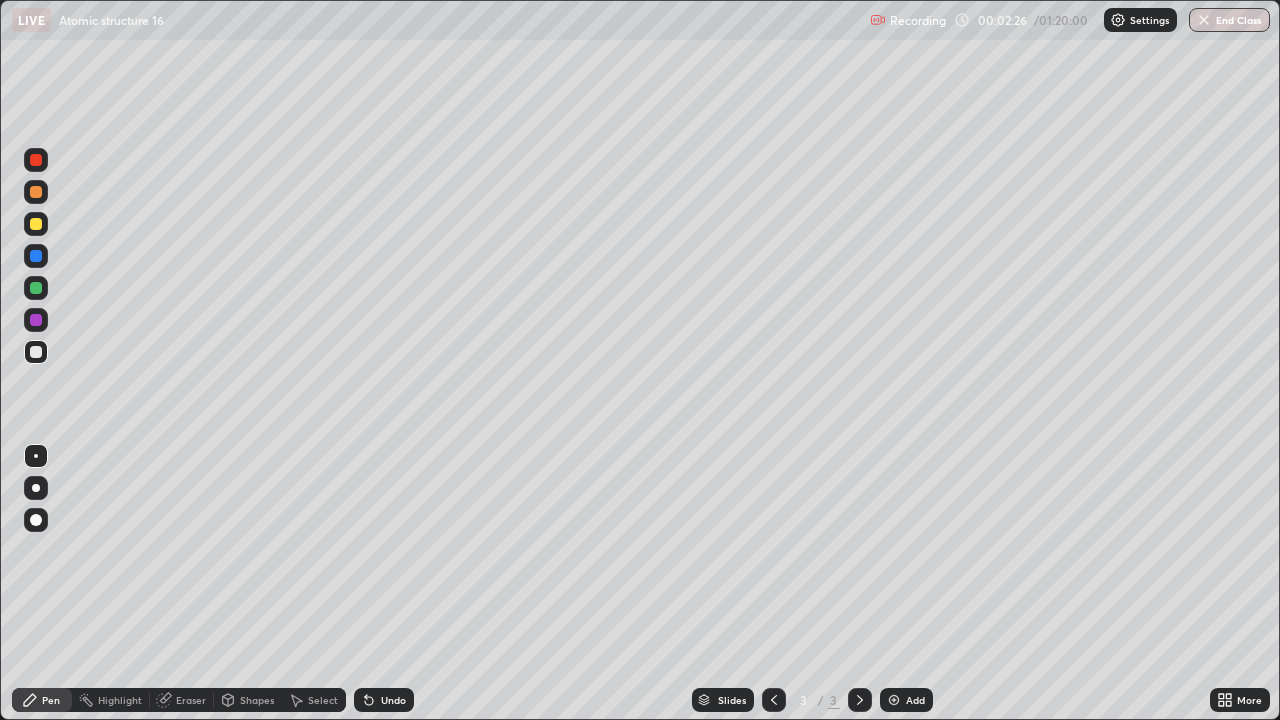 click at bounding box center (36, 488) 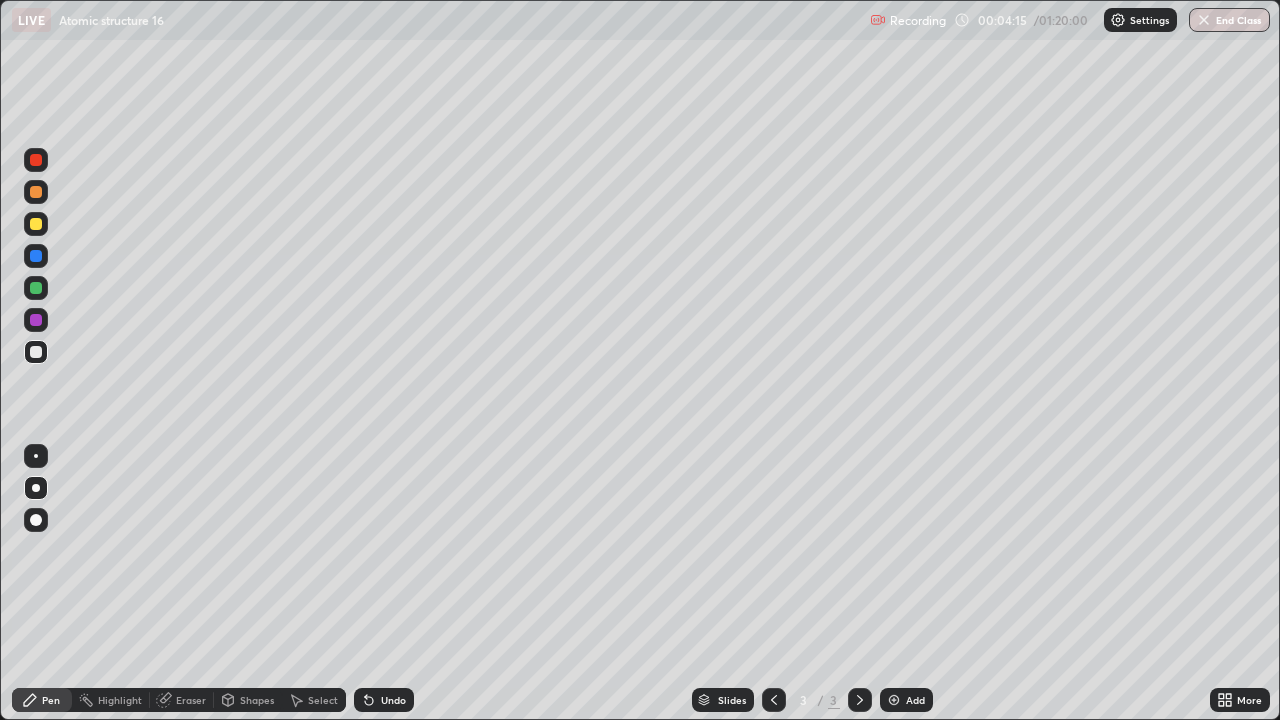 click at bounding box center (36, 224) 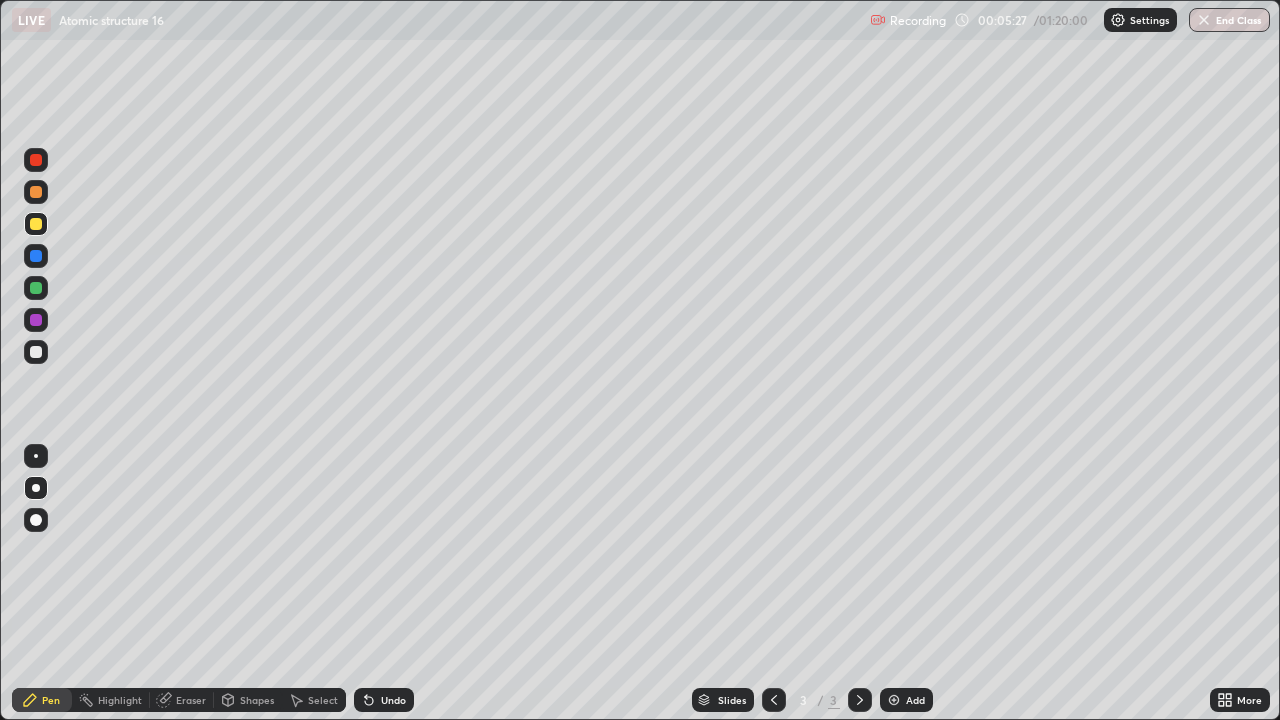 click on "Eraser" at bounding box center (182, 700) 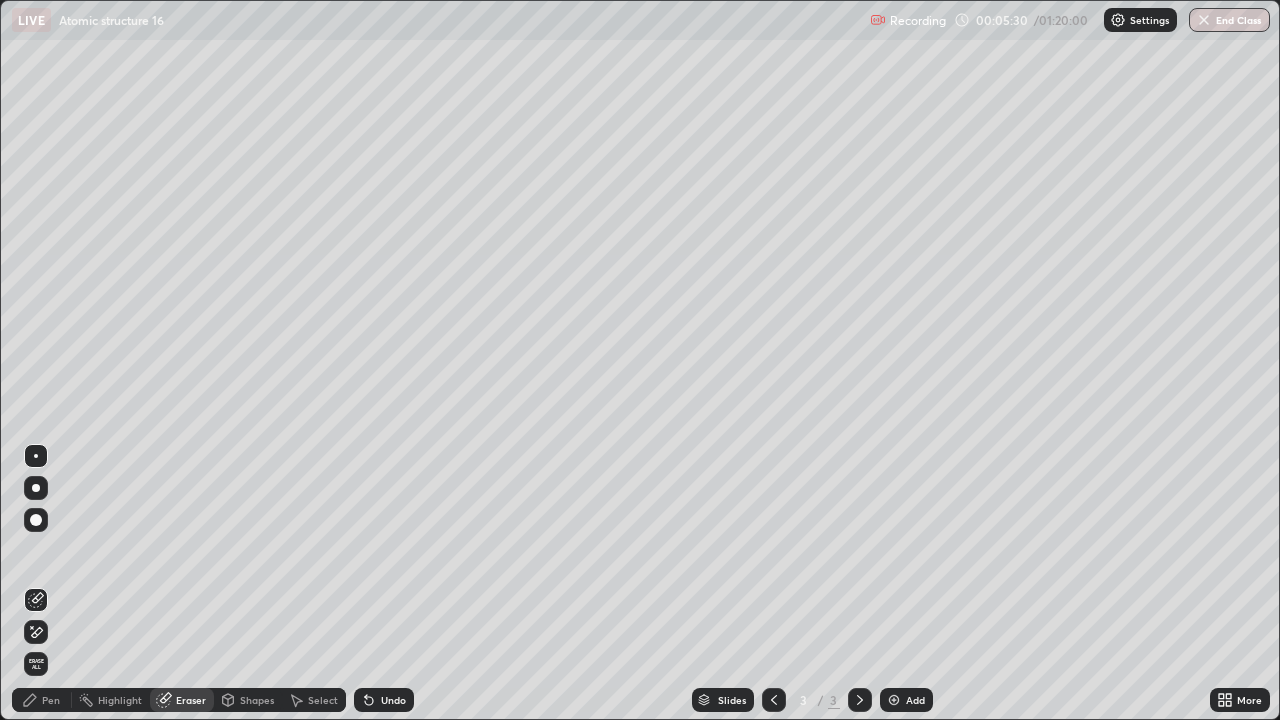 click on "Pen" at bounding box center [51, 700] 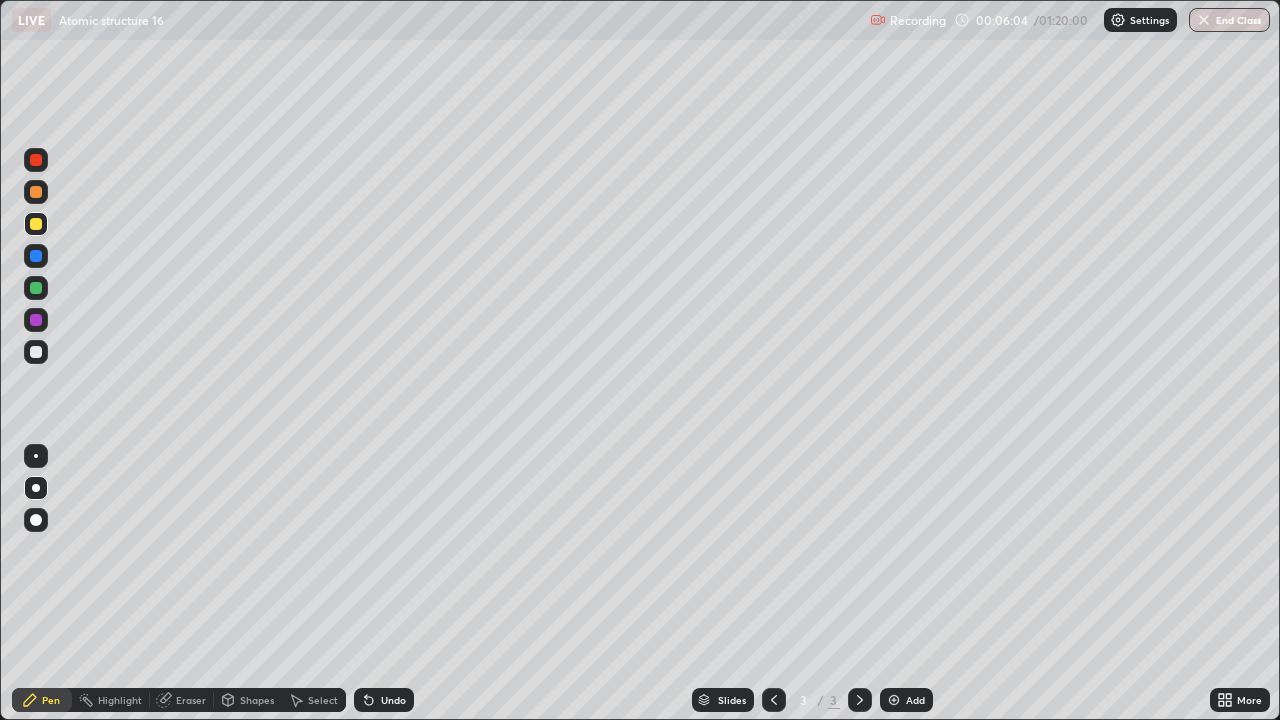 click on "Eraser" at bounding box center [182, 700] 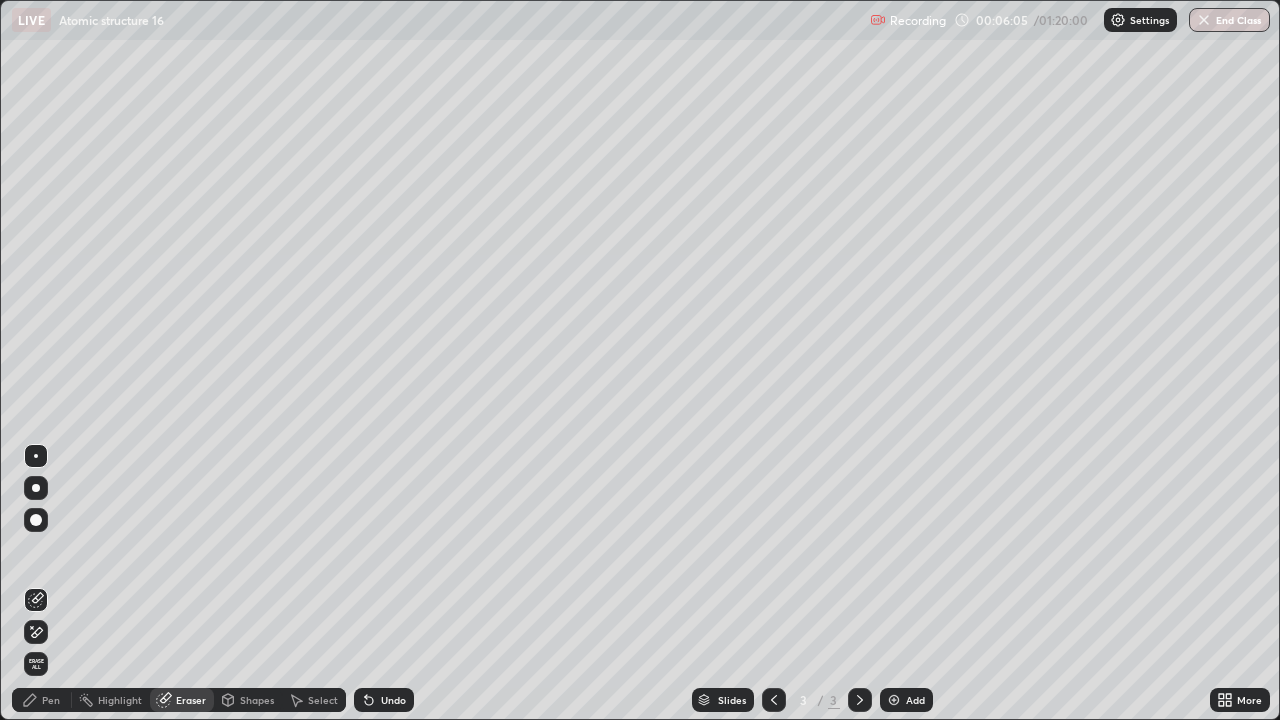 click on "Pen" at bounding box center (42, 700) 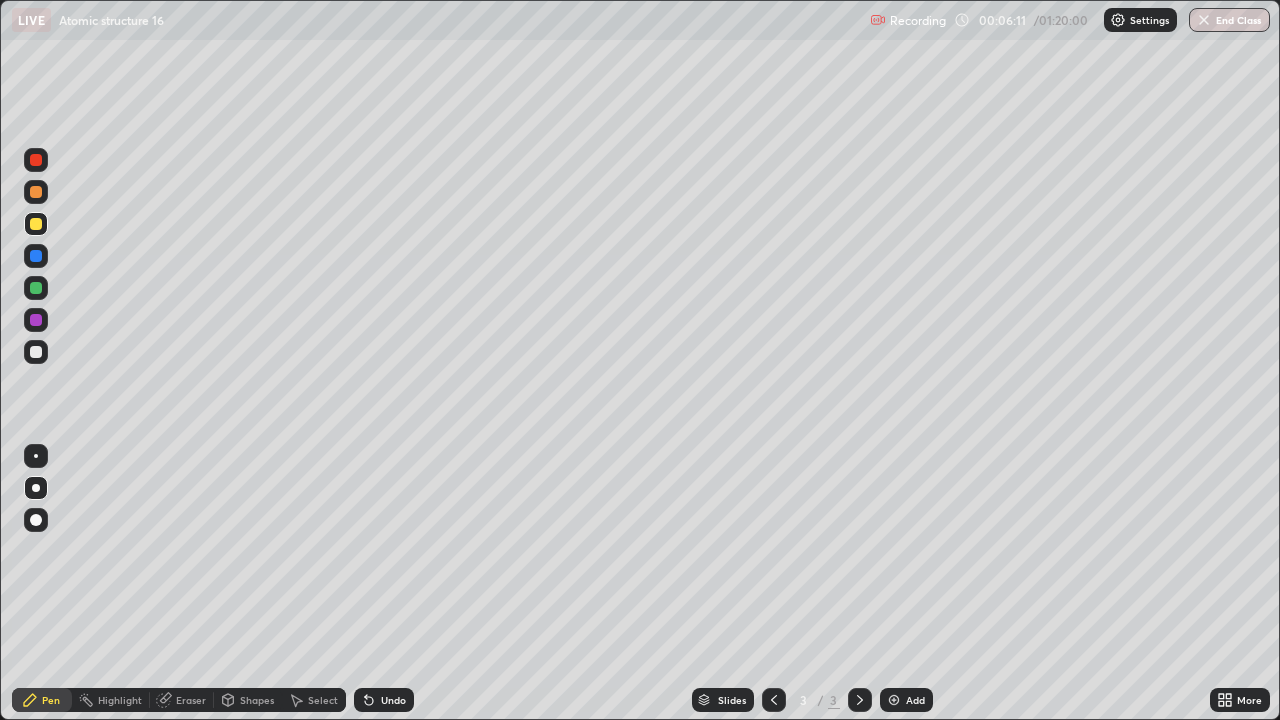 click 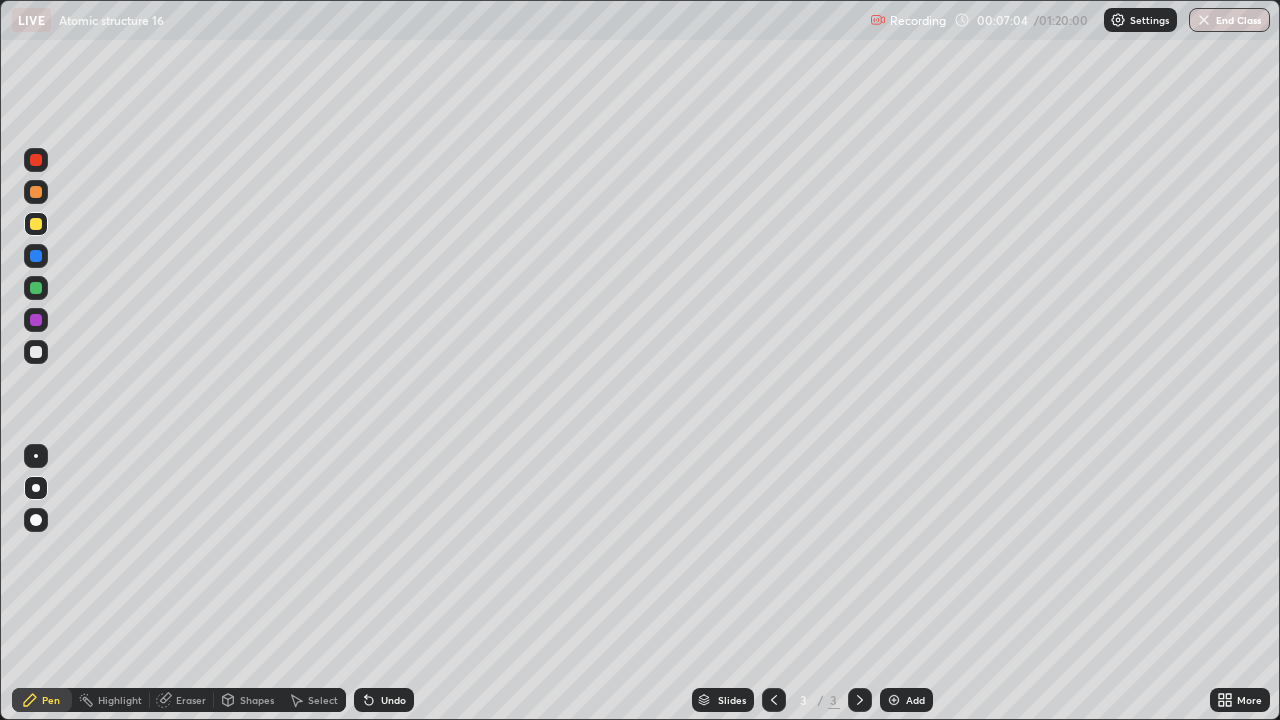 click on "Undo" at bounding box center (393, 700) 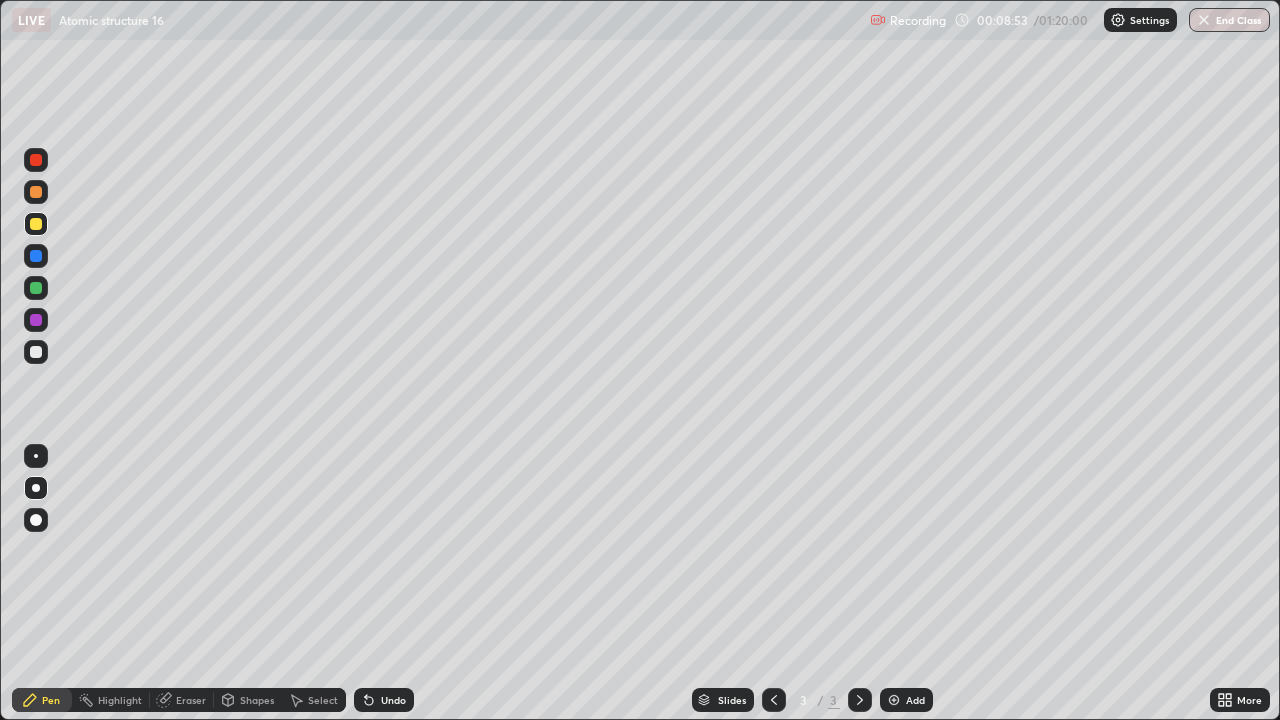 click at bounding box center (36, 320) 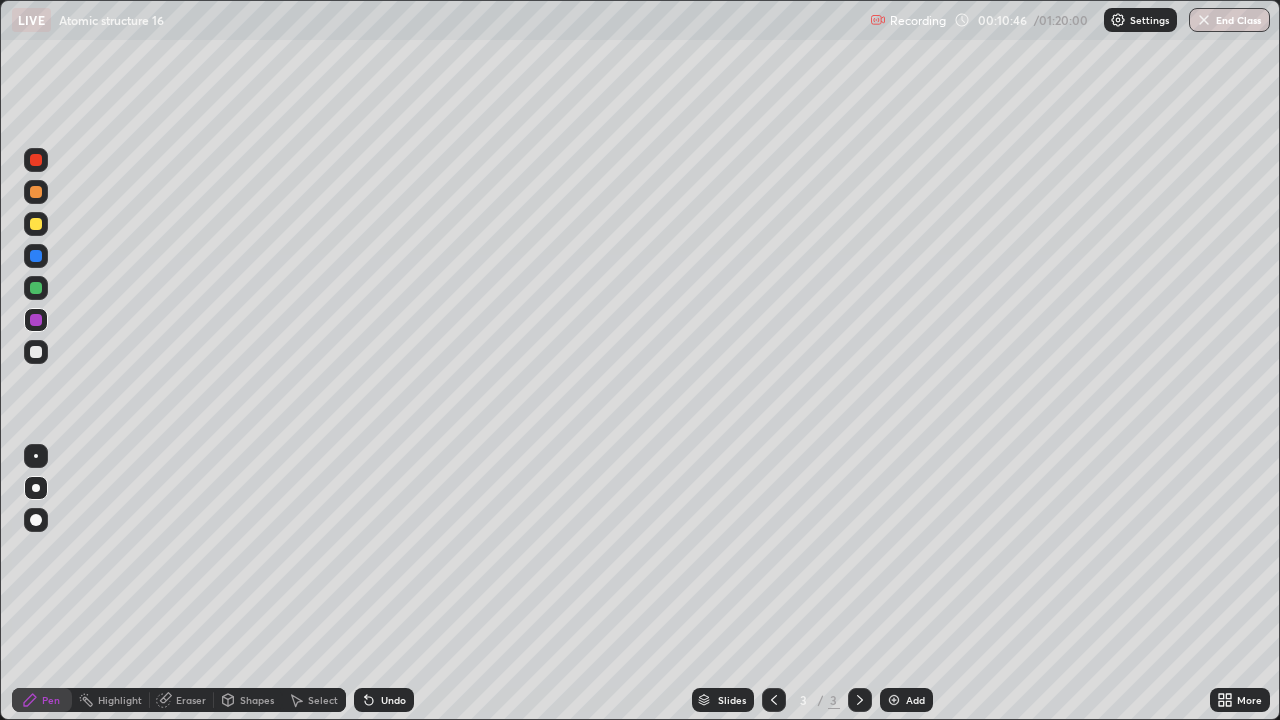 click at bounding box center (894, 700) 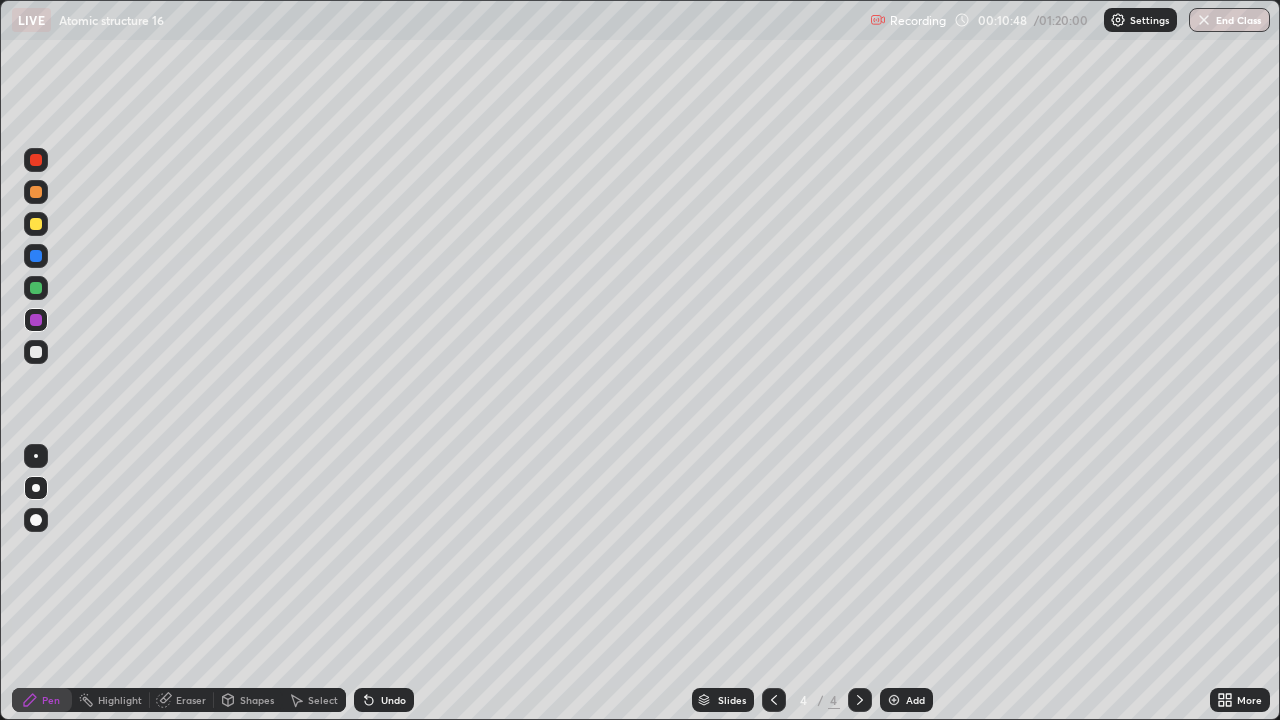 click at bounding box center (36, 352) 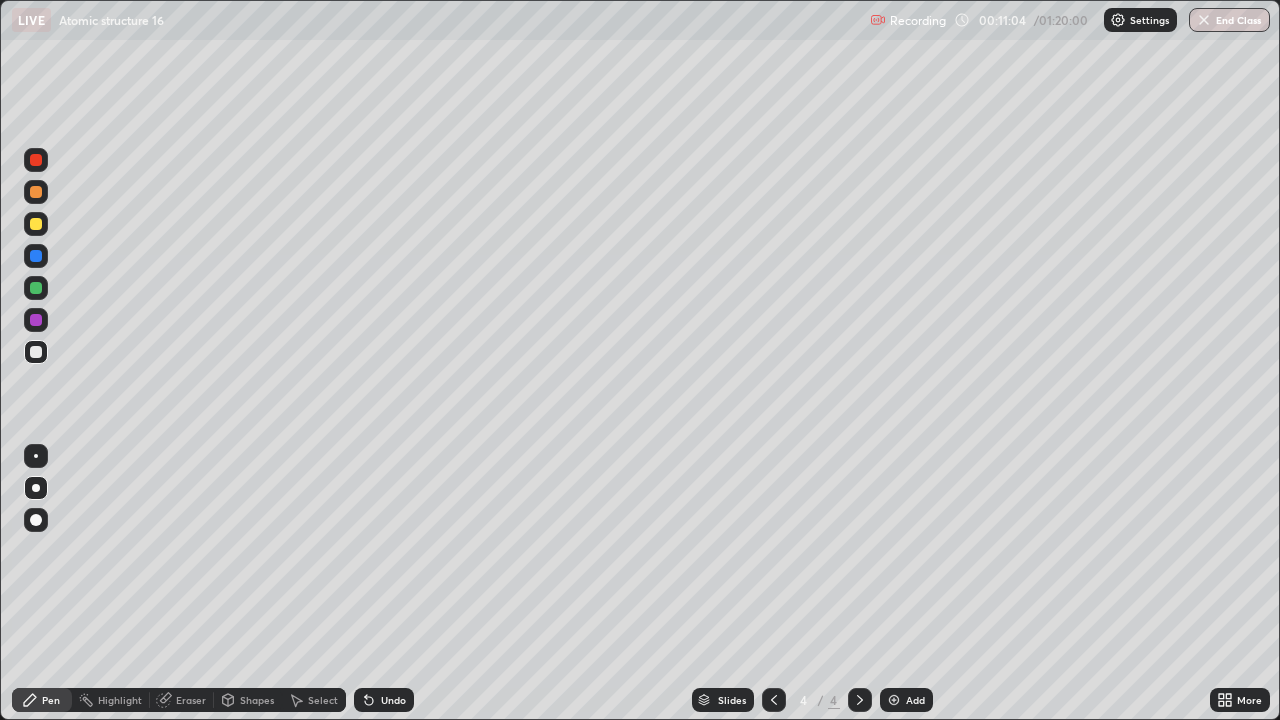 click on "Undo" at bounding box center [393, 700] 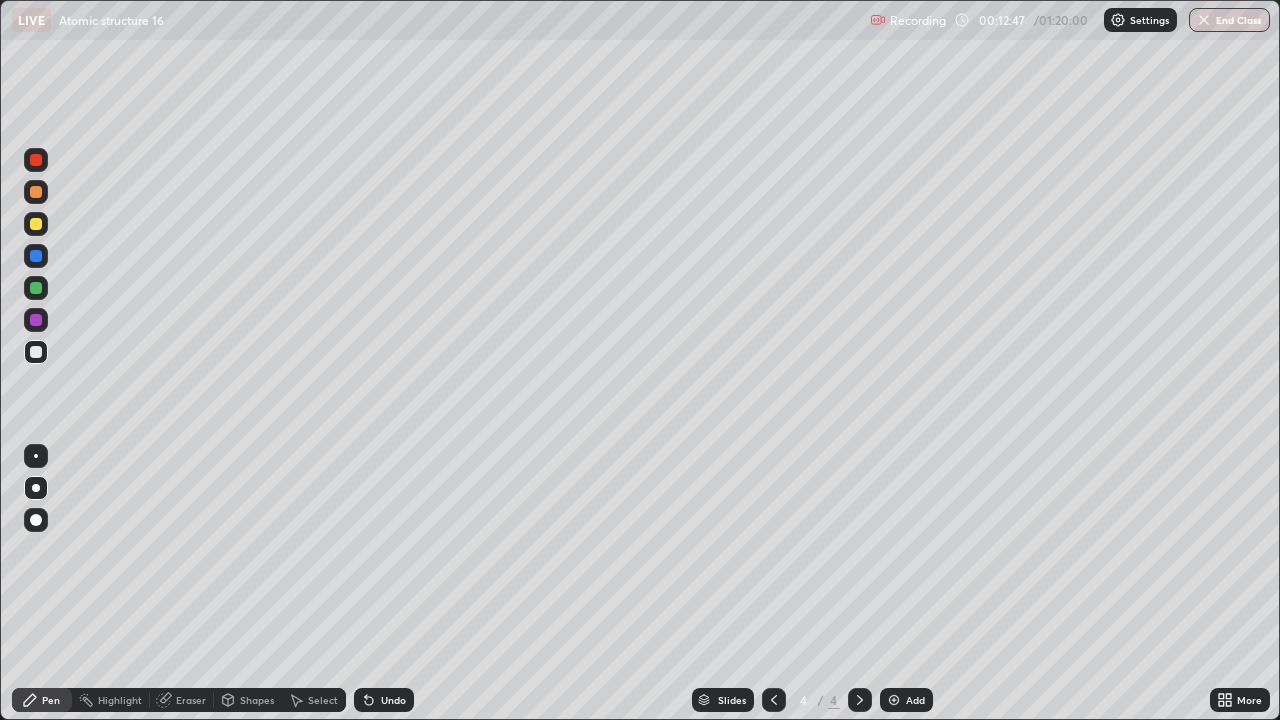 click 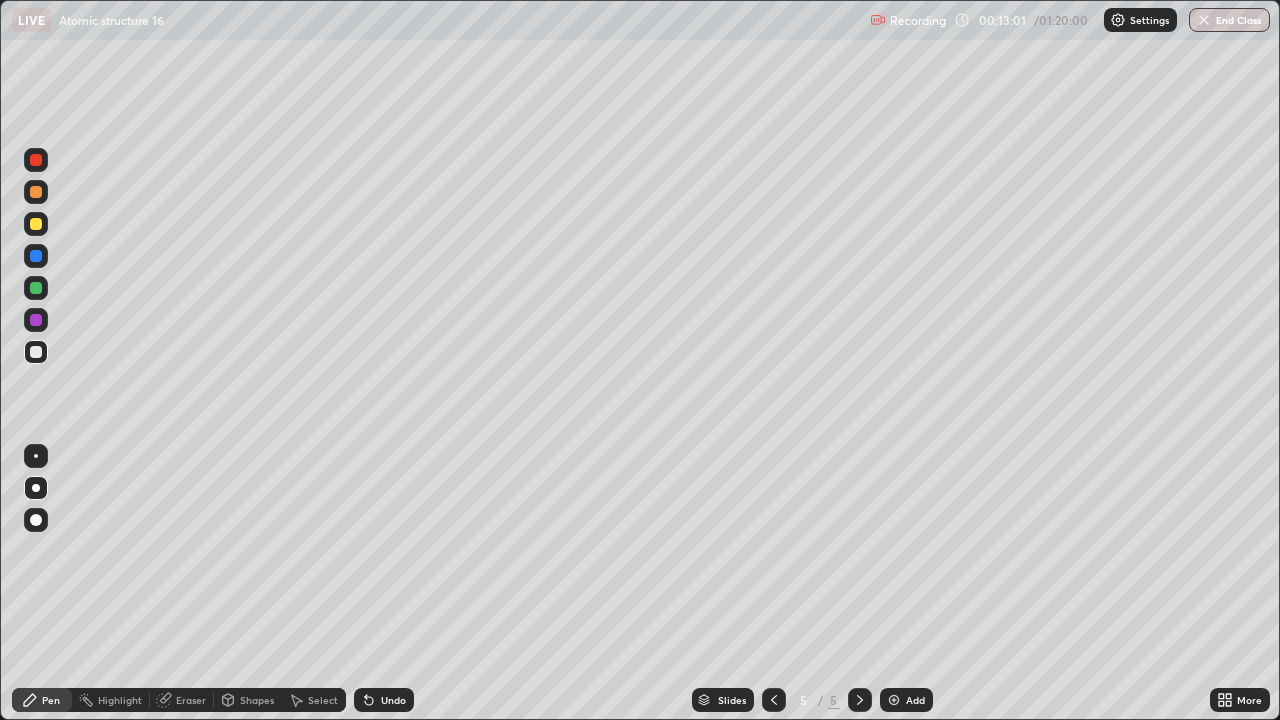 click 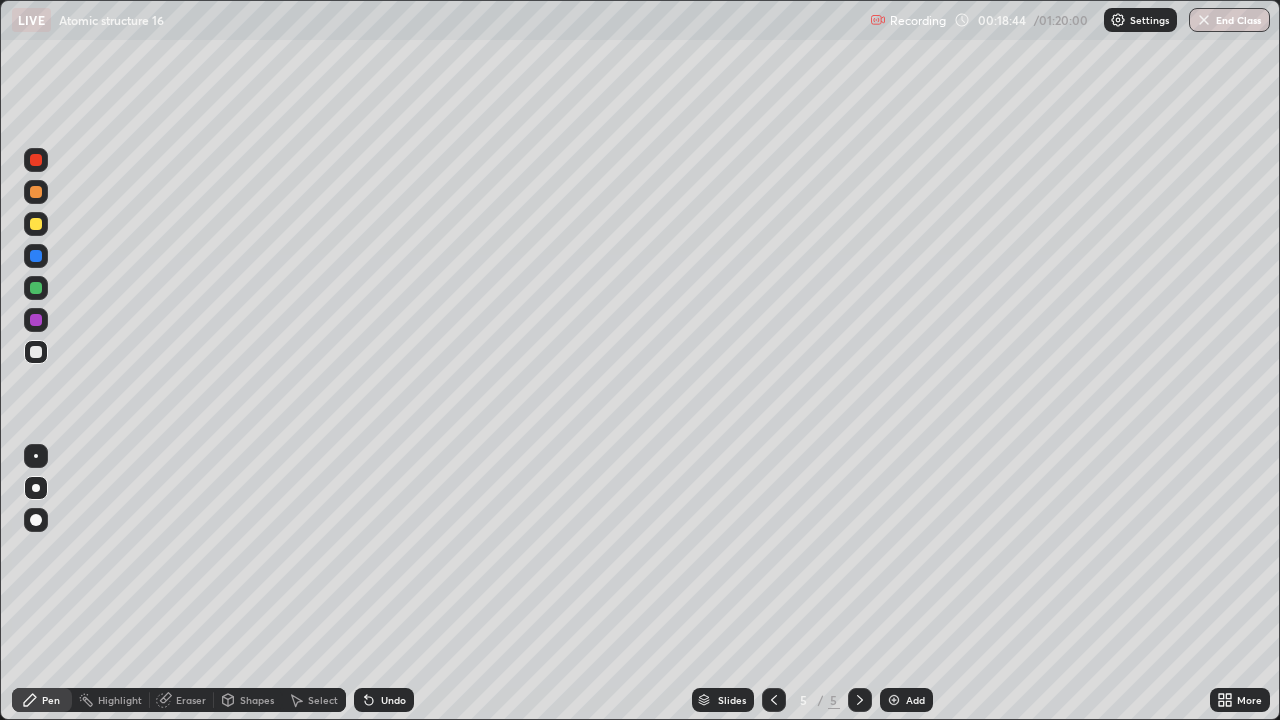 click at bounding box center (894, 700) 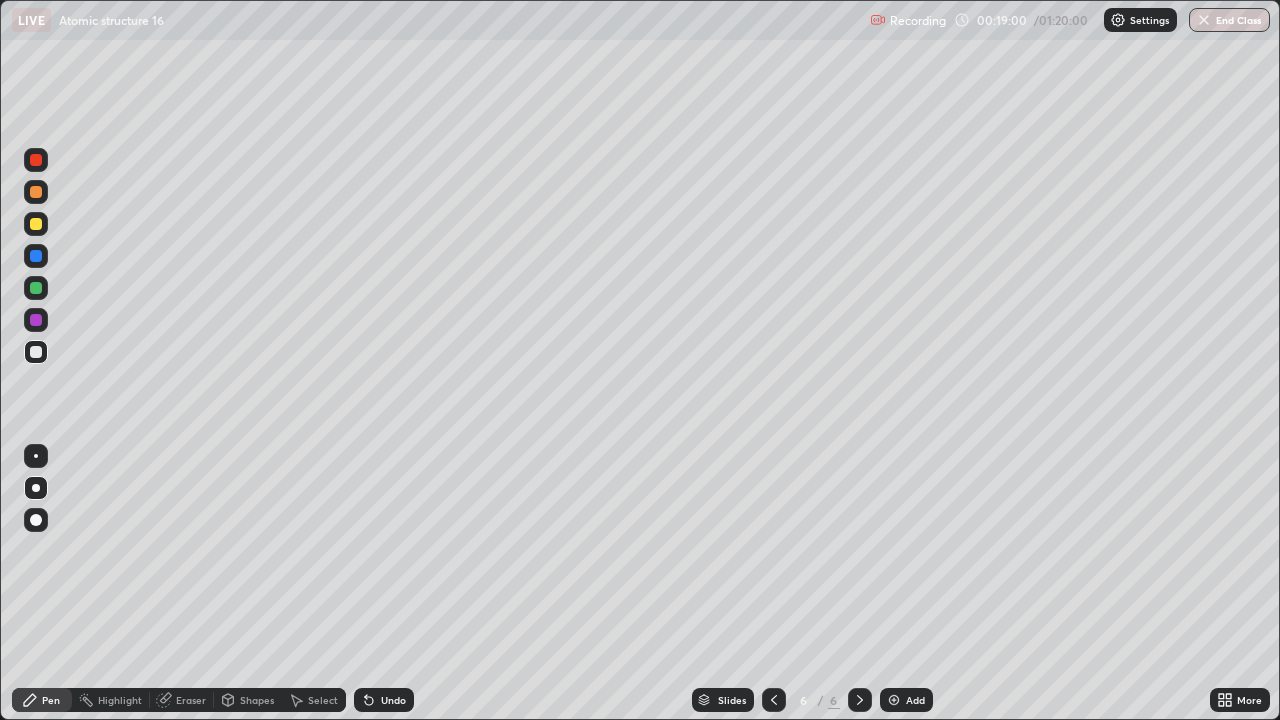 click on "Eraser" at bounding box center (191, 700) 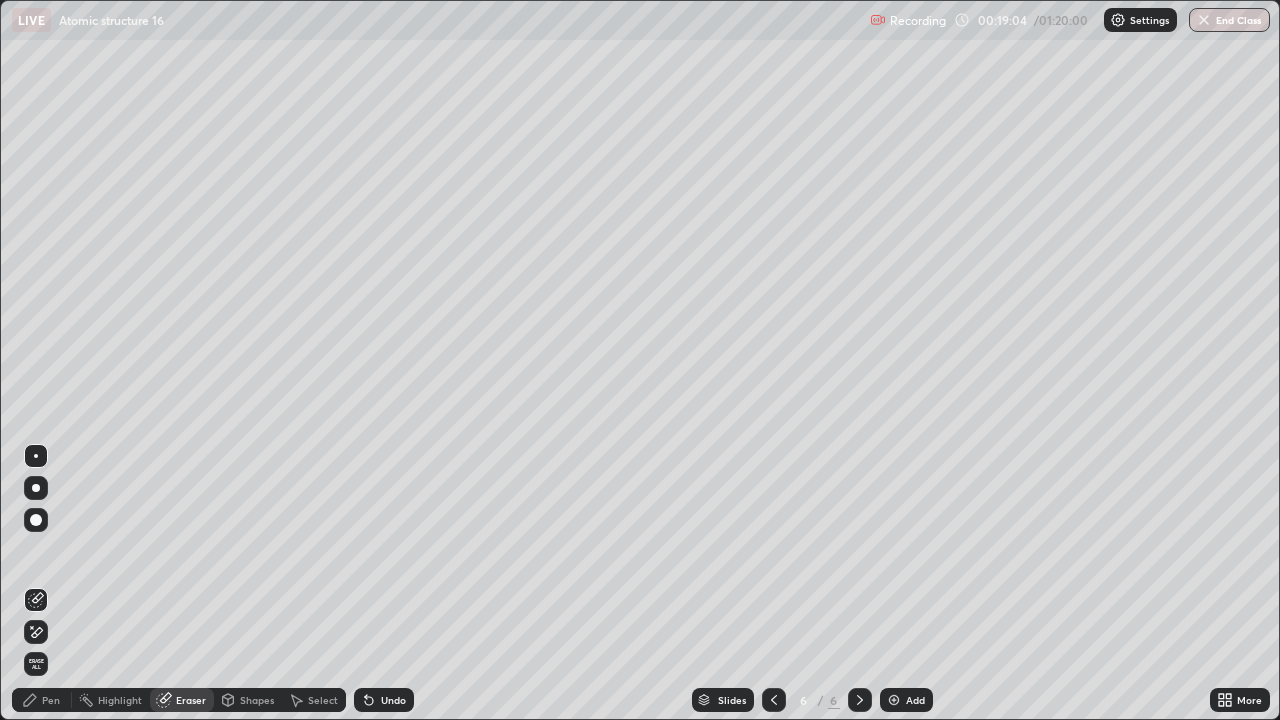 click on "Pen" at bounding box center (51, 700) 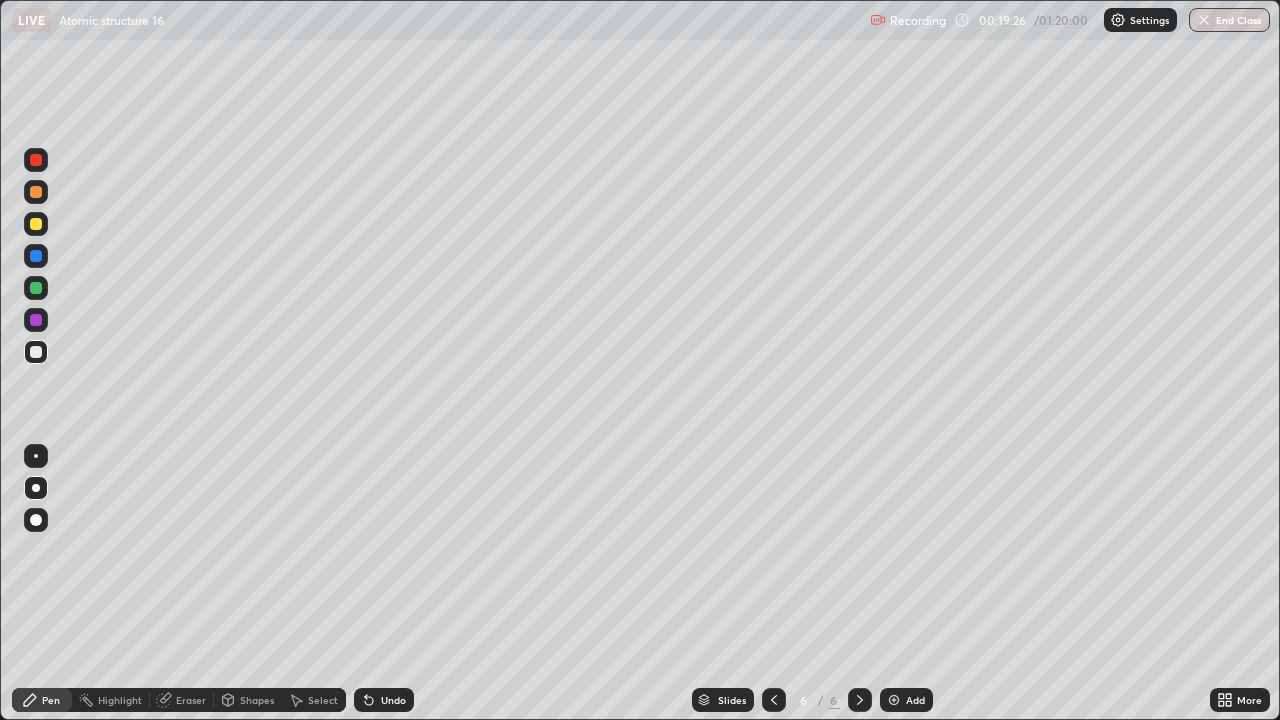 click 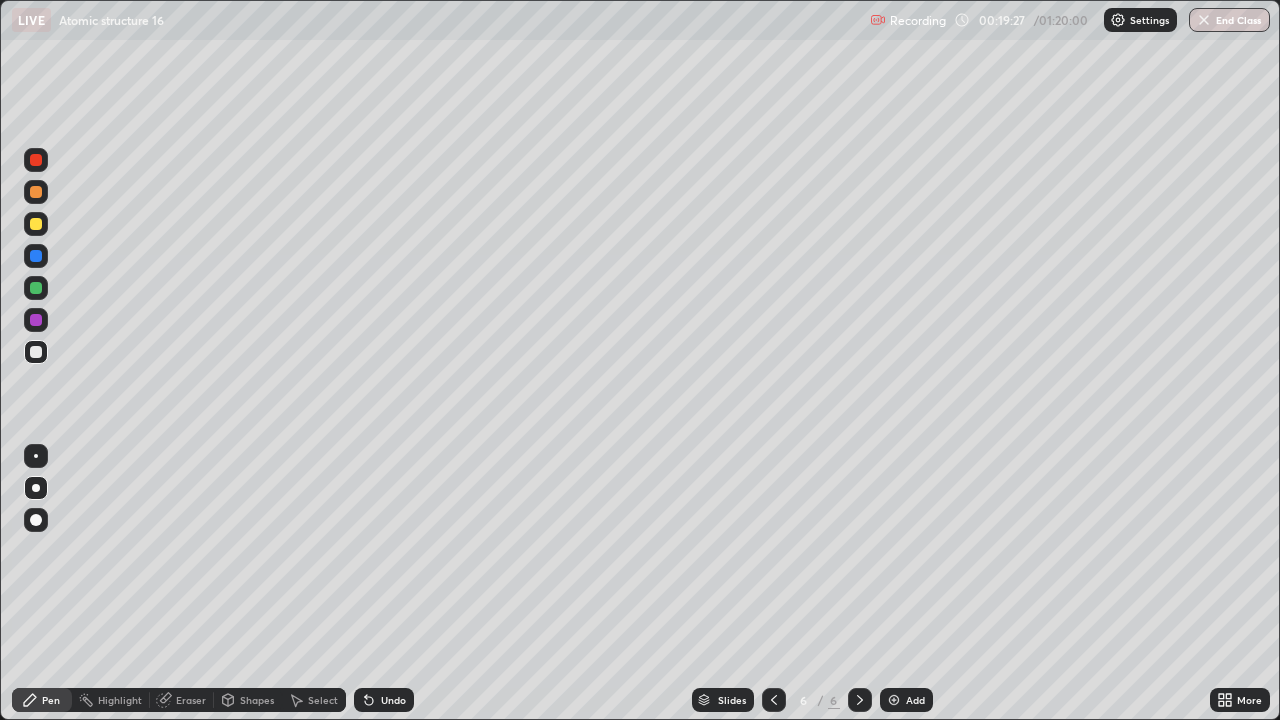 click 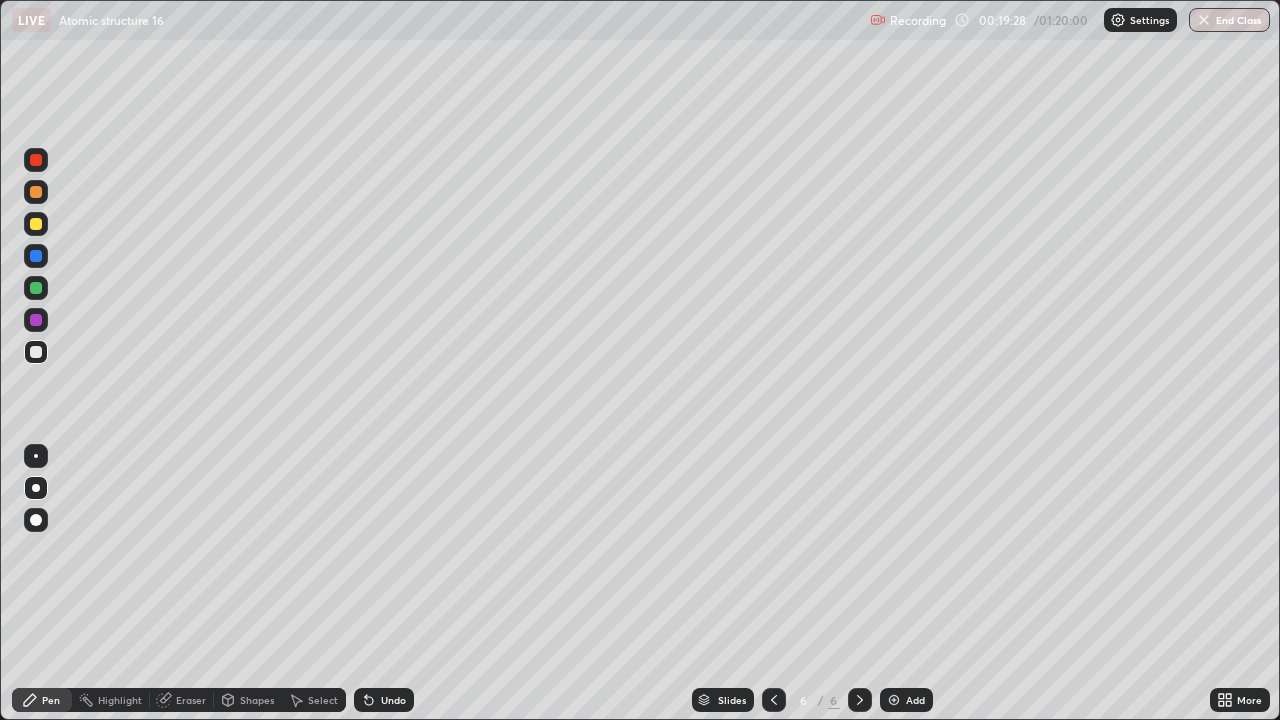 click on "Undo" at bounding box center (384, 700) 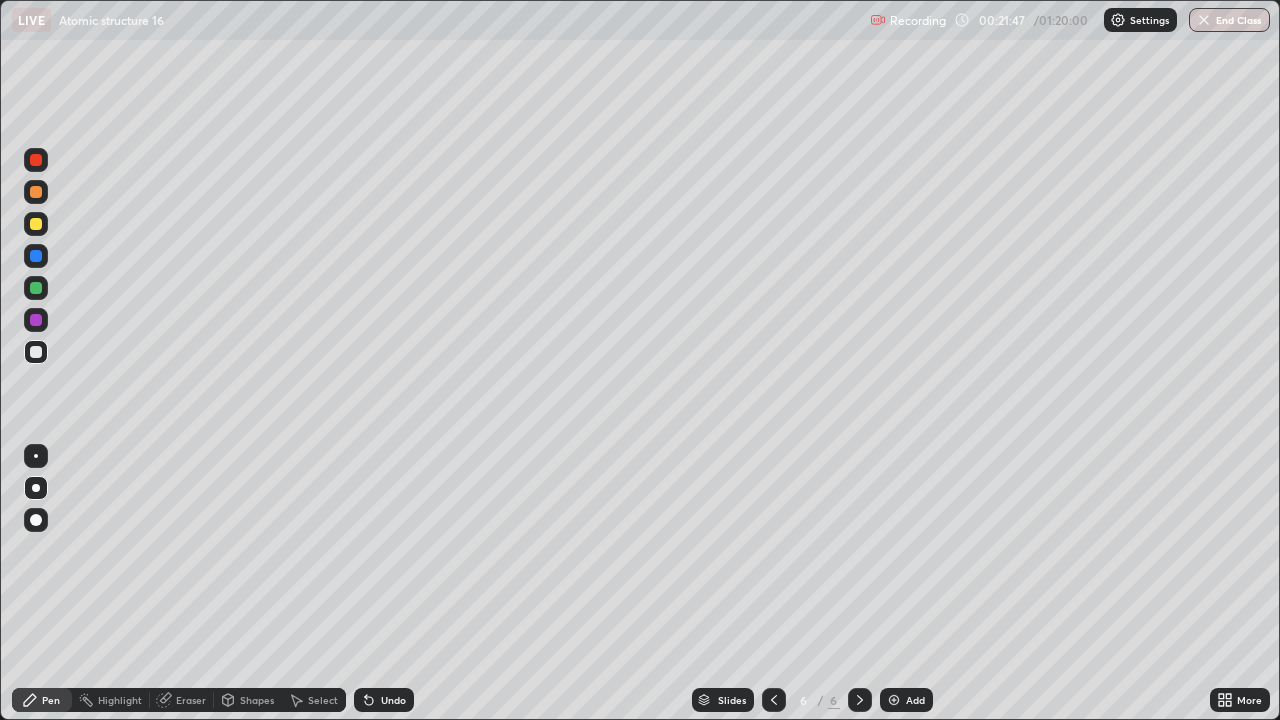 click at bounding box center (36, 560) 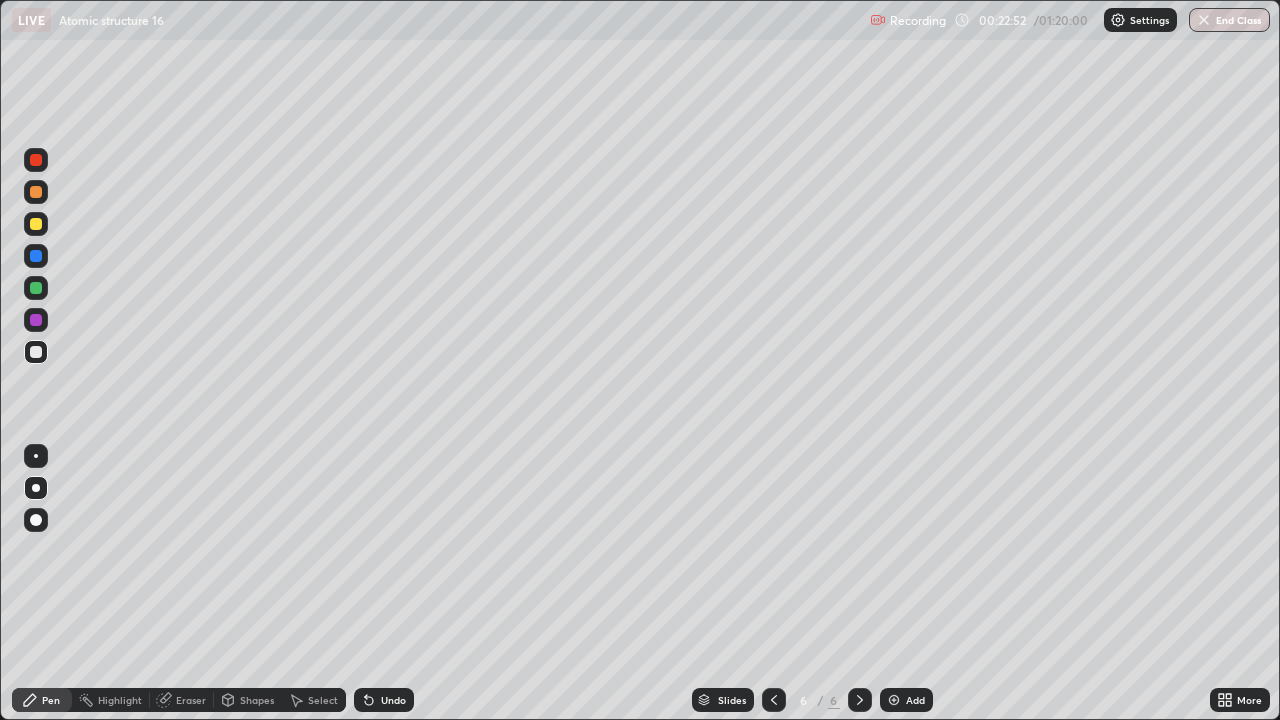 click at bounding box center (860, 700) 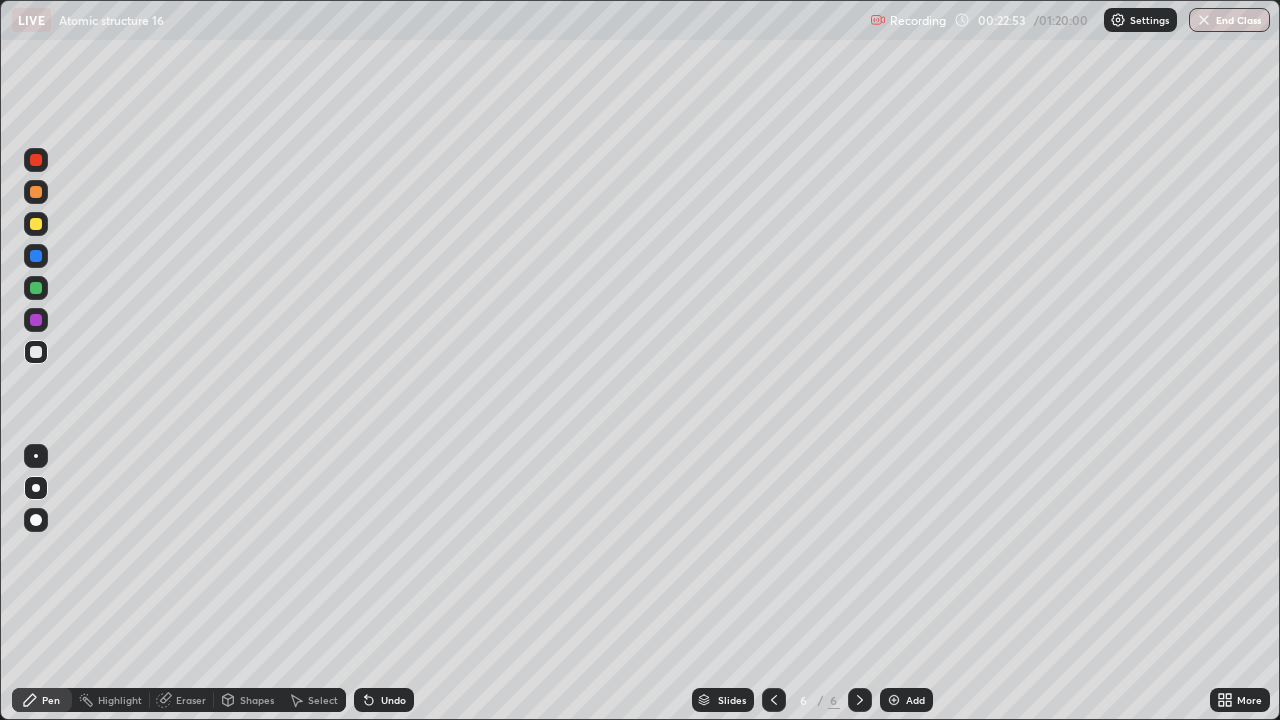 click at bounding box center (894, 700) 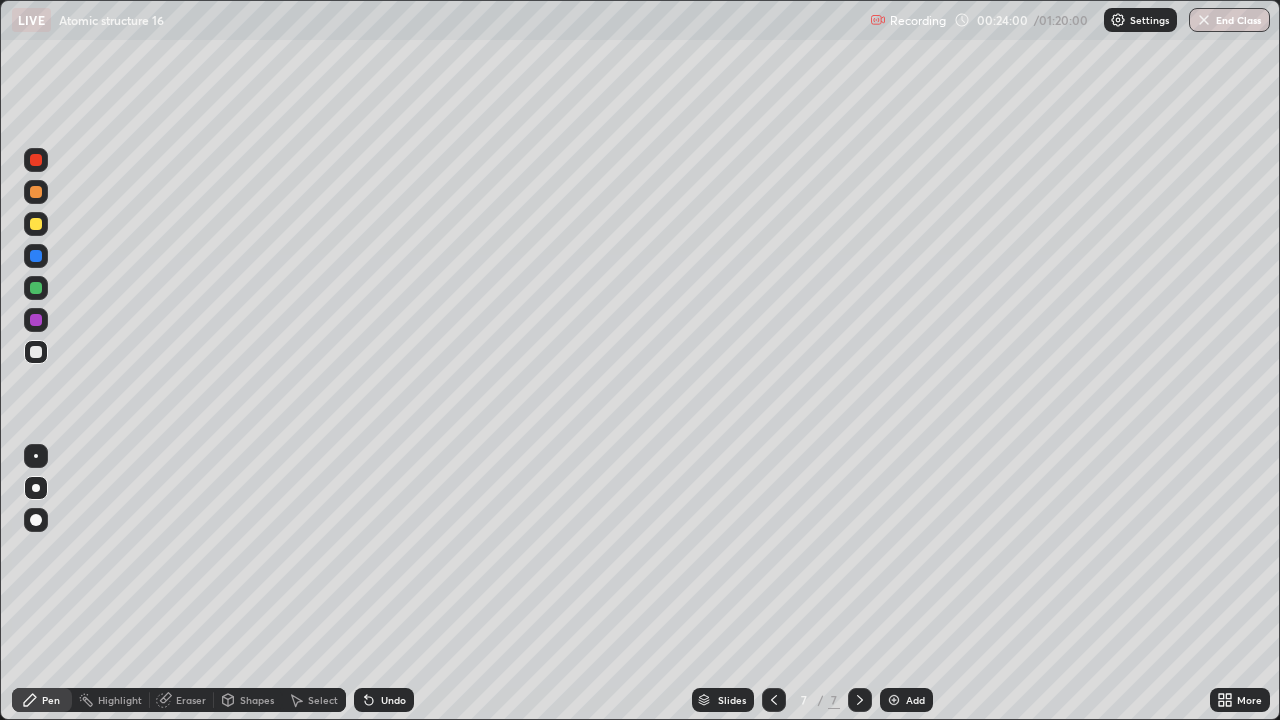click 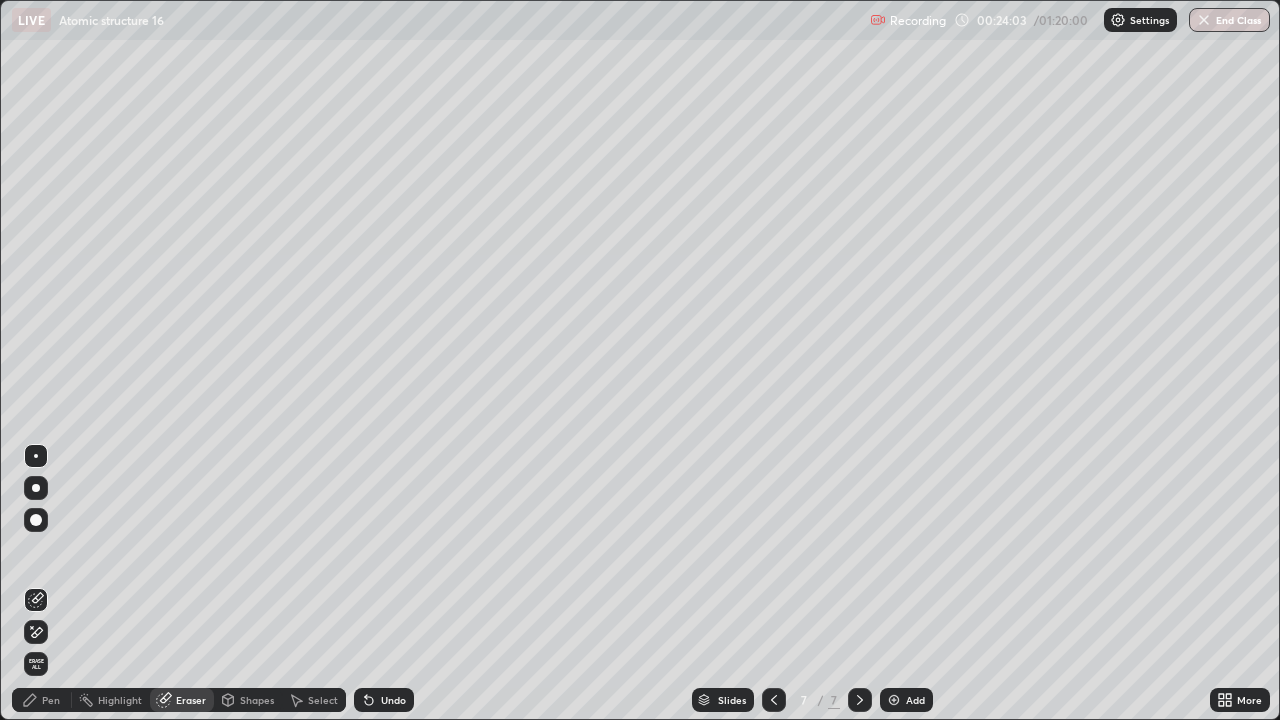 click on "Pen" at bounding box center (42, 700) 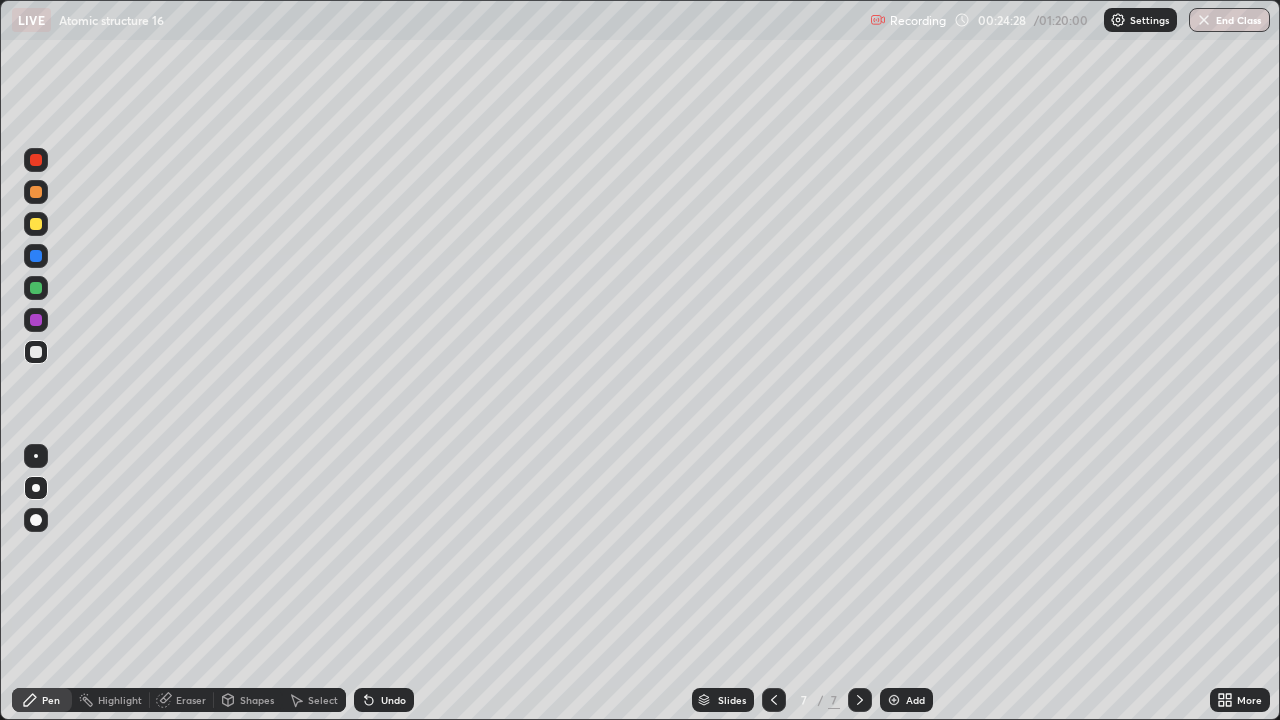 click on "Eraser" at bounding box center [191, 700] 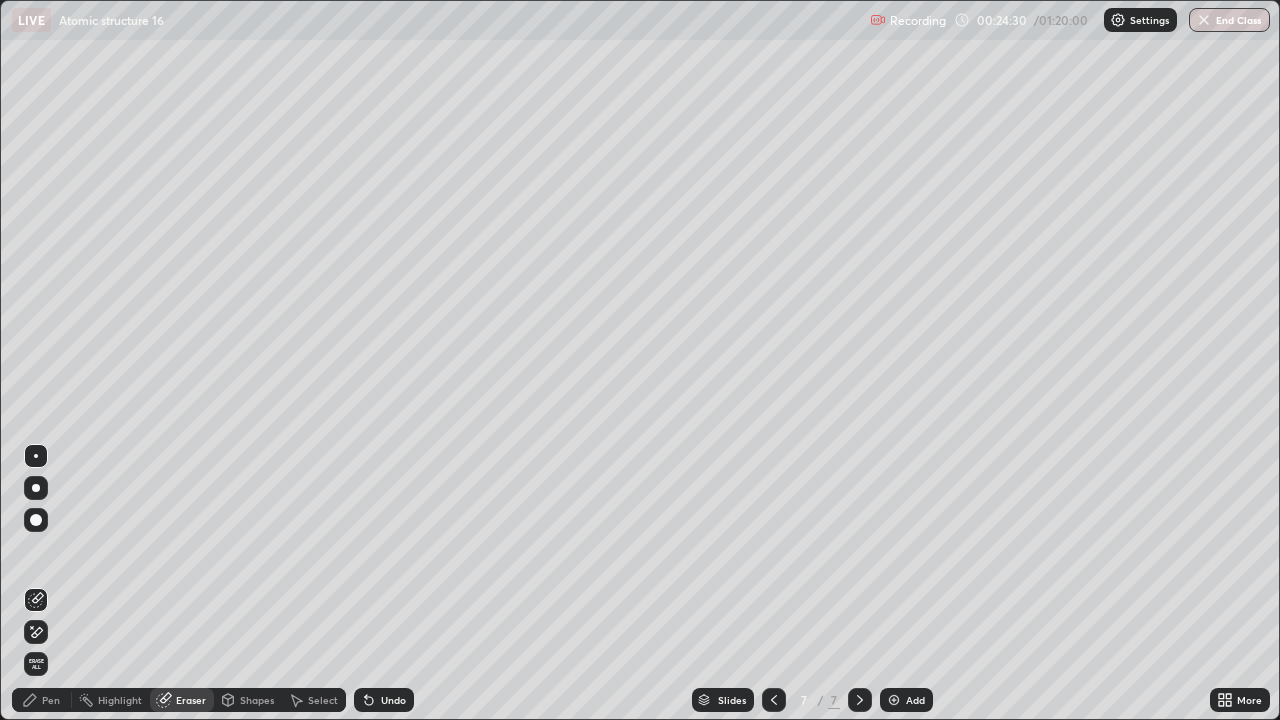 click at bounding box center (36, 520) 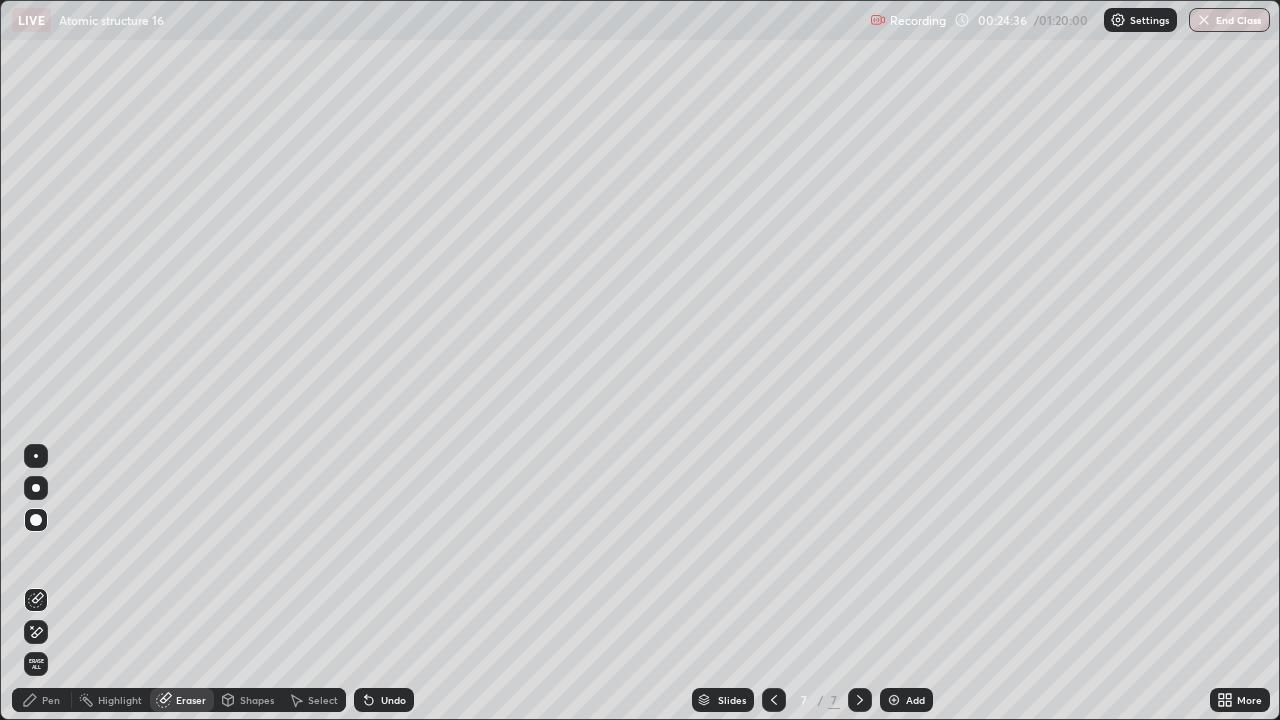 click on "Pen" at bounding box center [42, 700] 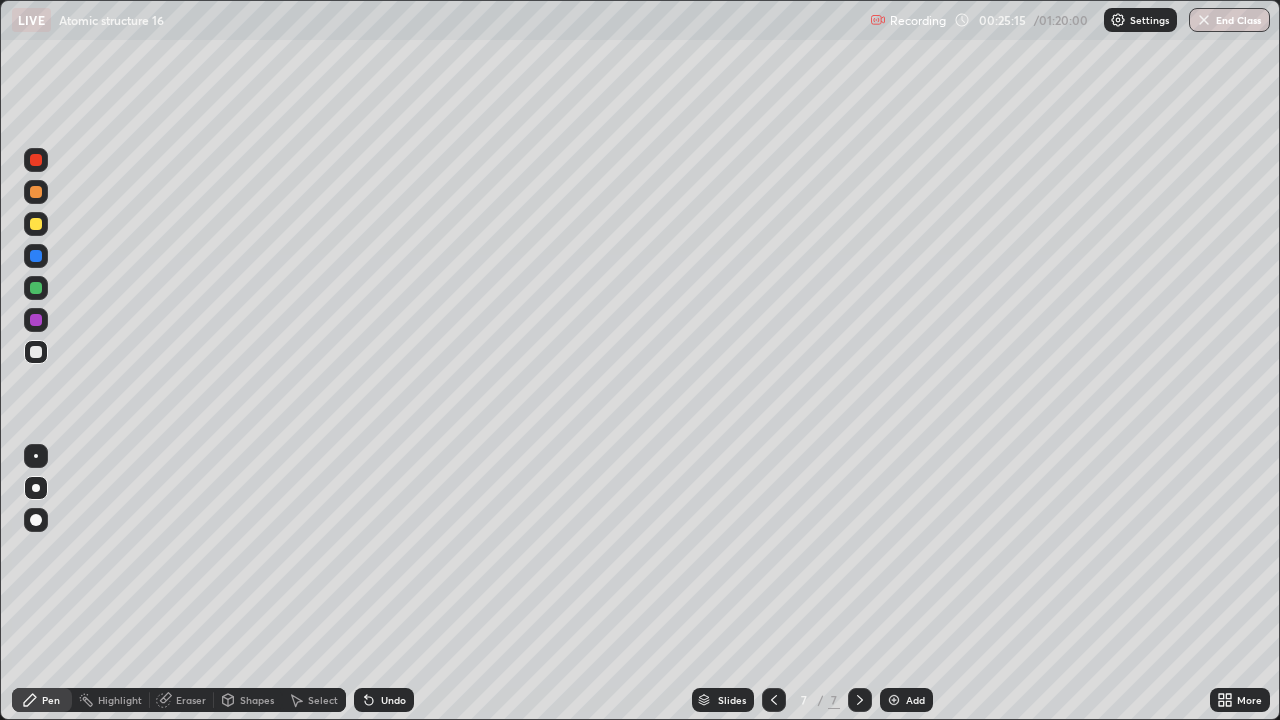 click on "Eraser" at bounding box center (191, 700) 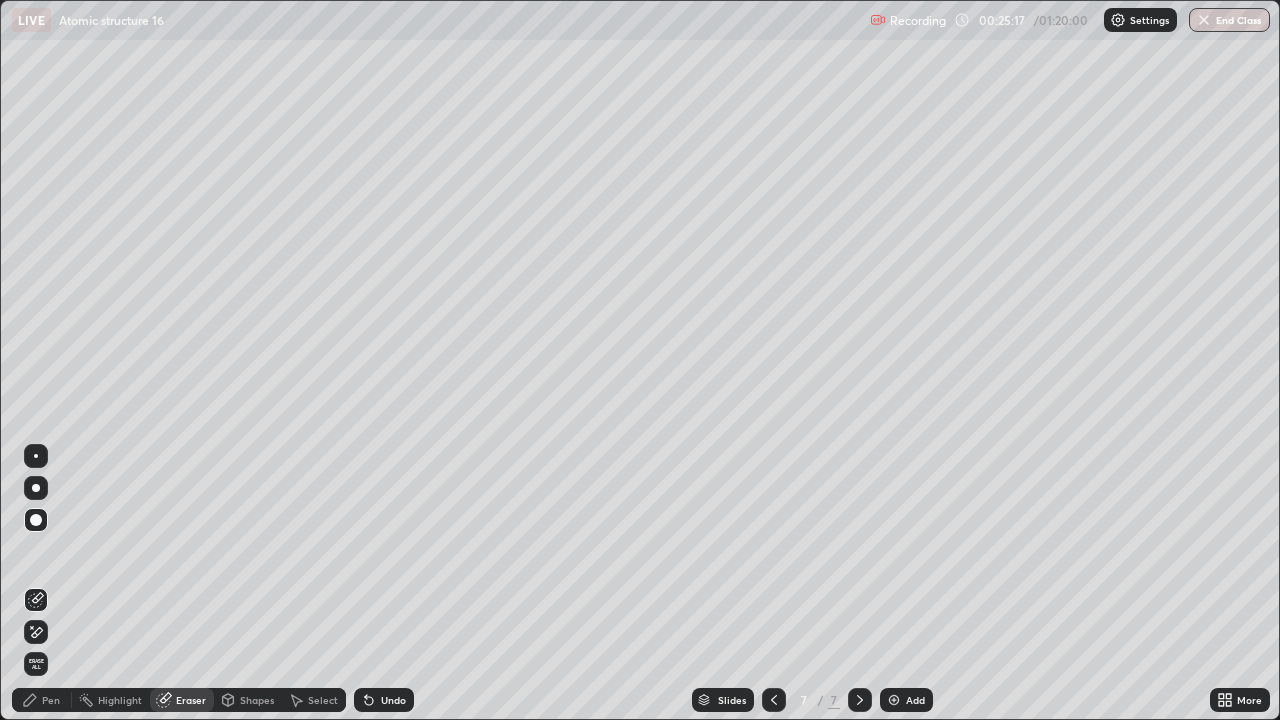 click on "Pen" at bounding box center (42, 700) 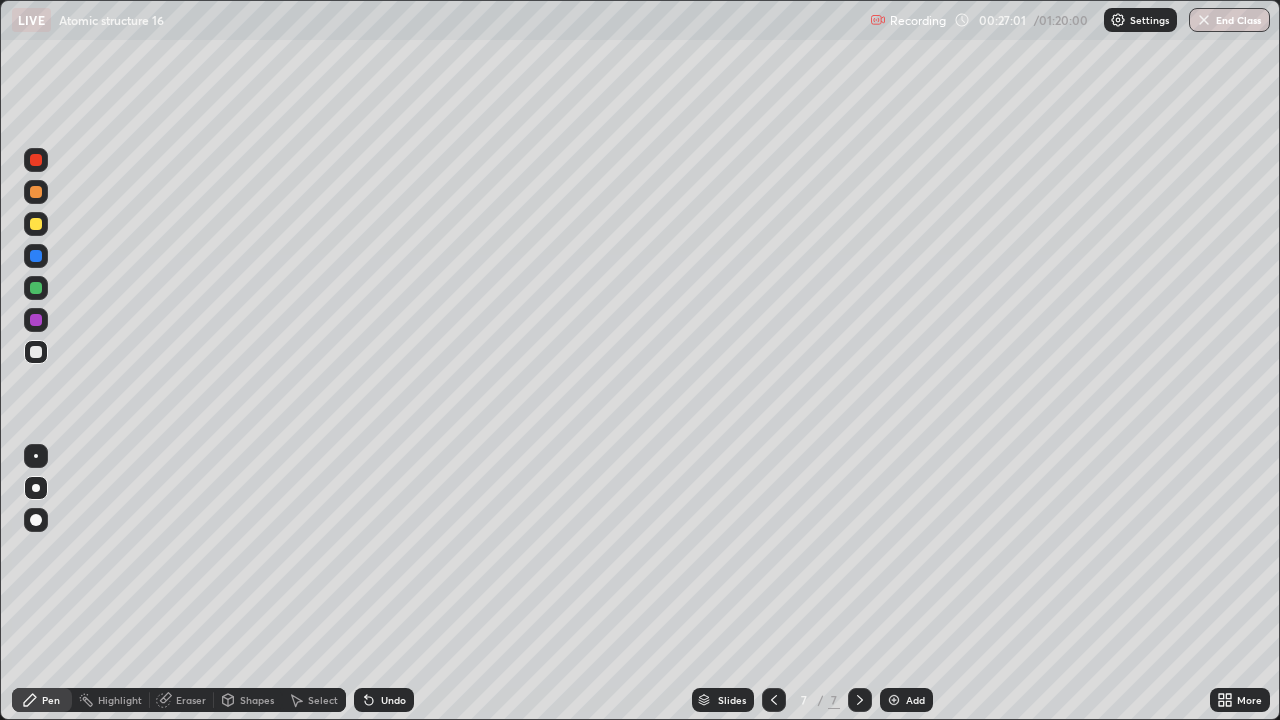 click on "Undo" at bounding box center (384, 700) 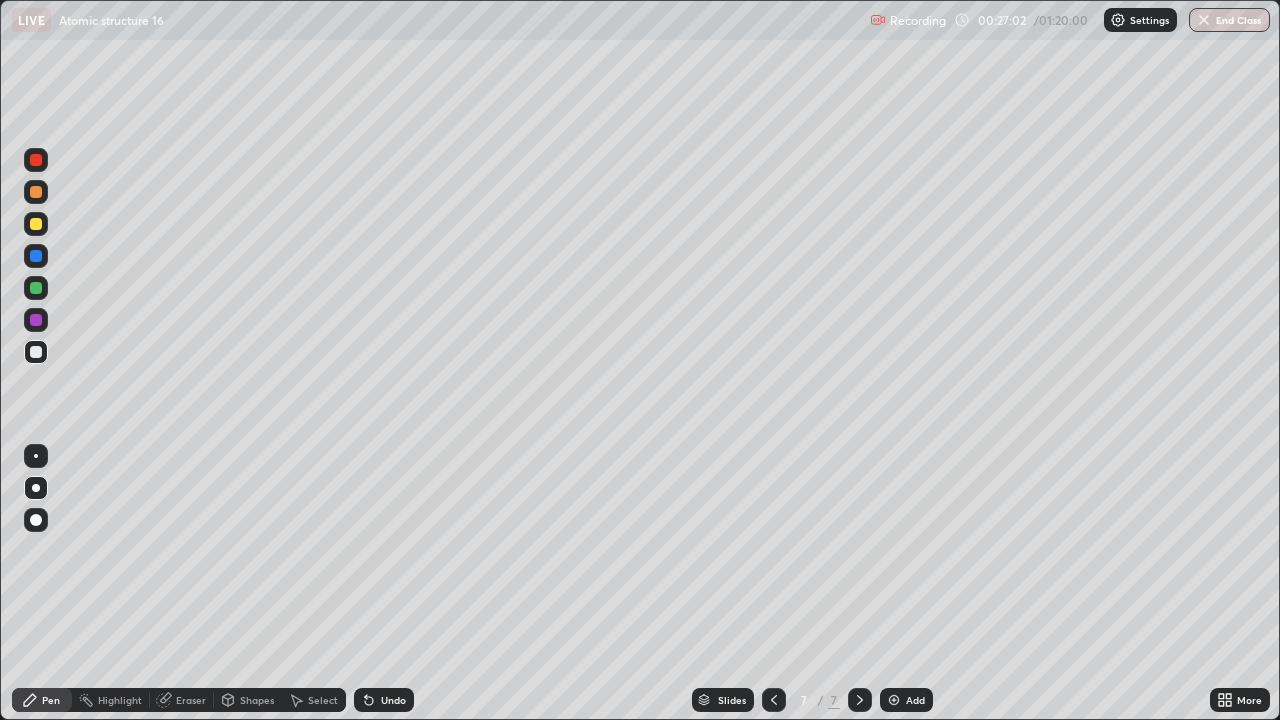 click on "Undo" at bounding box center [393, 700] 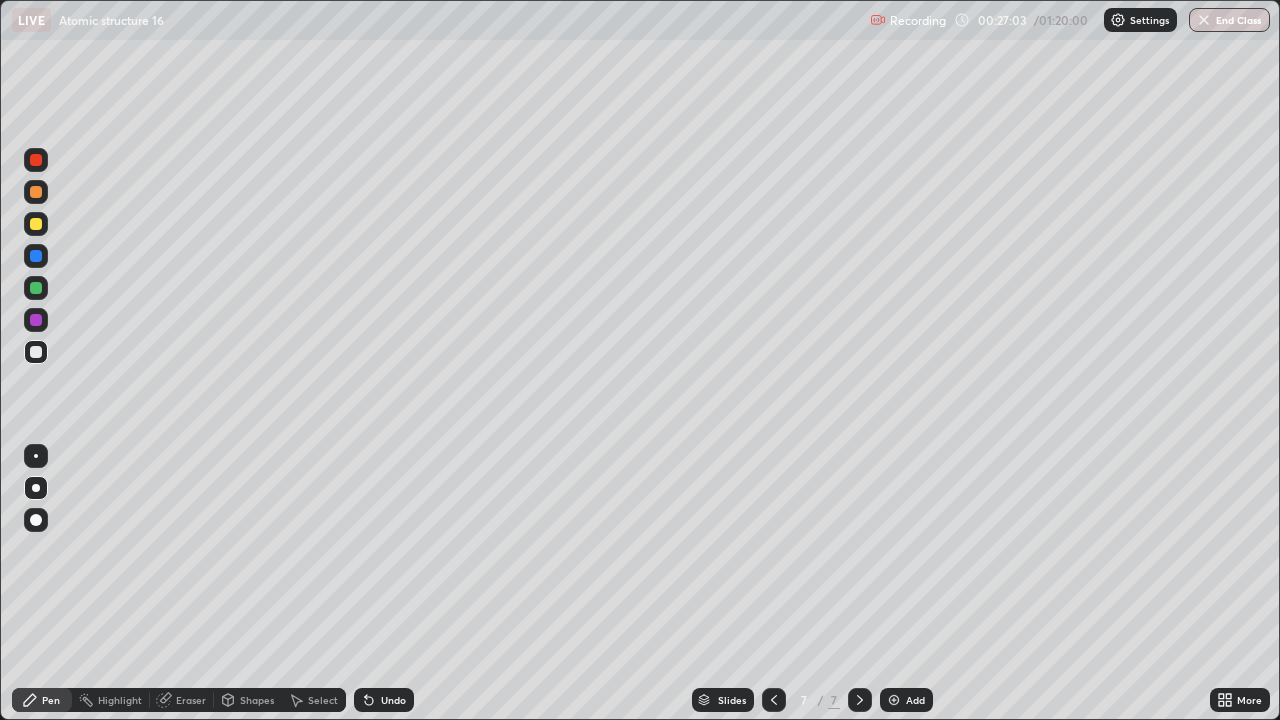 click 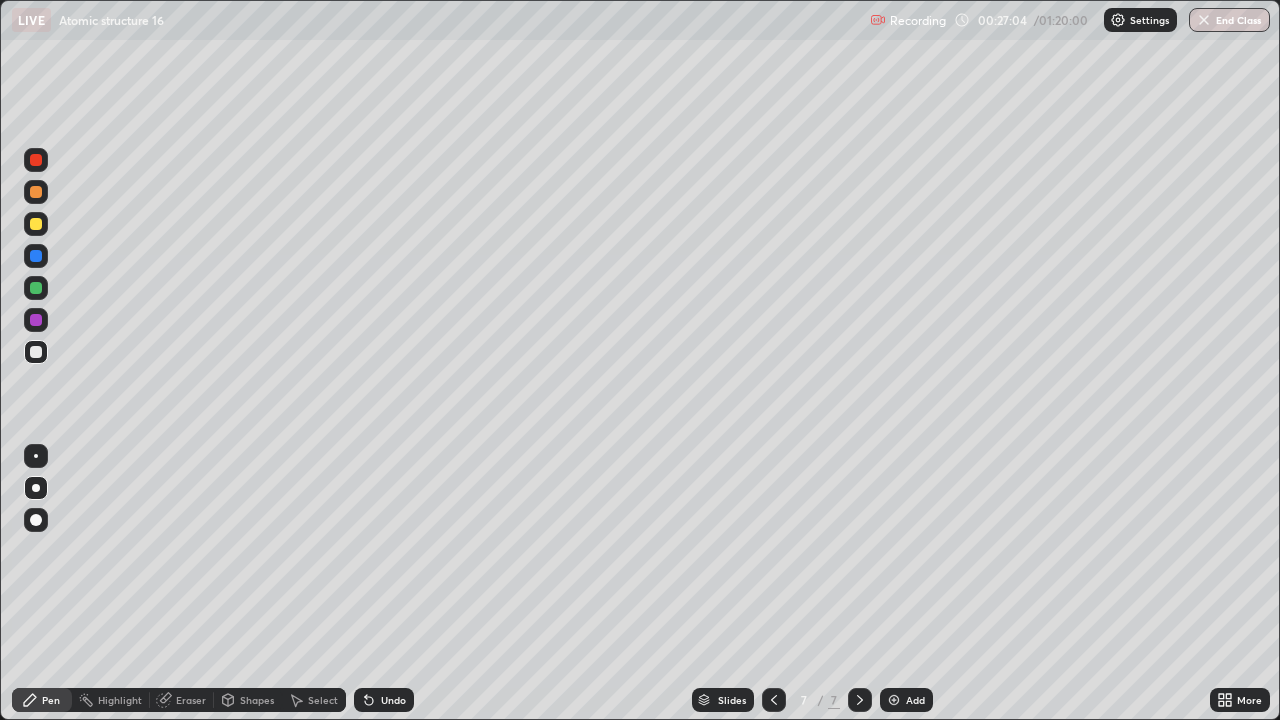 click on "Eraser" at bounding box center (191, 700) 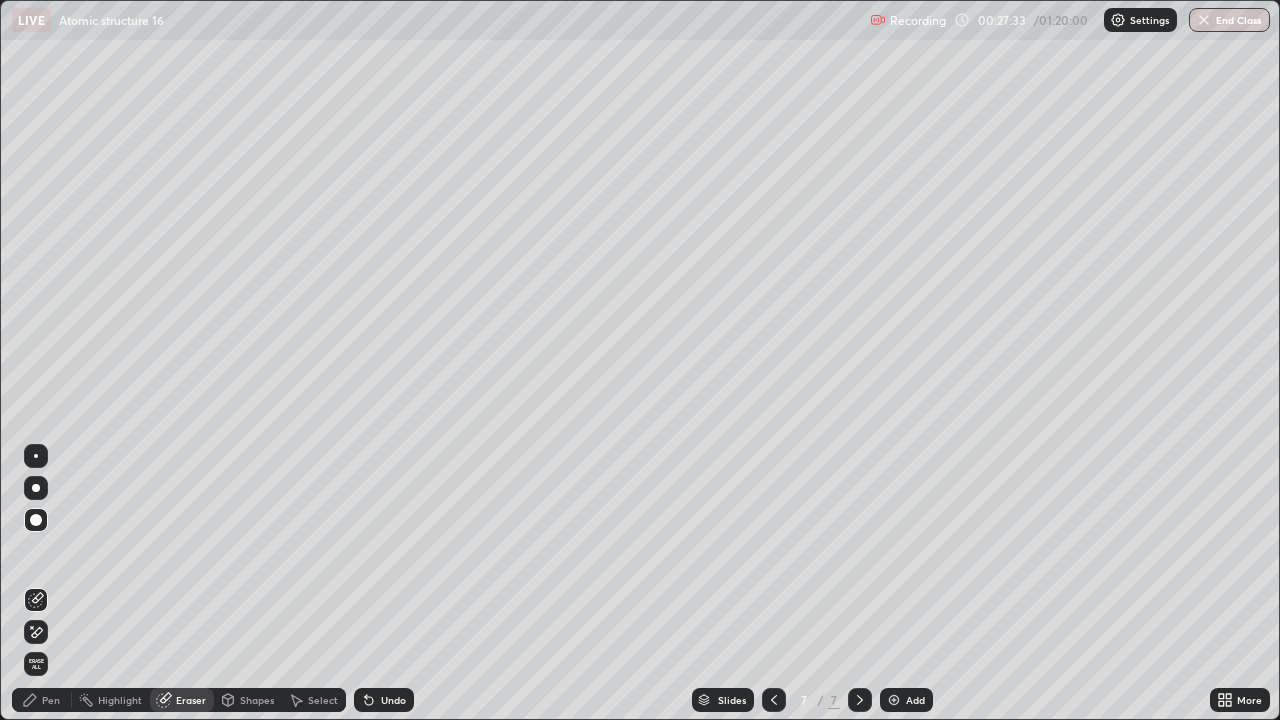 click on "Undo" at bounding box center [384, 700] 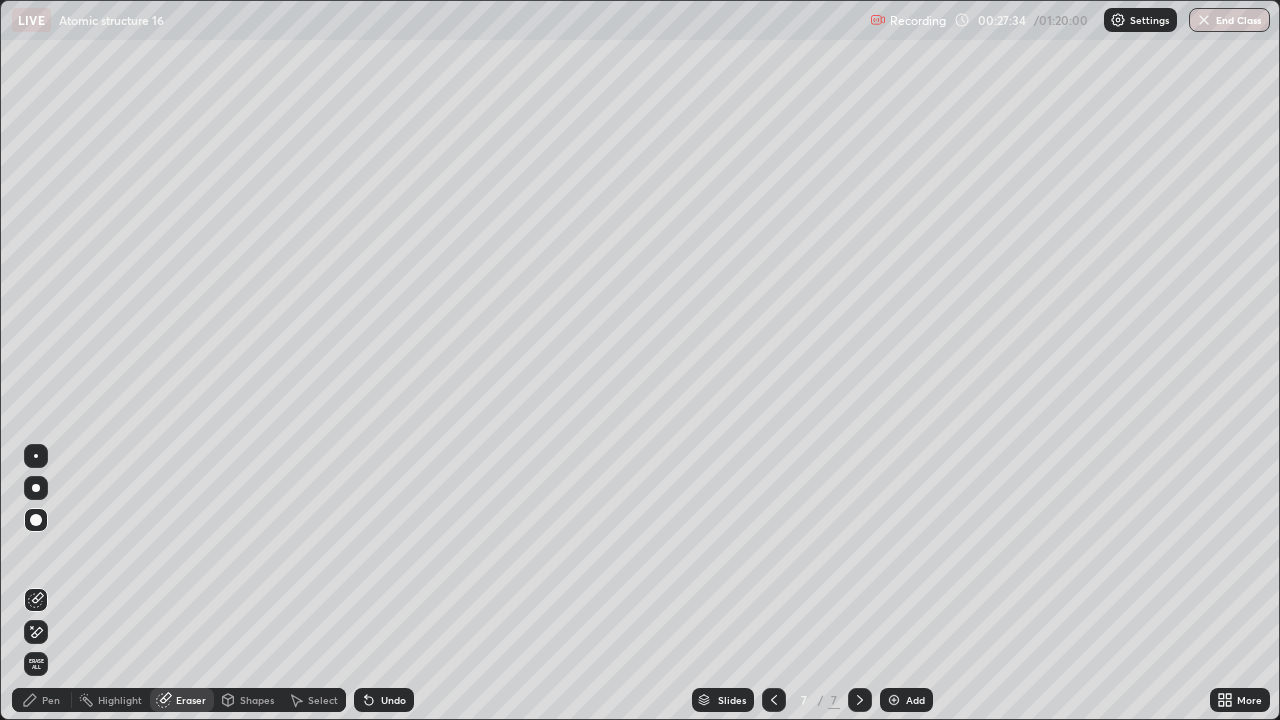 click on "Pen" at bounding box center (51, 700) 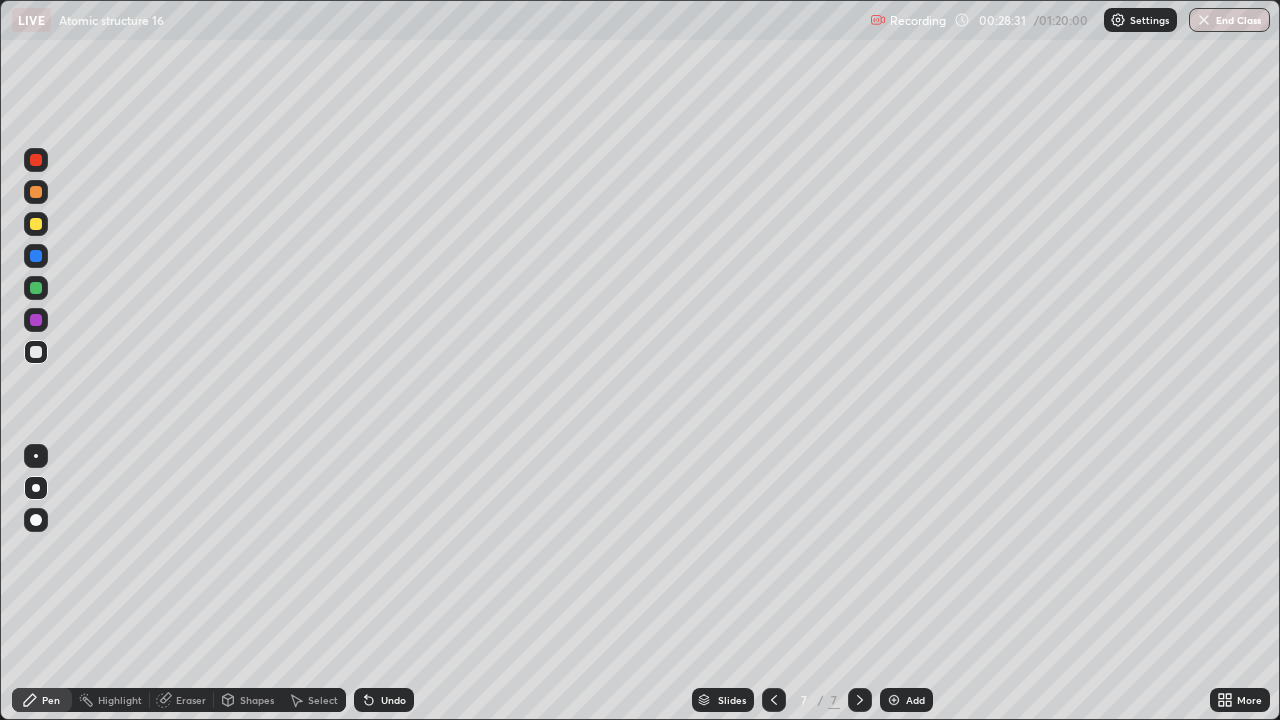 click 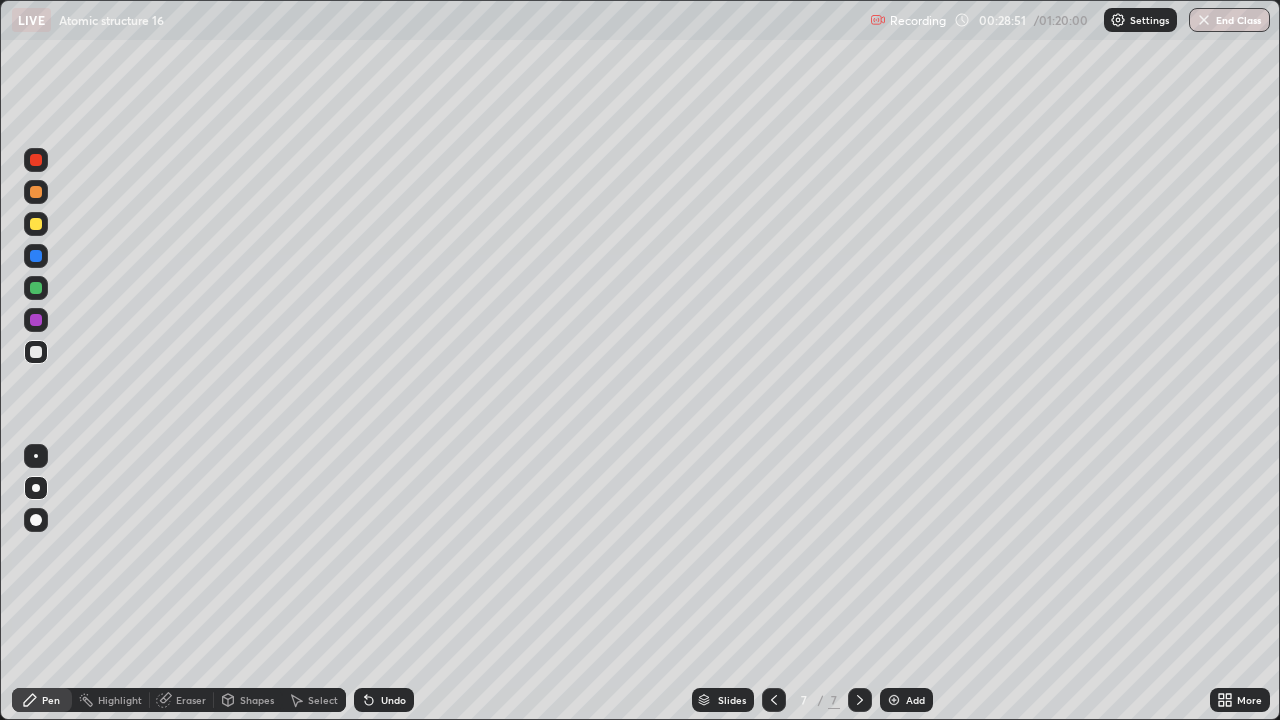 click at bounding box center (36, 288) 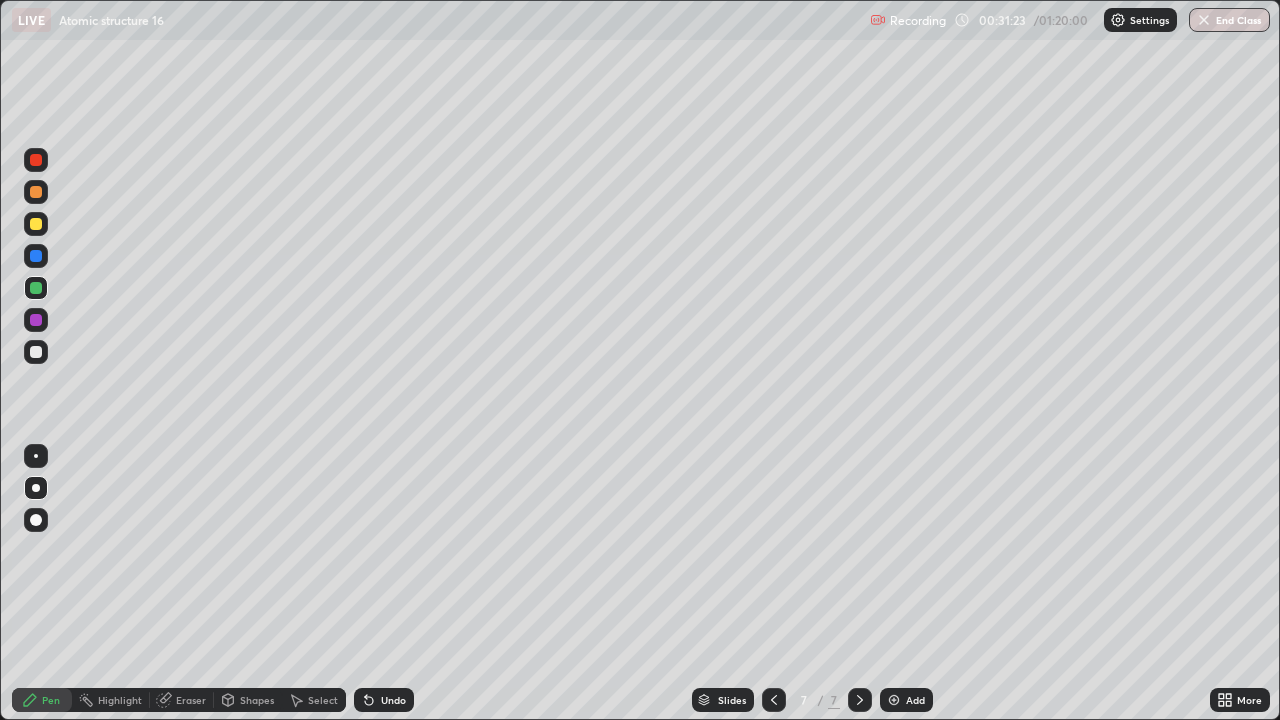 click on "Add" at bounding box center (915, 700) 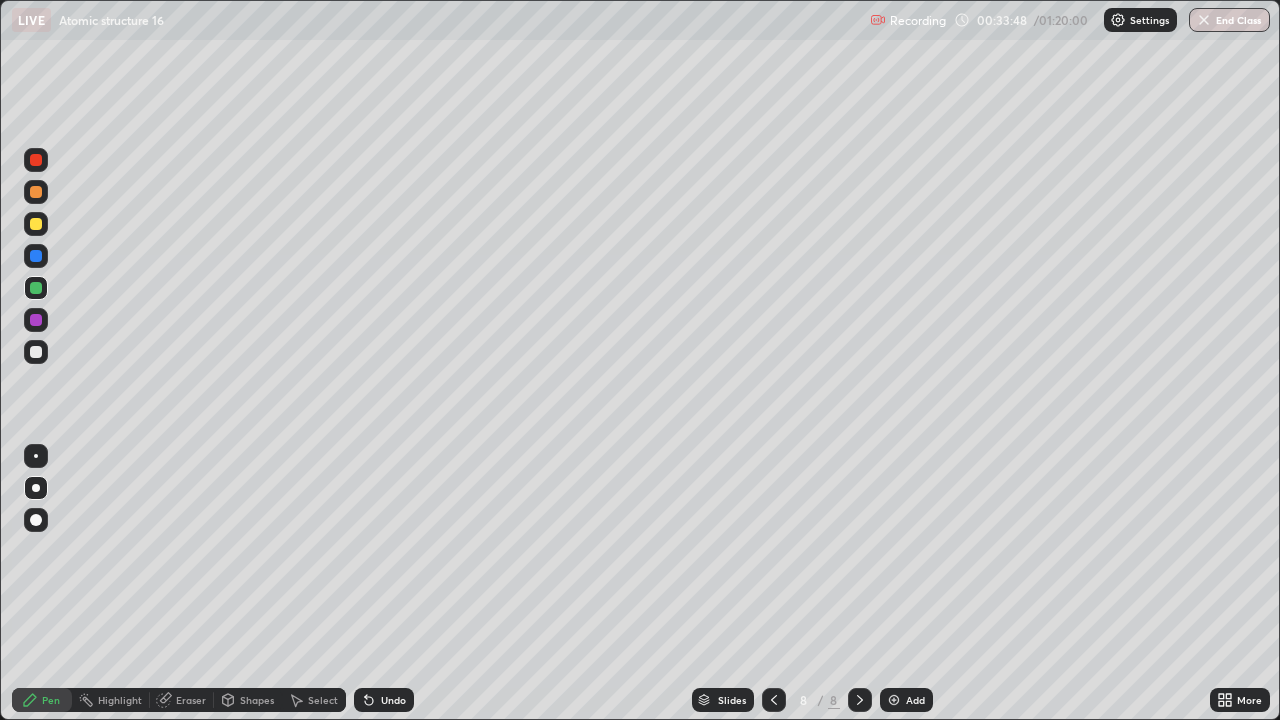 click on "Add" at bounding box center [915, 700] 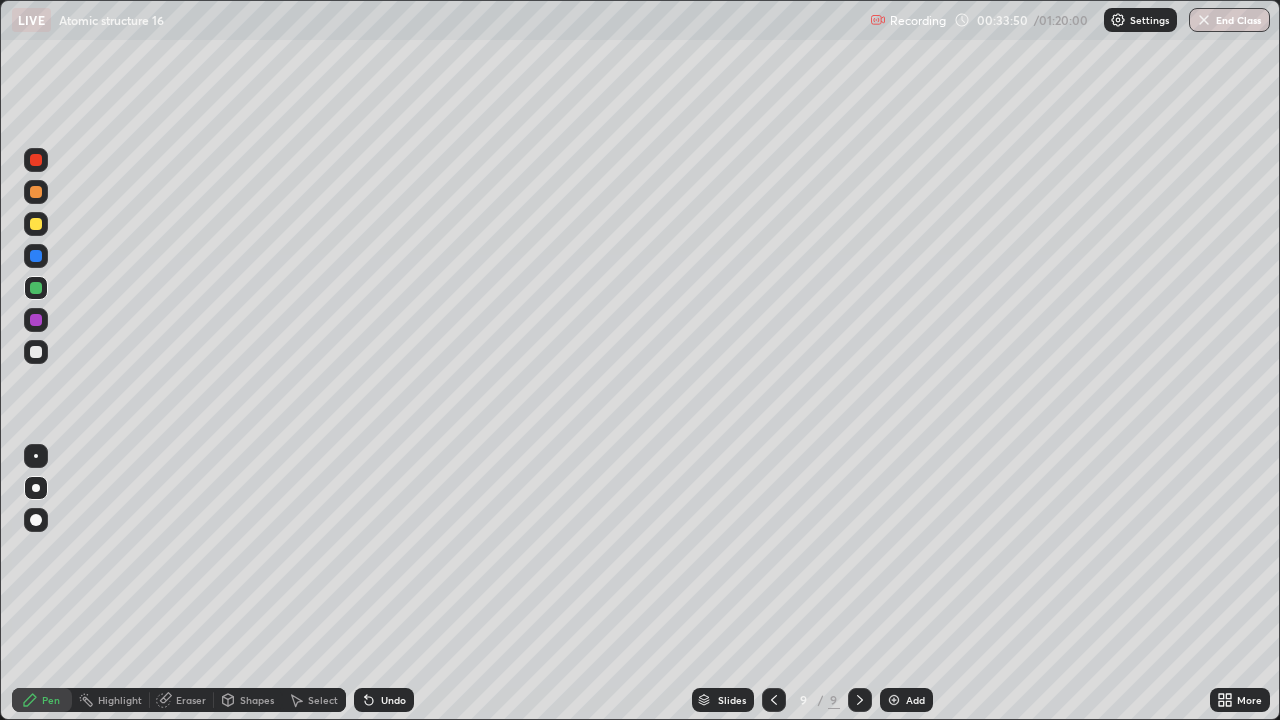 click at bounding box center [36, 224] 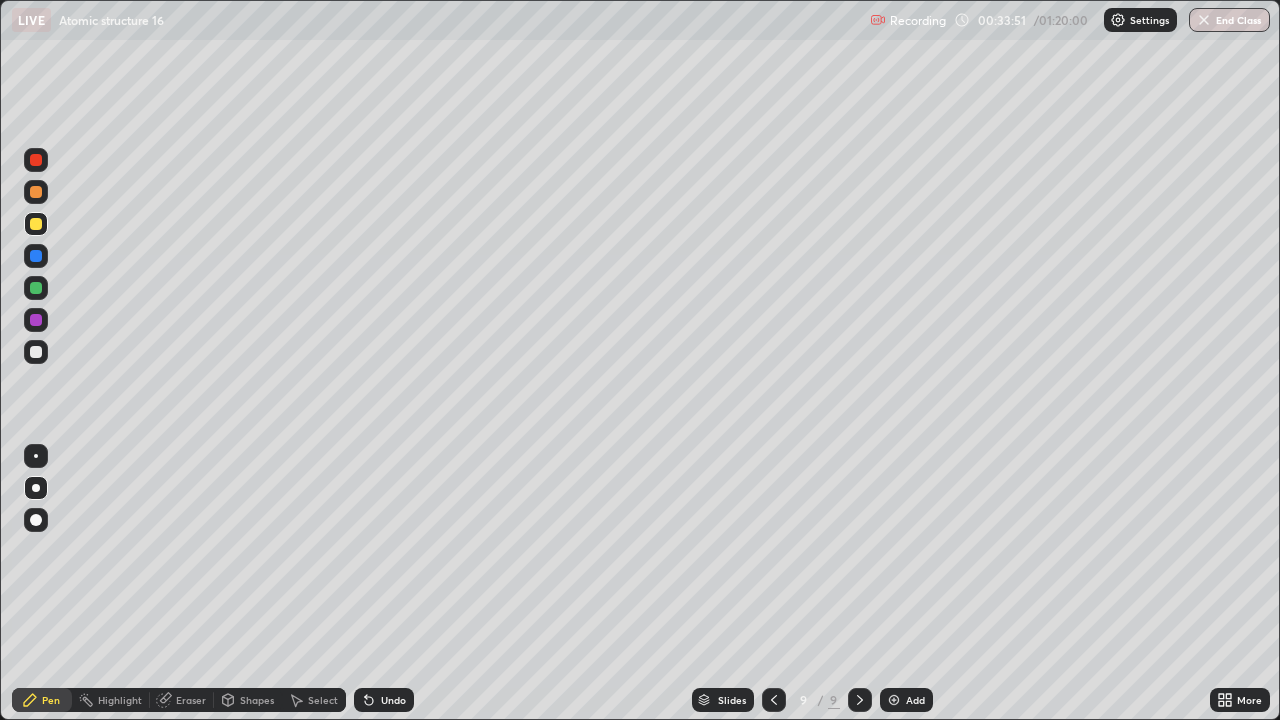 click at bounding box center (36, 456) 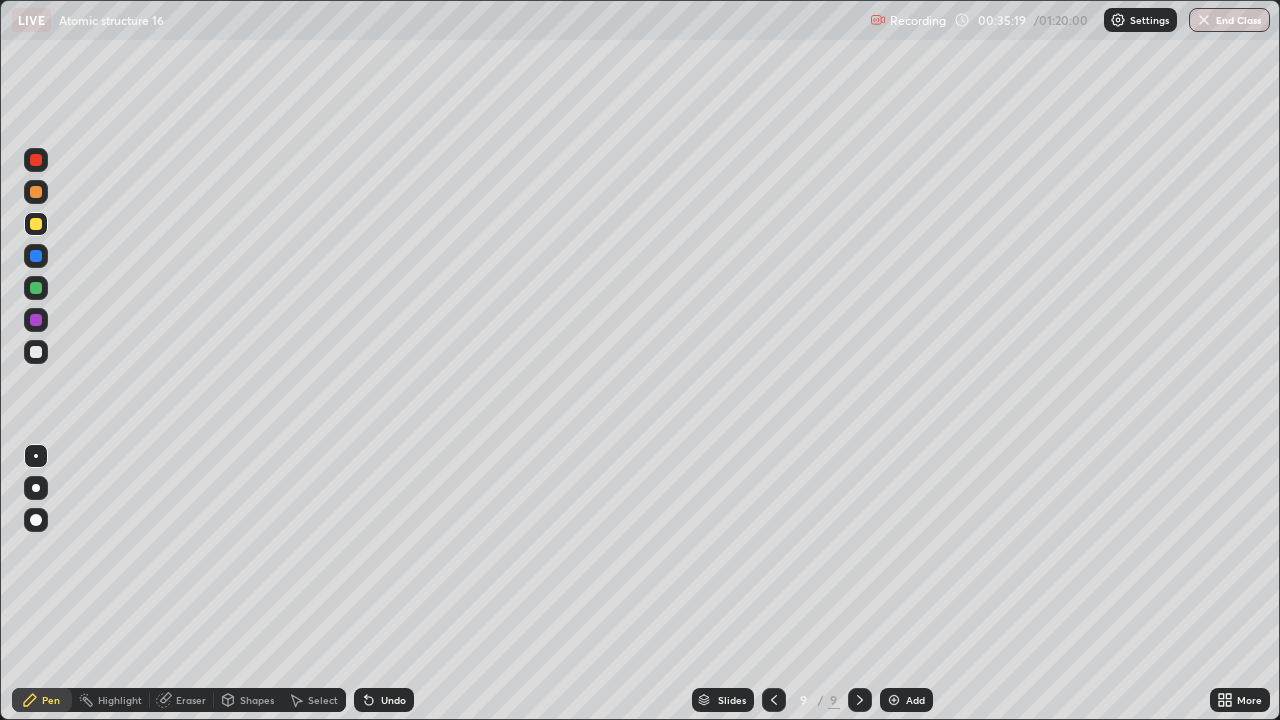 click at bounding box center (36, 224) 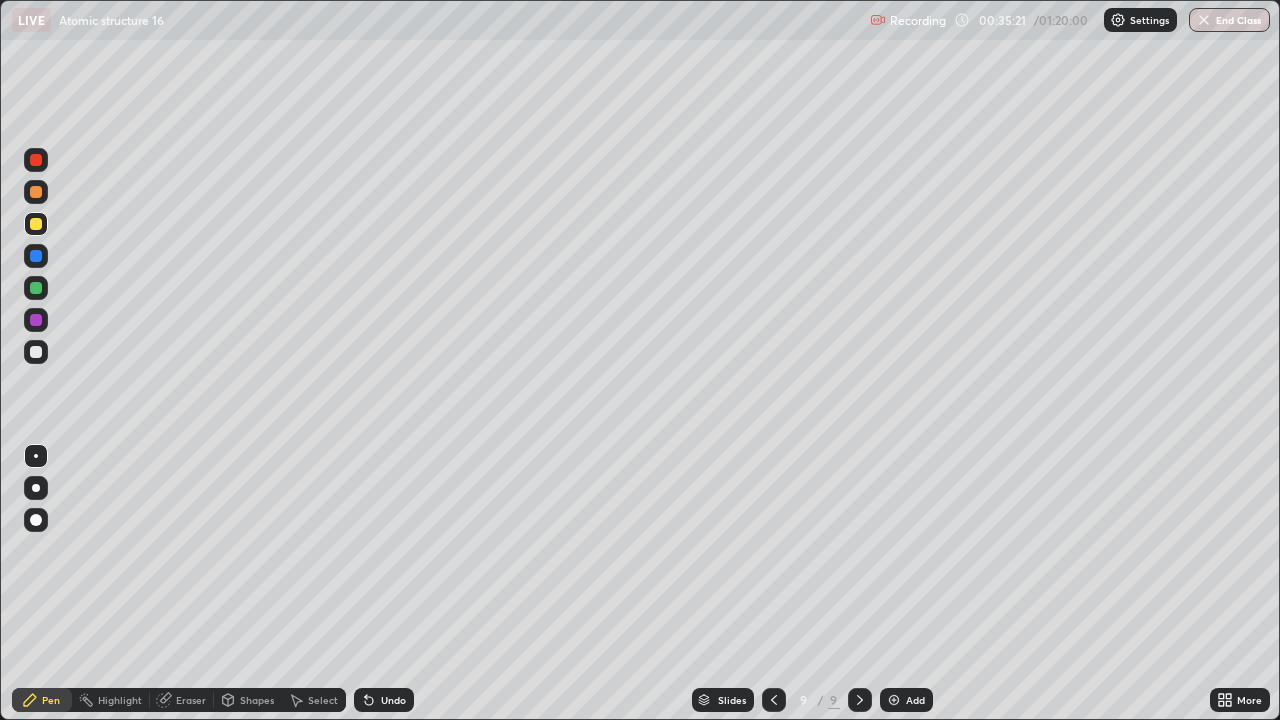 click at bounding box center [36, 288] 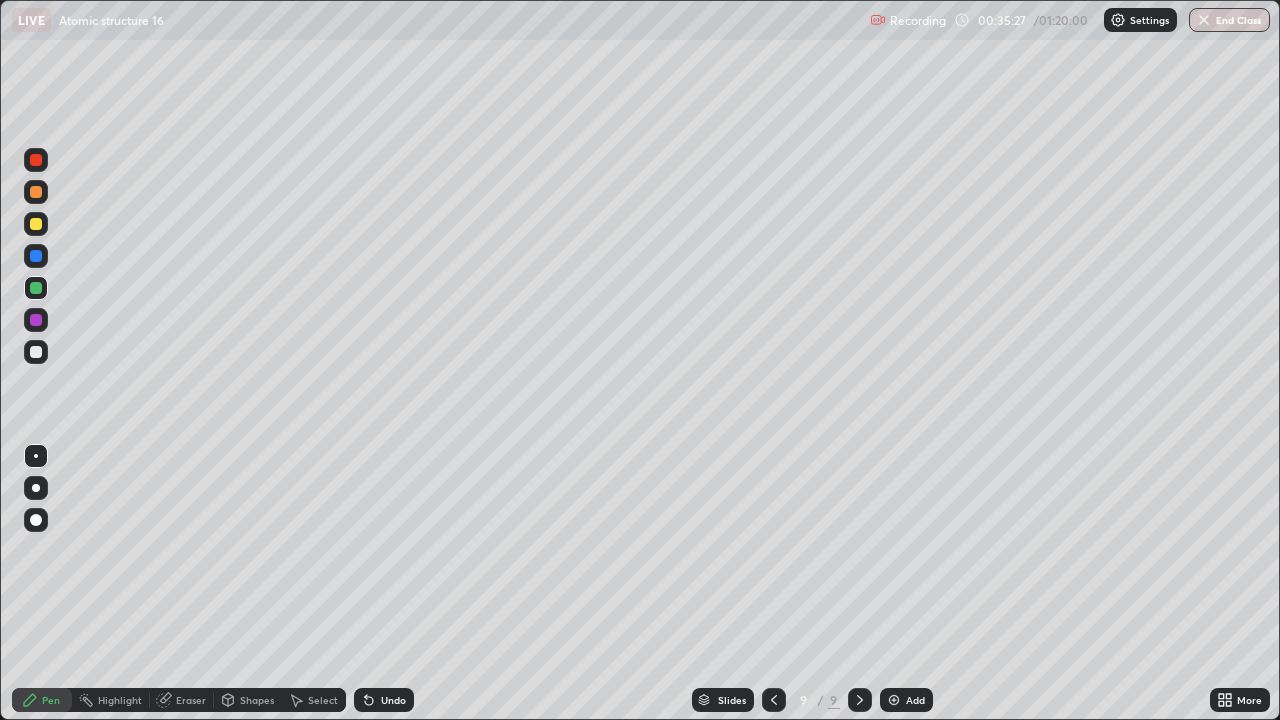 click at bounding box center (36, 352) 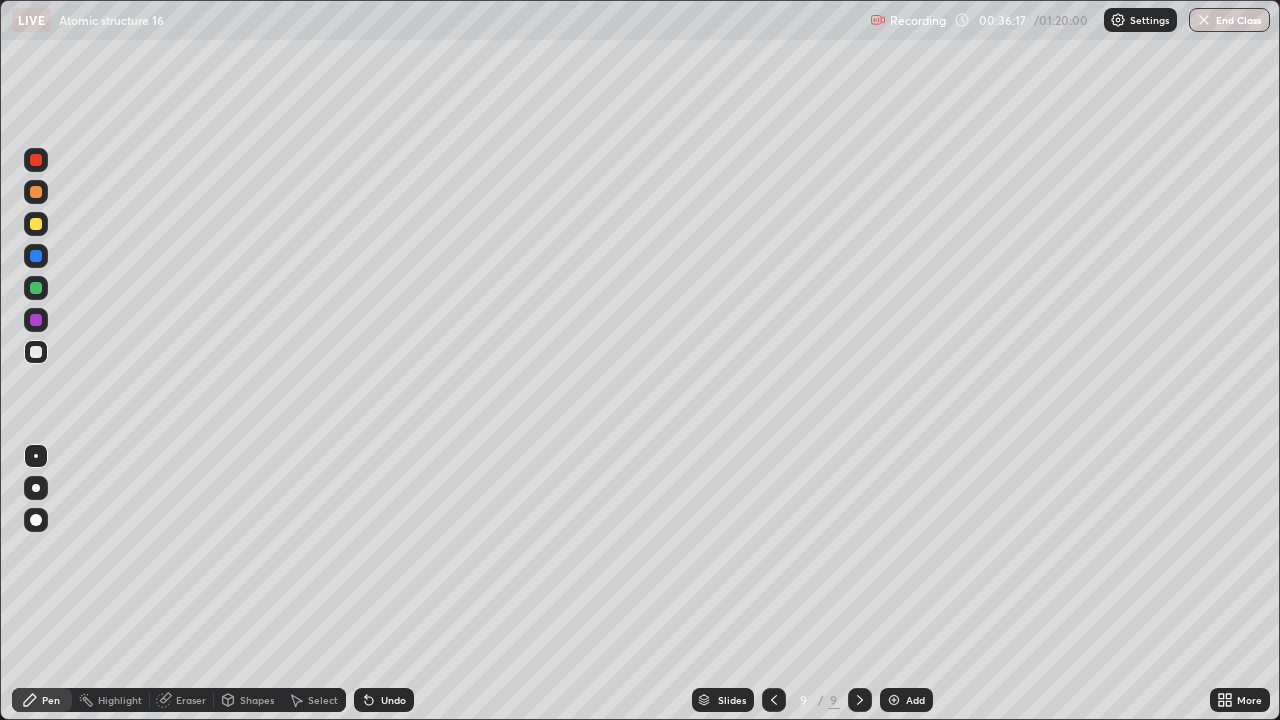 click at bounding box center (36, 224) 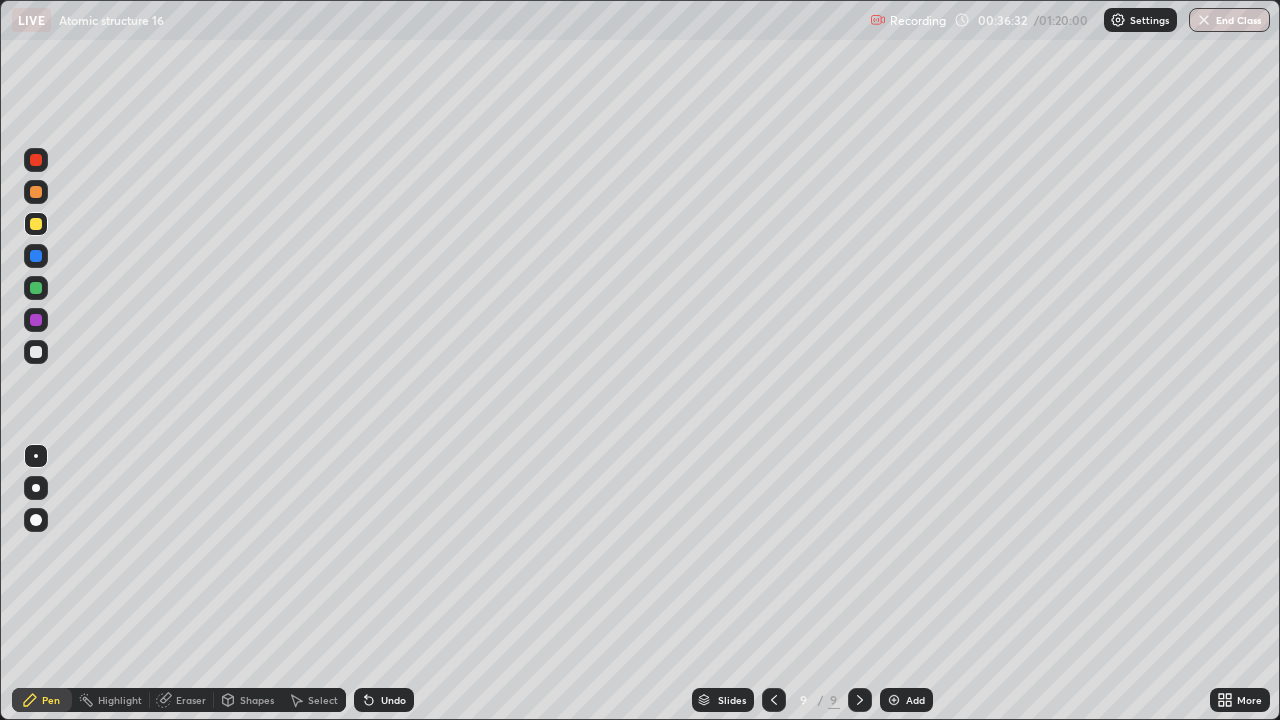 click at bounding box center [36, 352] 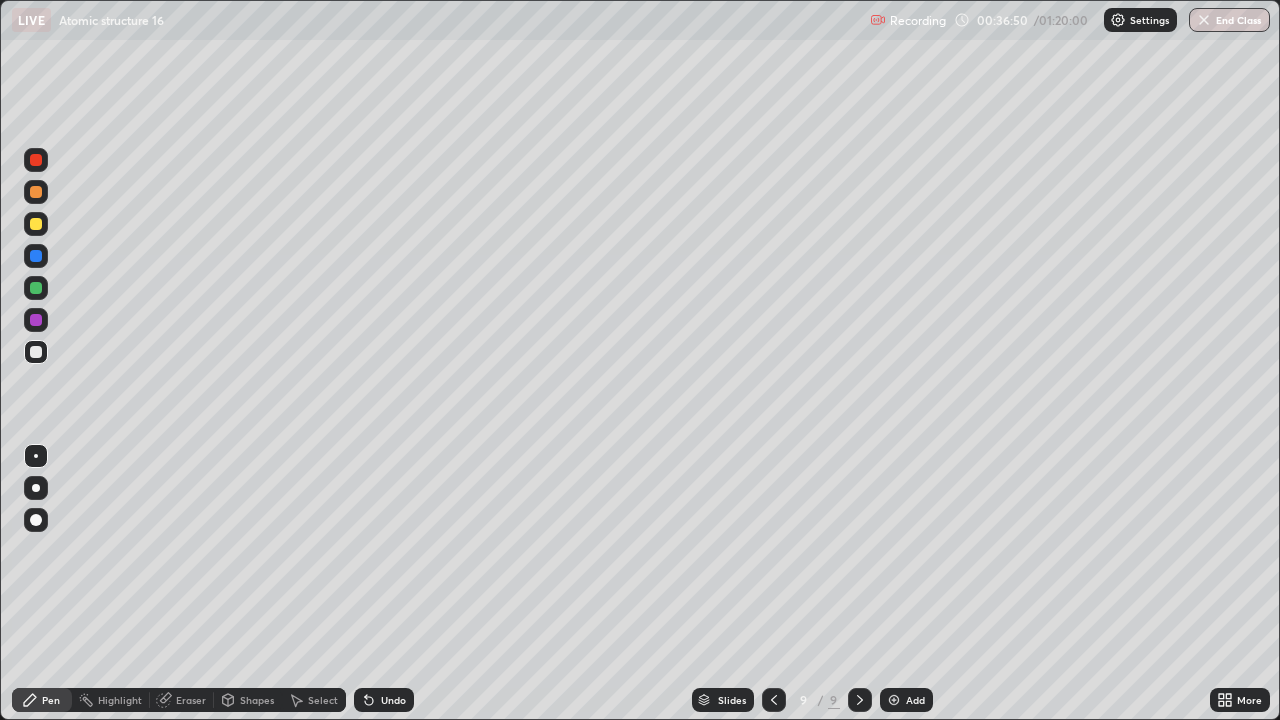 click at bounding box center (36, 160) 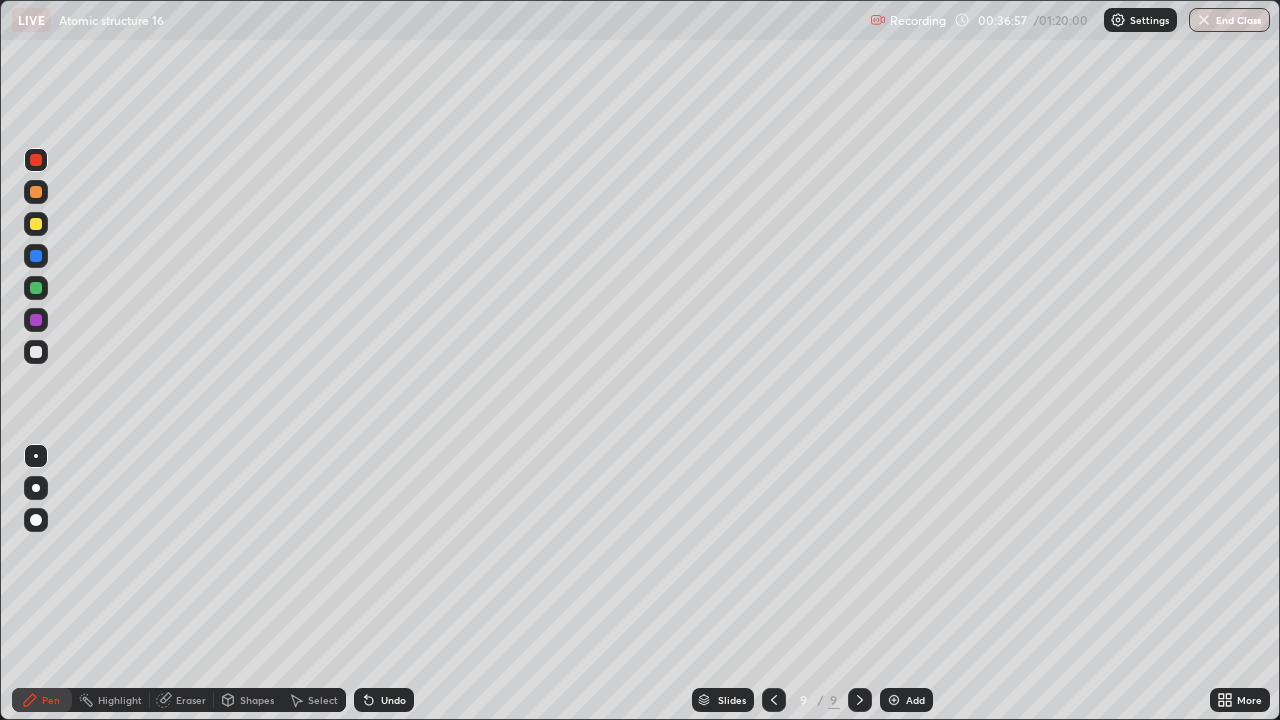click at bounding box center [36, 256] 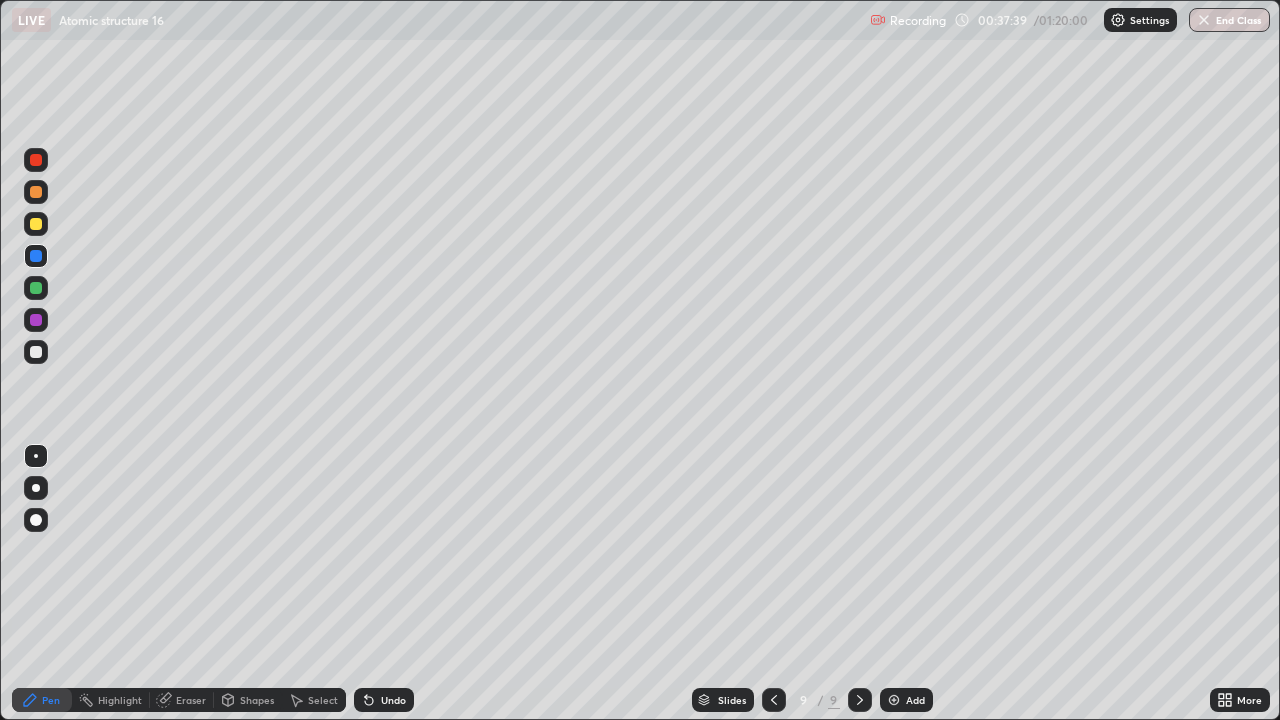 click at bounding box center (36, 352) 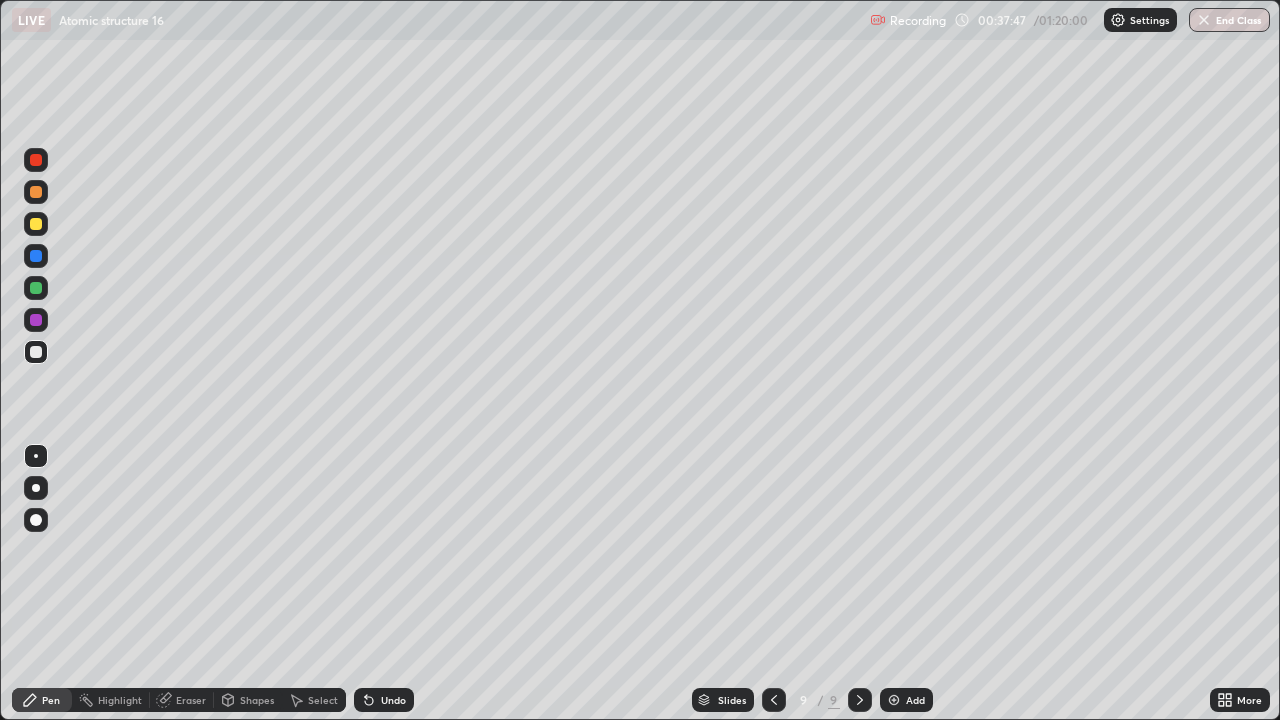 click at bounding box center [36, 256] 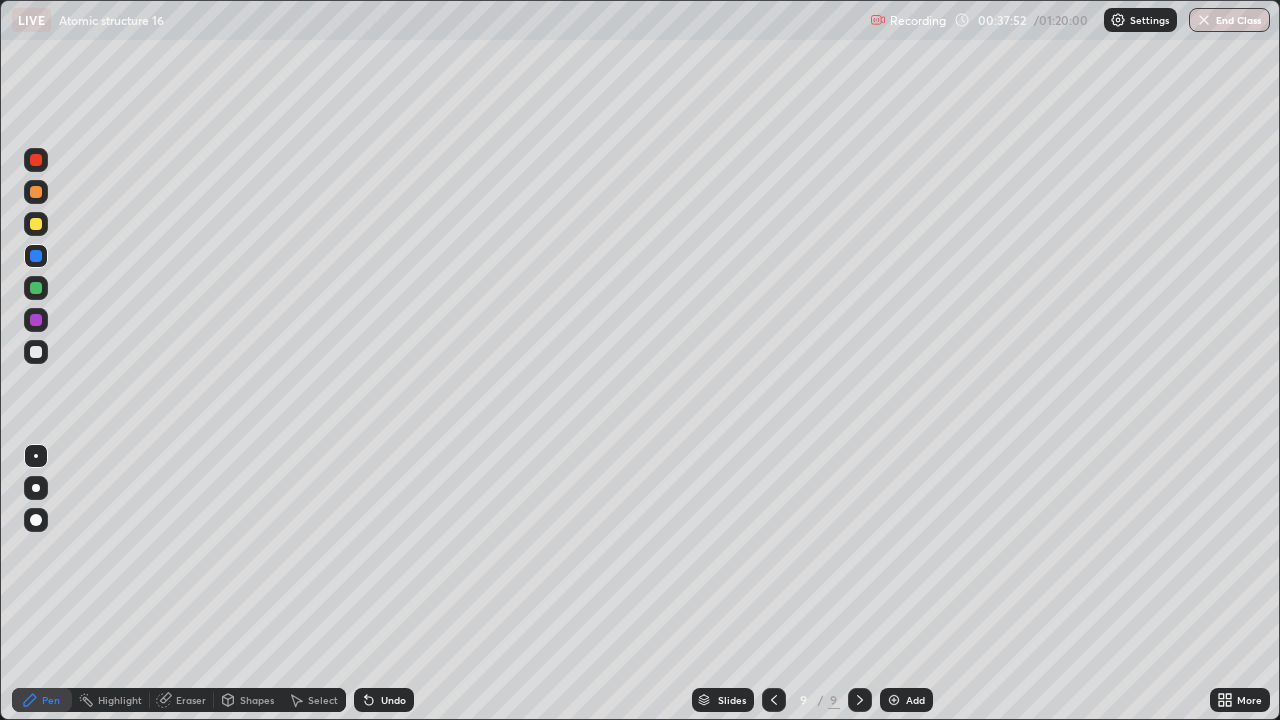 click at bounding box center [36, 352] 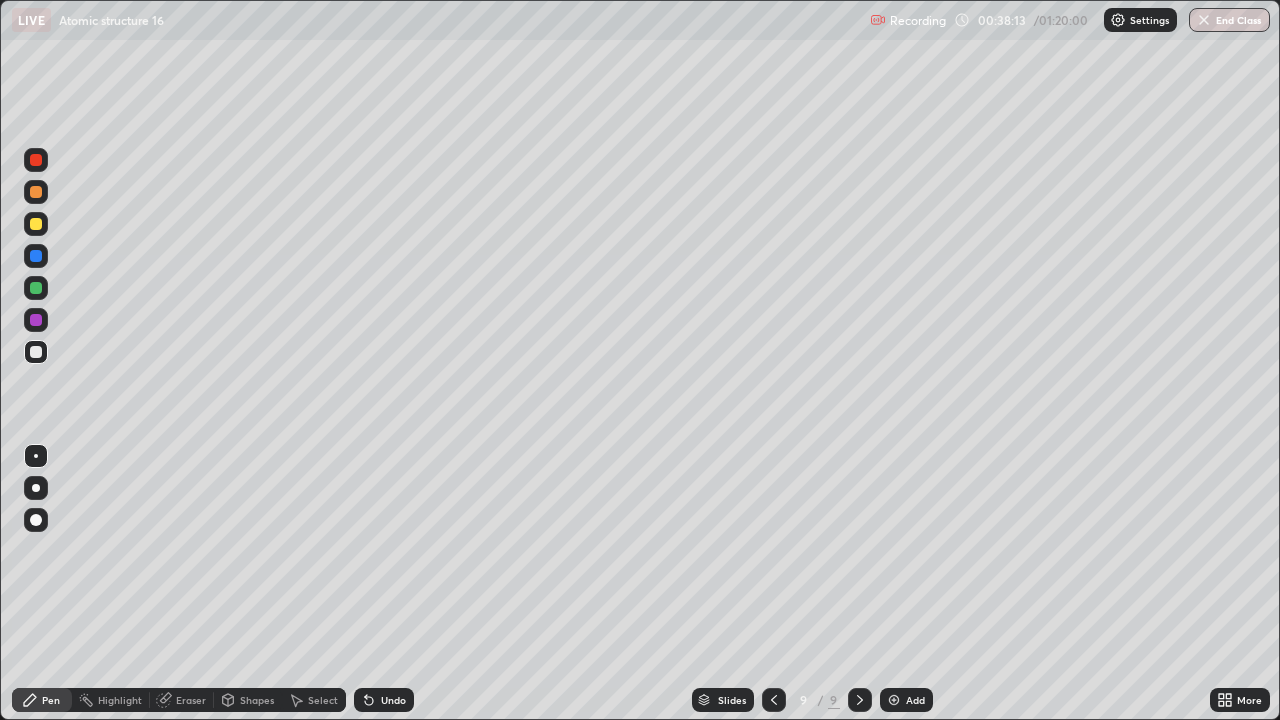 click at bounding box center (36, 256) 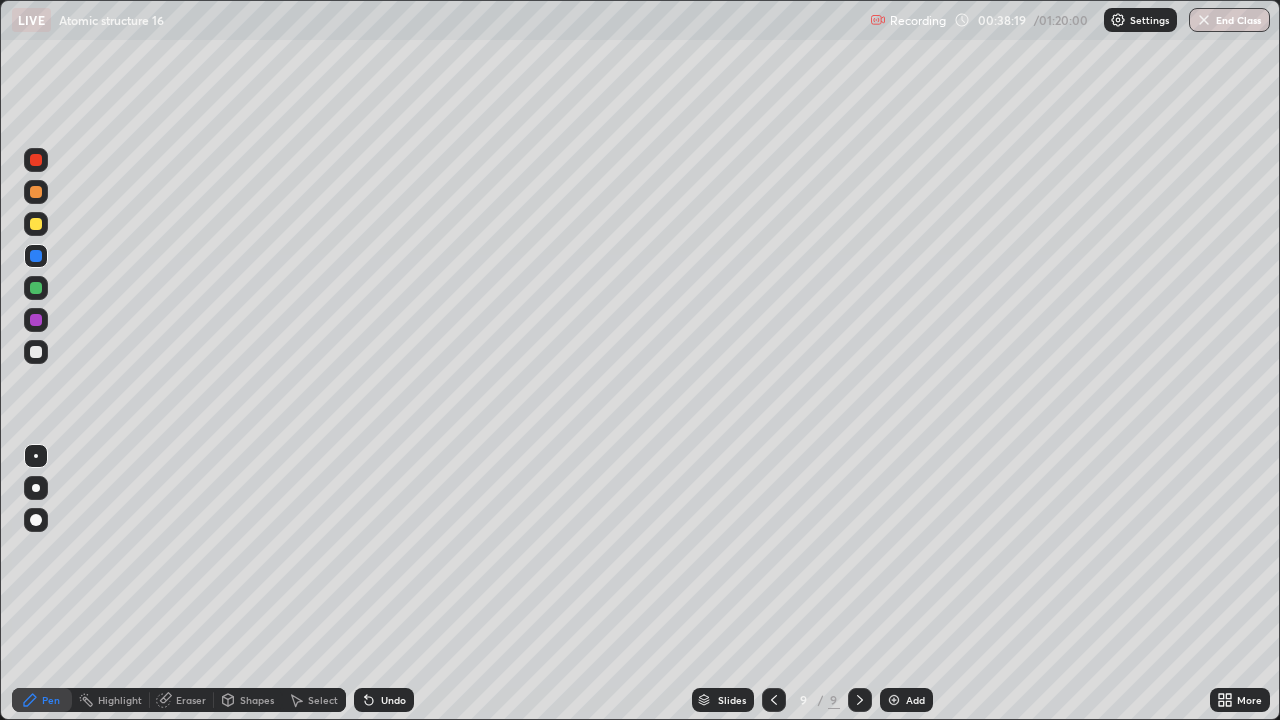 click at bounding box center (36, 288) 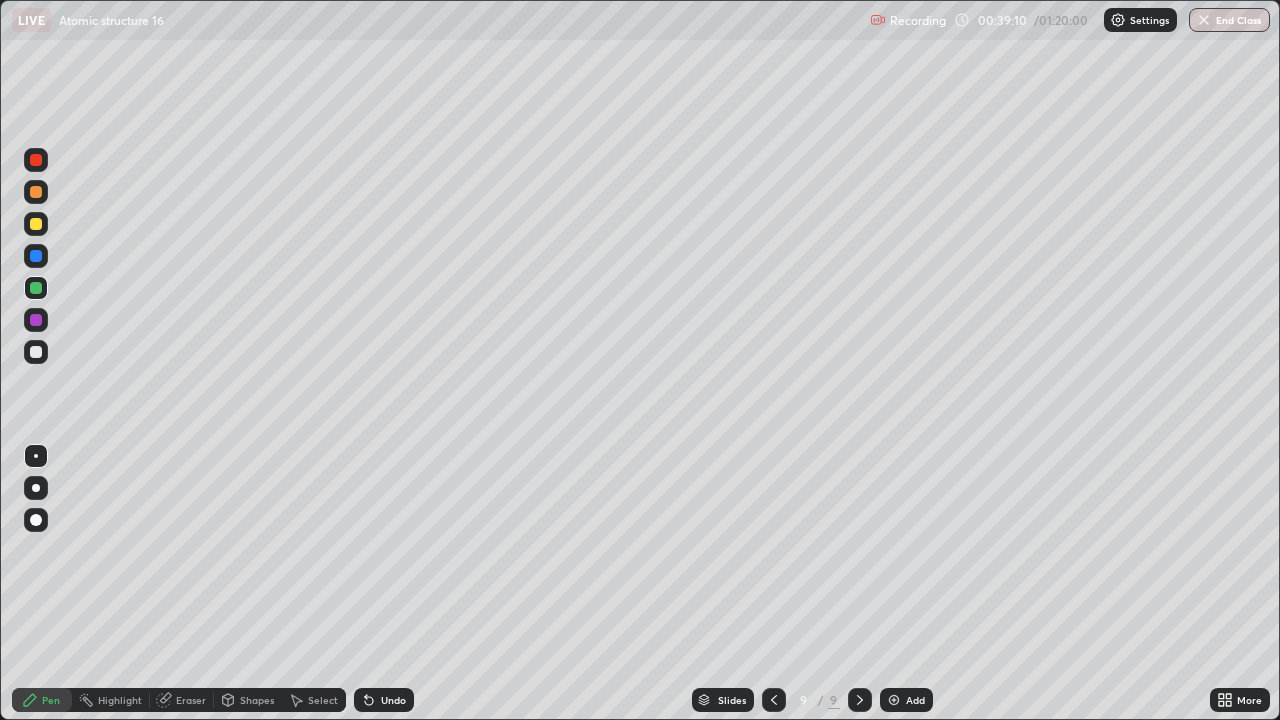 click 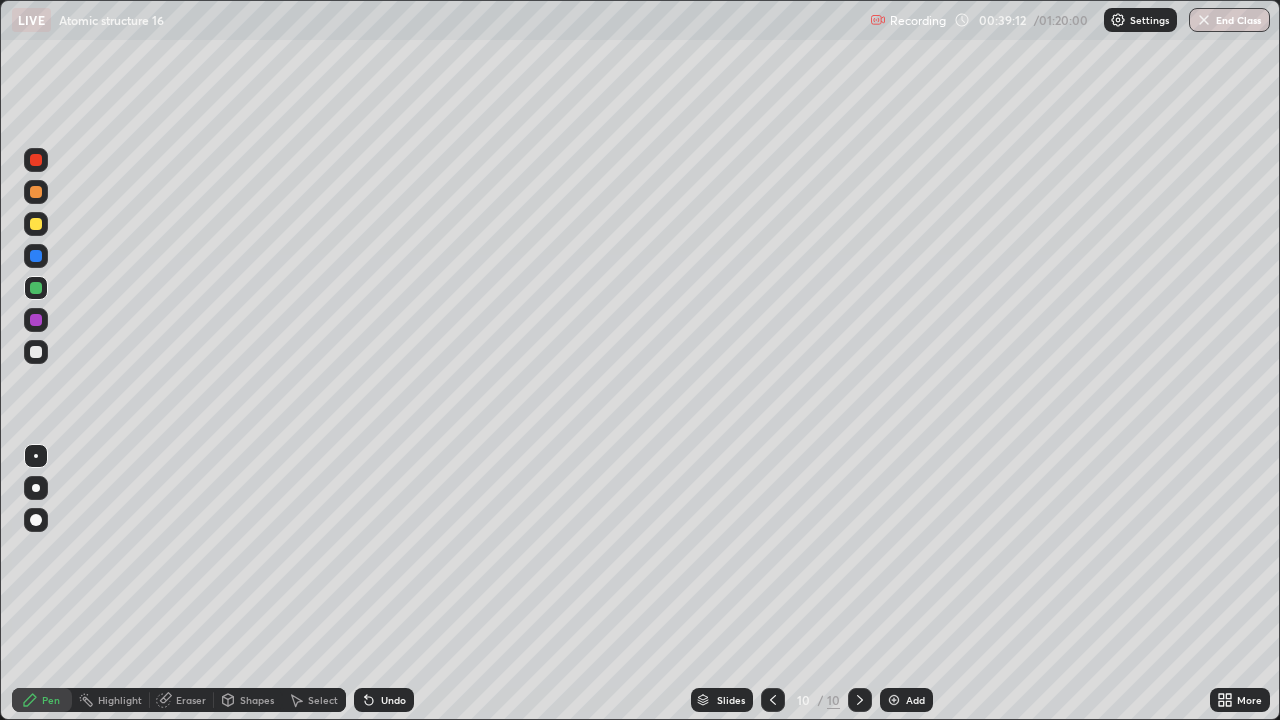 click on "Shapes" at bounding box center (248, 700) 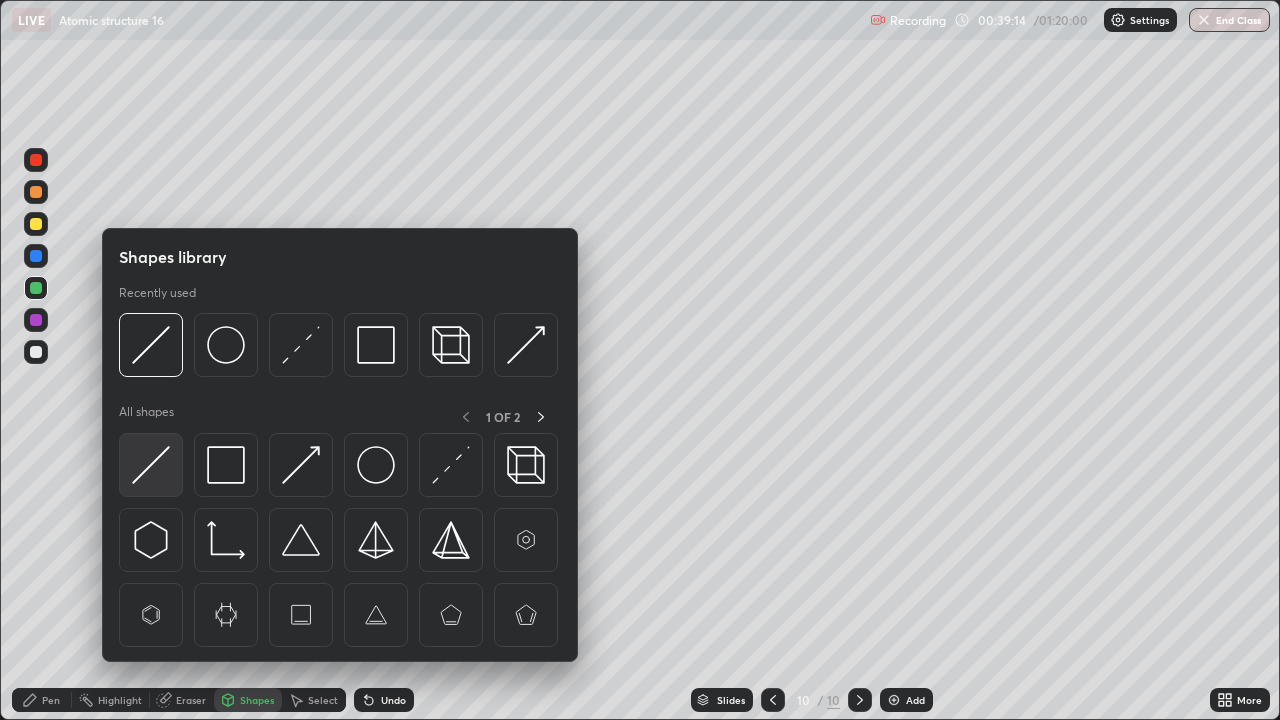 click at bounding box center [151, 465] 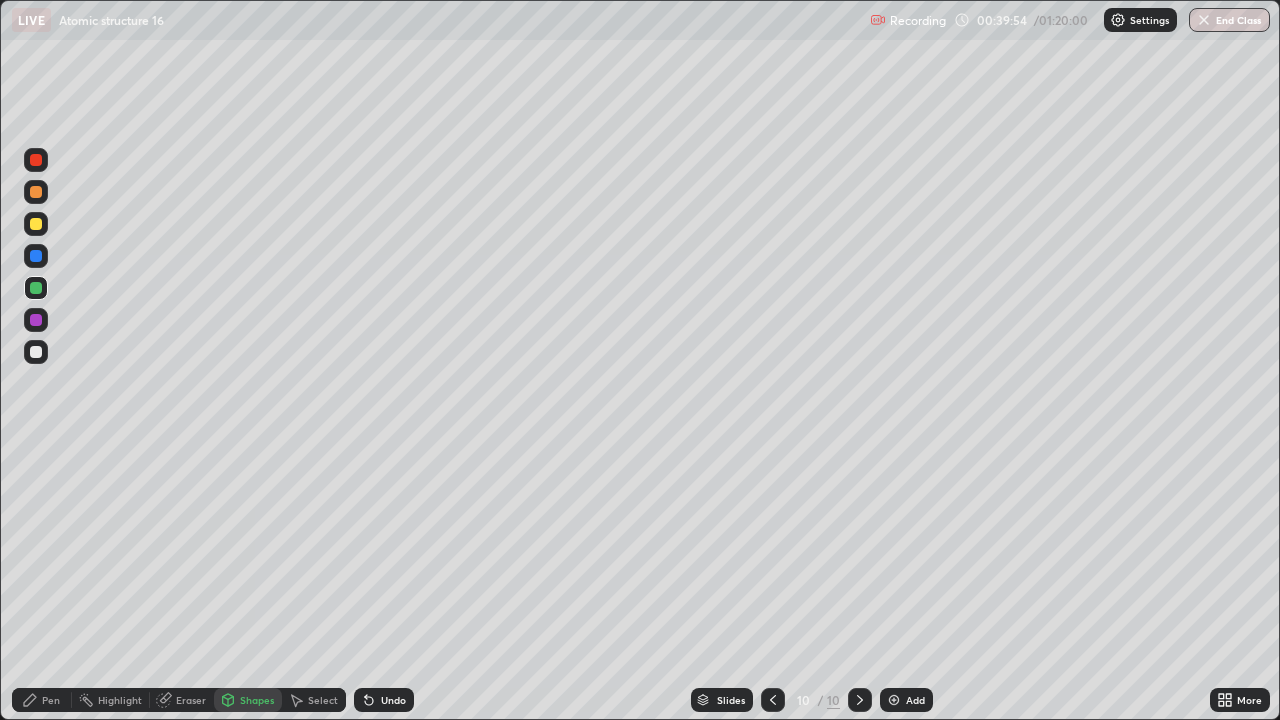 click on "Shapes" at bounding box center (257, 700) 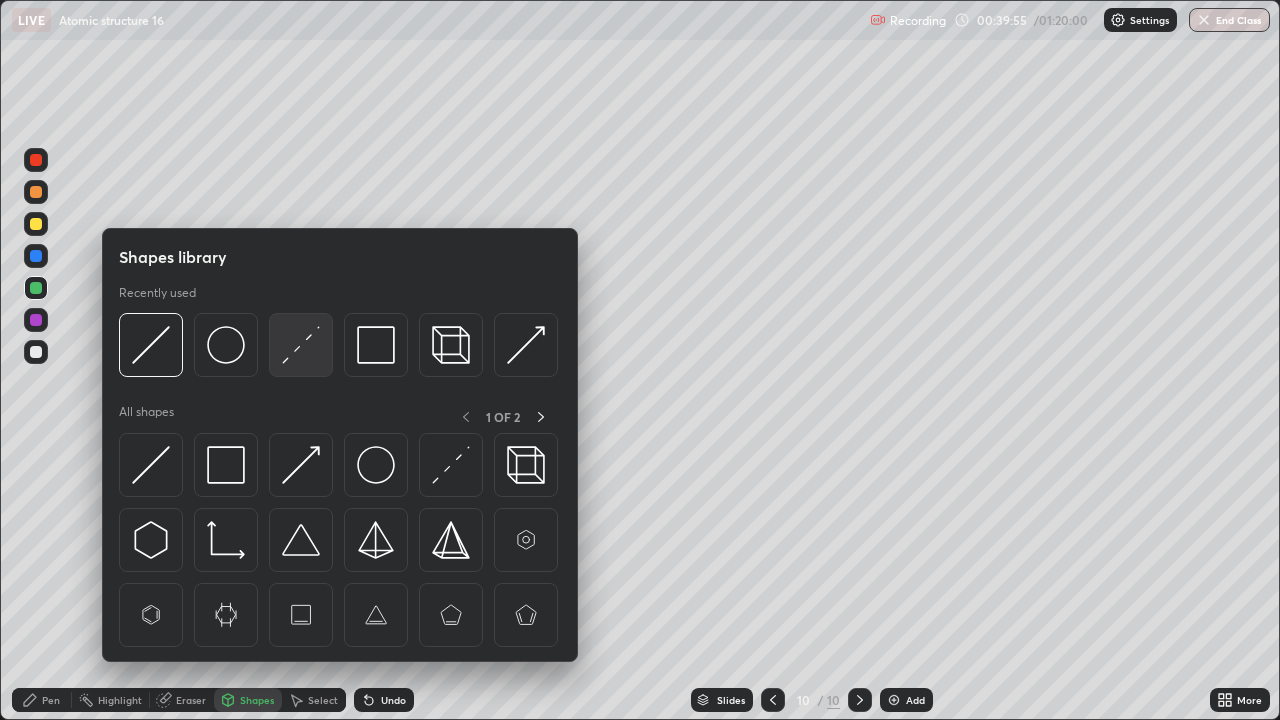 click at bounding box center [301, 345] 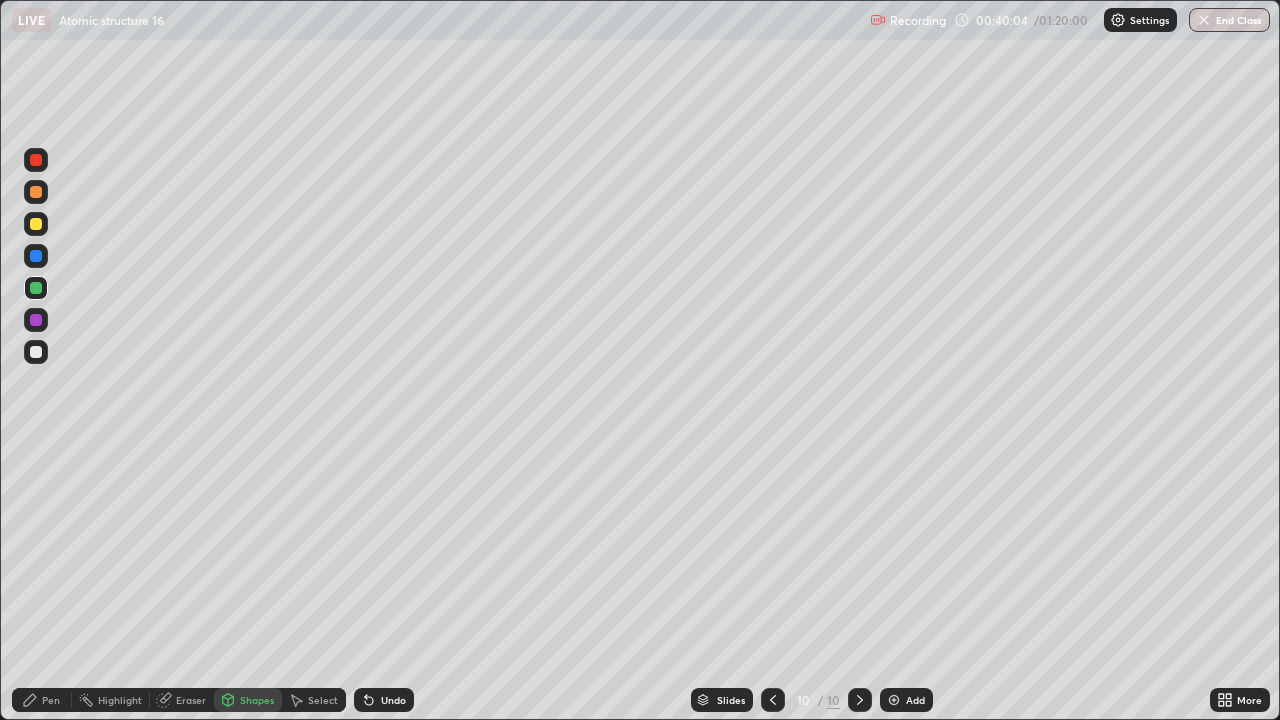click at bounding box center [36, 352] 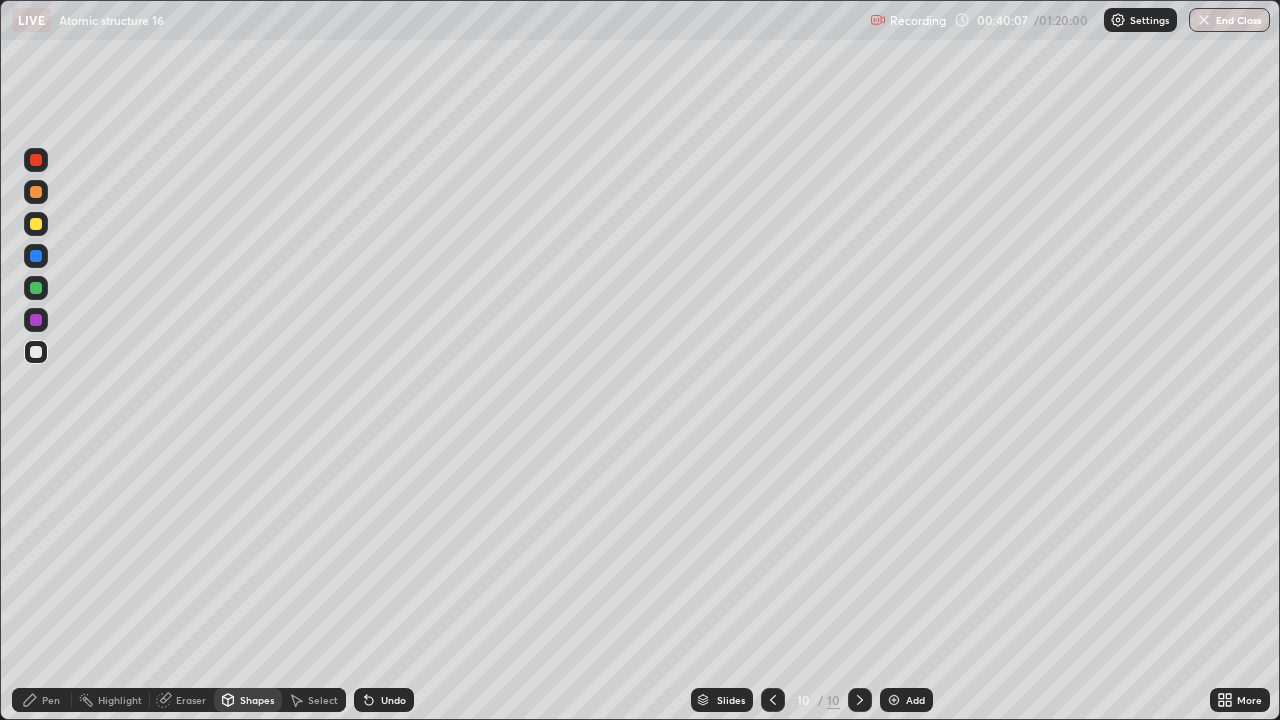 click on "Undo" at bounding box center [384, 700] 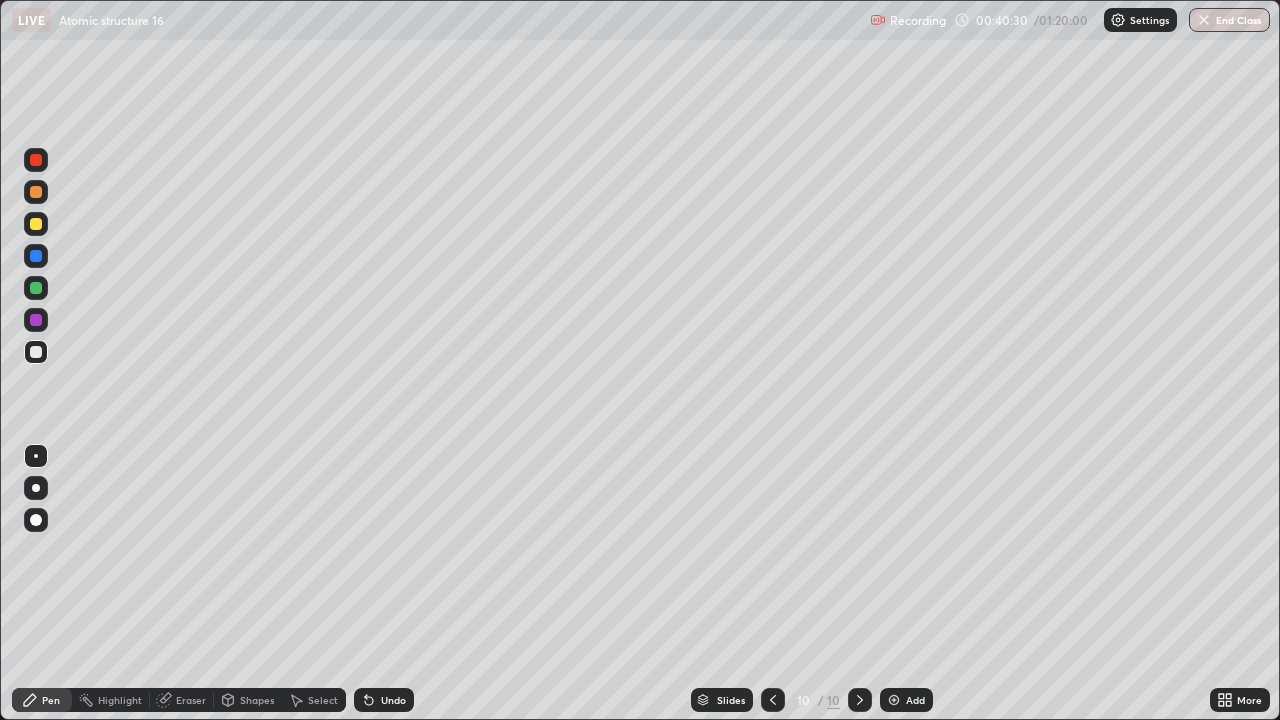 click at bounding box center (36, 352) 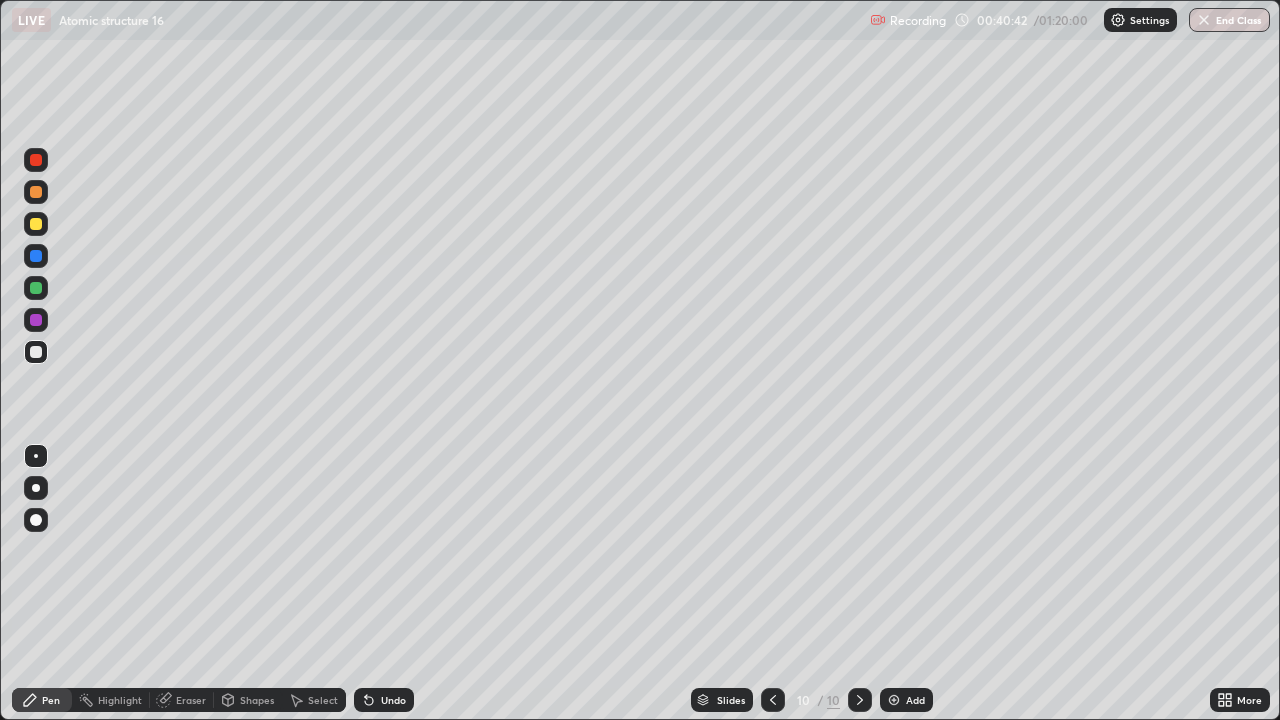 click at bounding box center [36, 320] 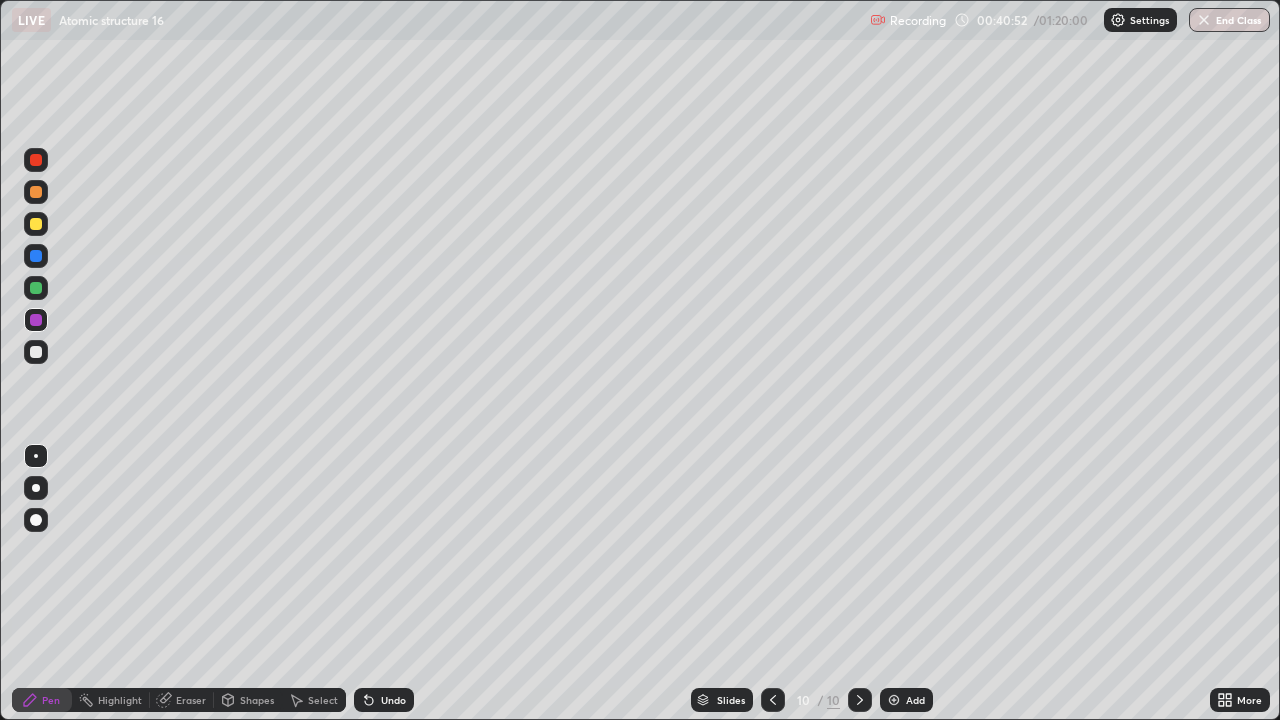 click at bounding box center [36, 288] 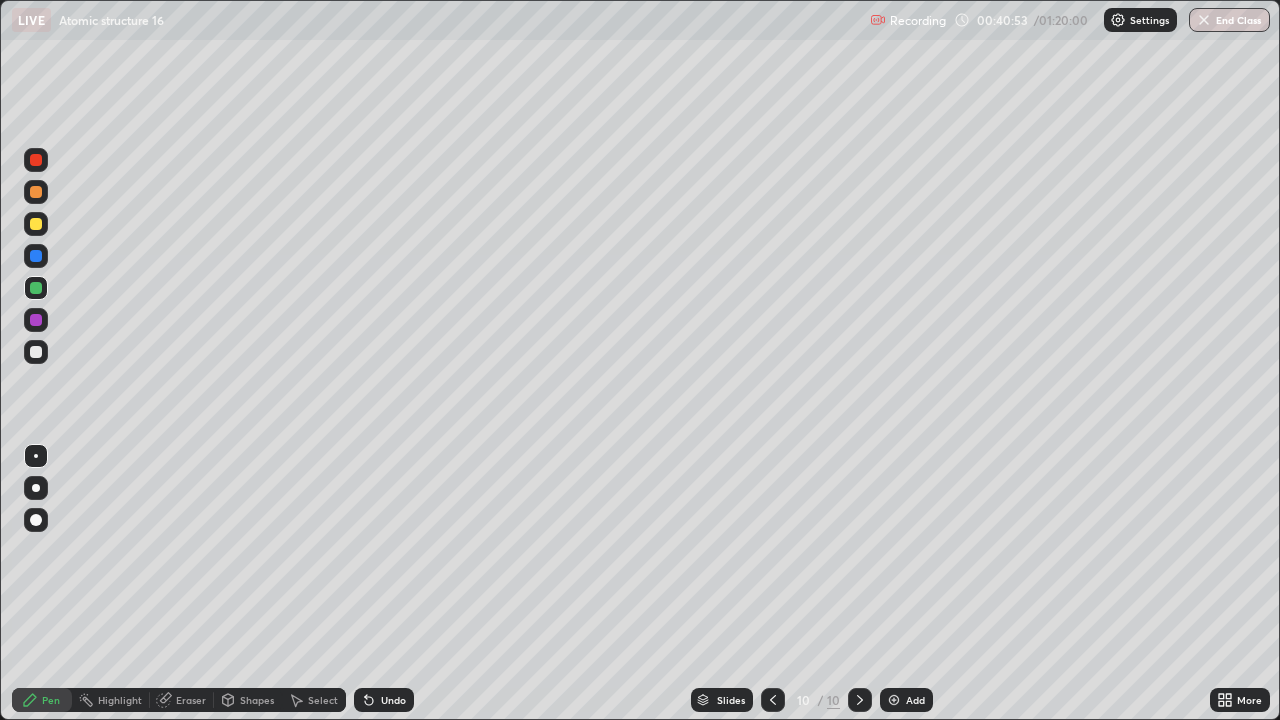 click at bounding box center (36, 256) 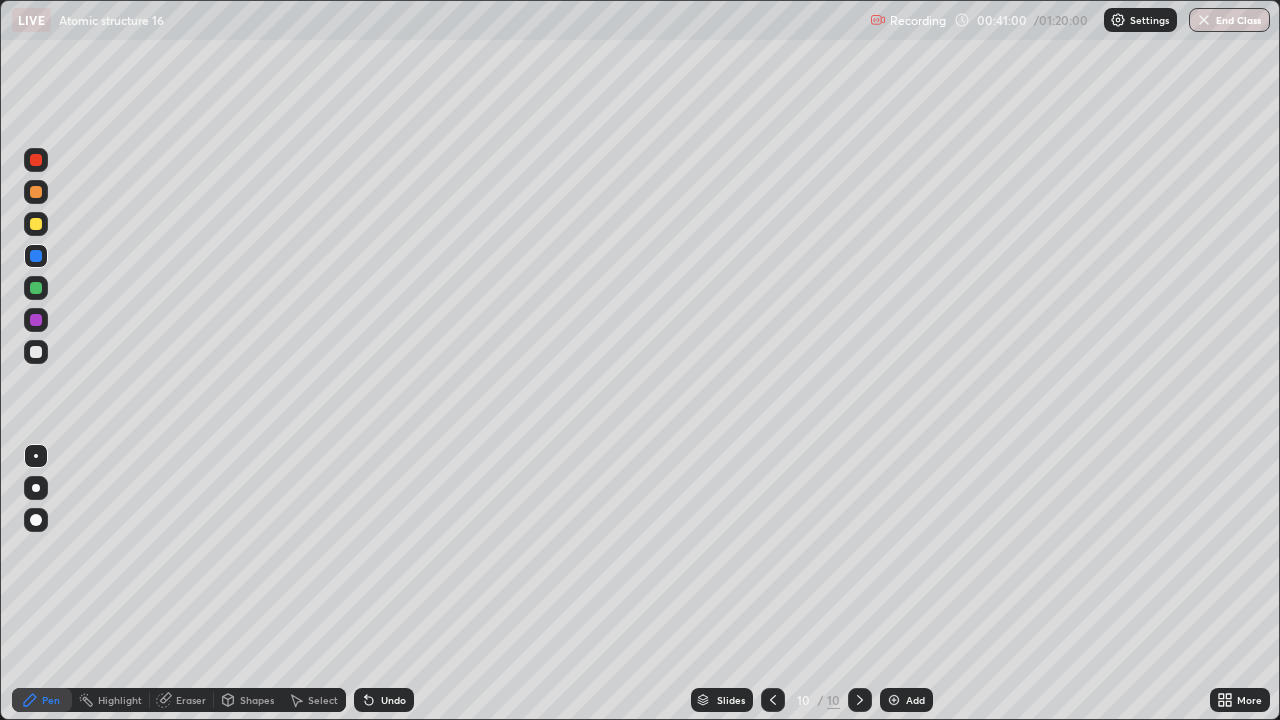 click at bounding box center [36, 288] 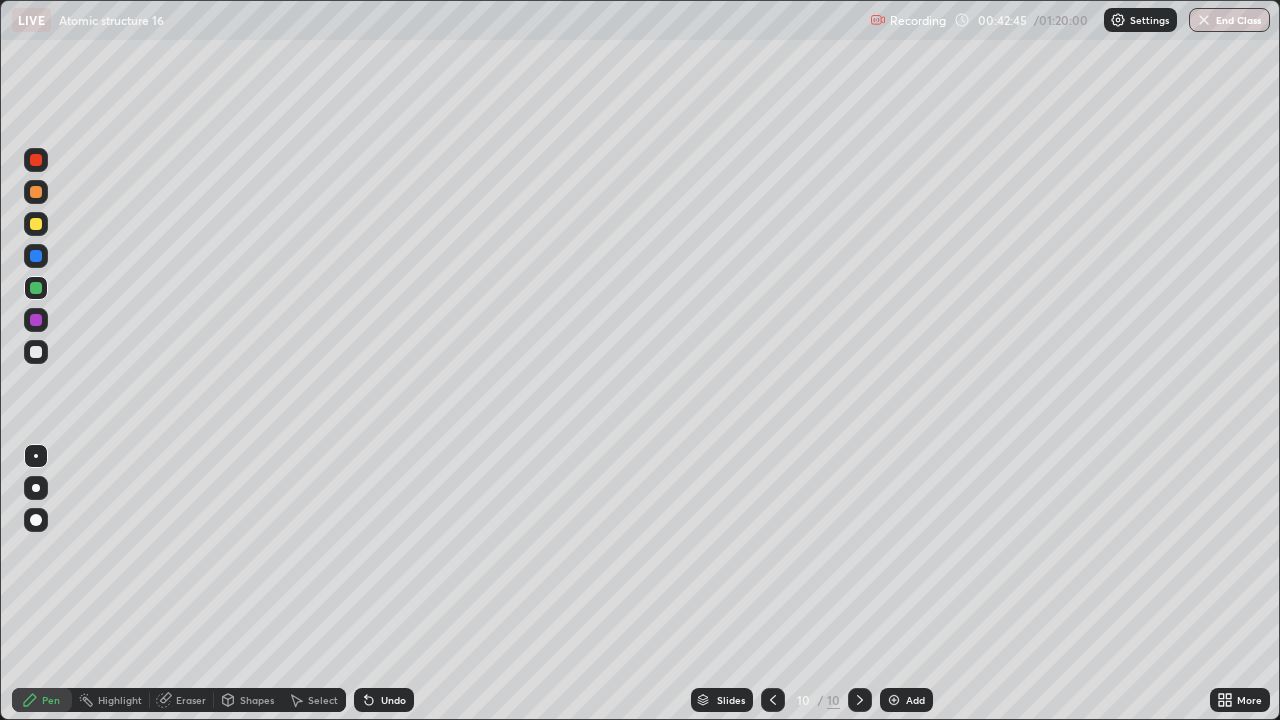 click on "Add" at bounding box center [906, 700] 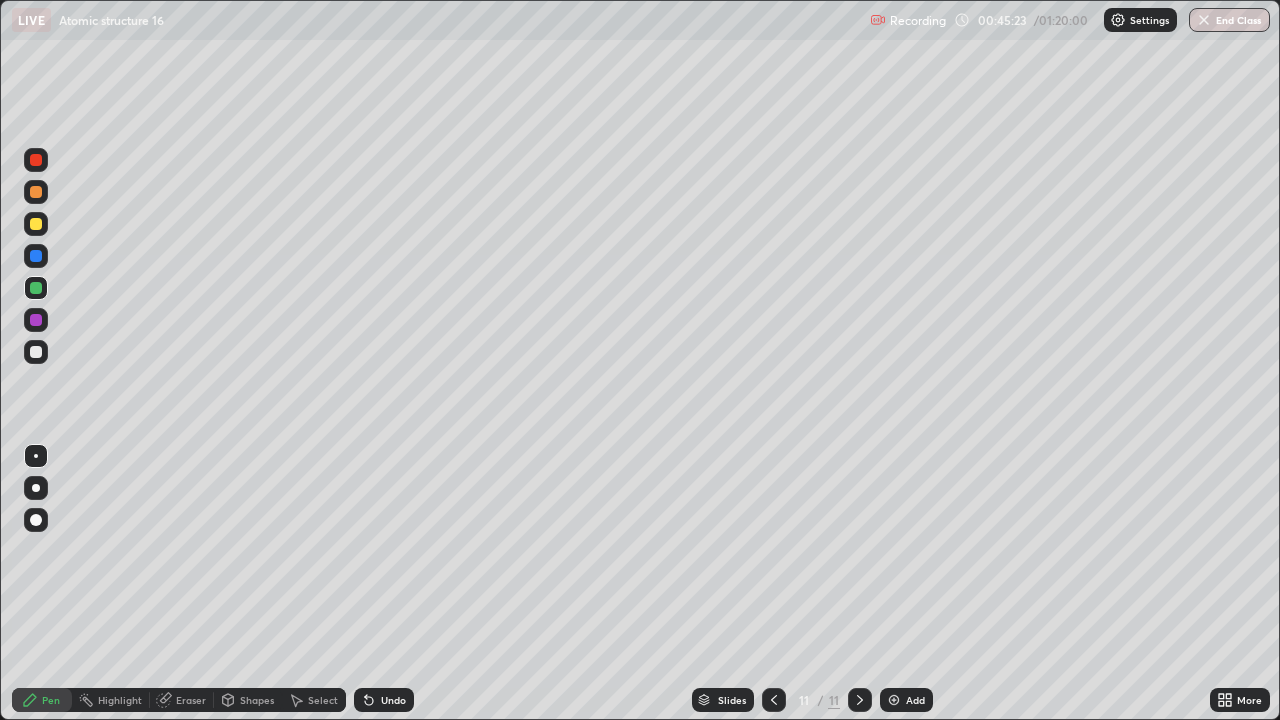 click at bounding box center [774, 700] 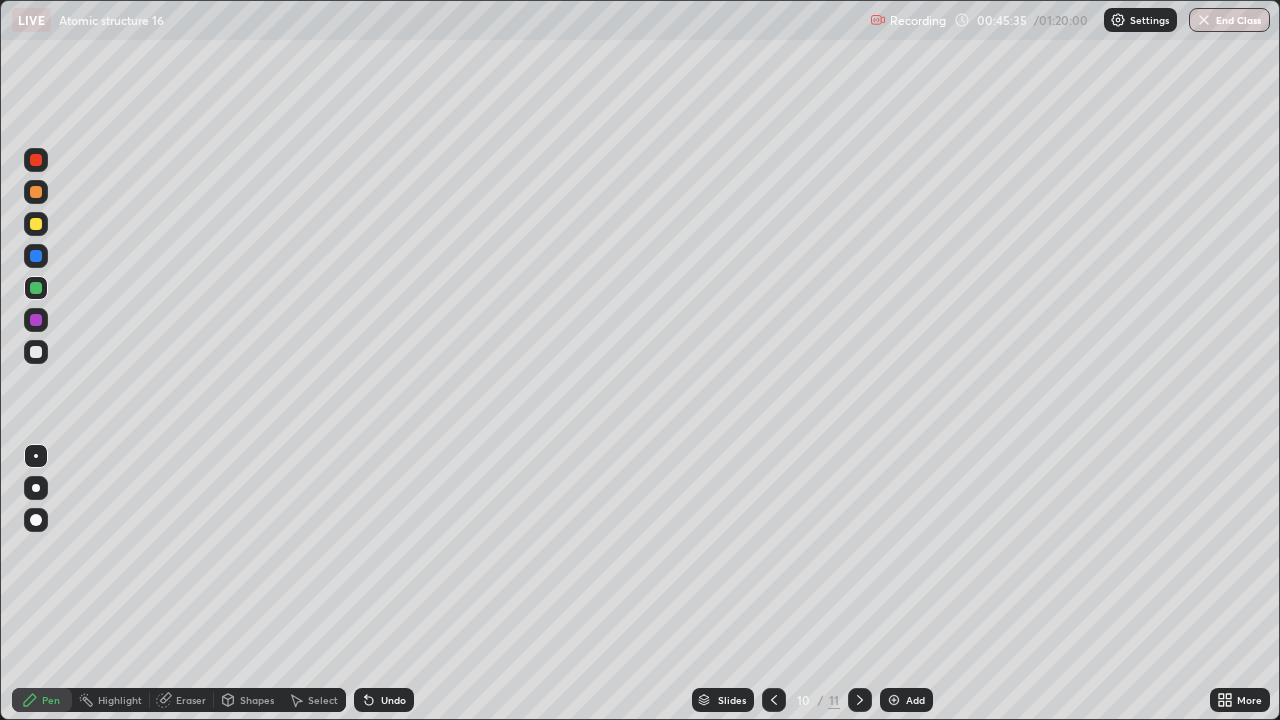 click at bounding box center [36, 224] 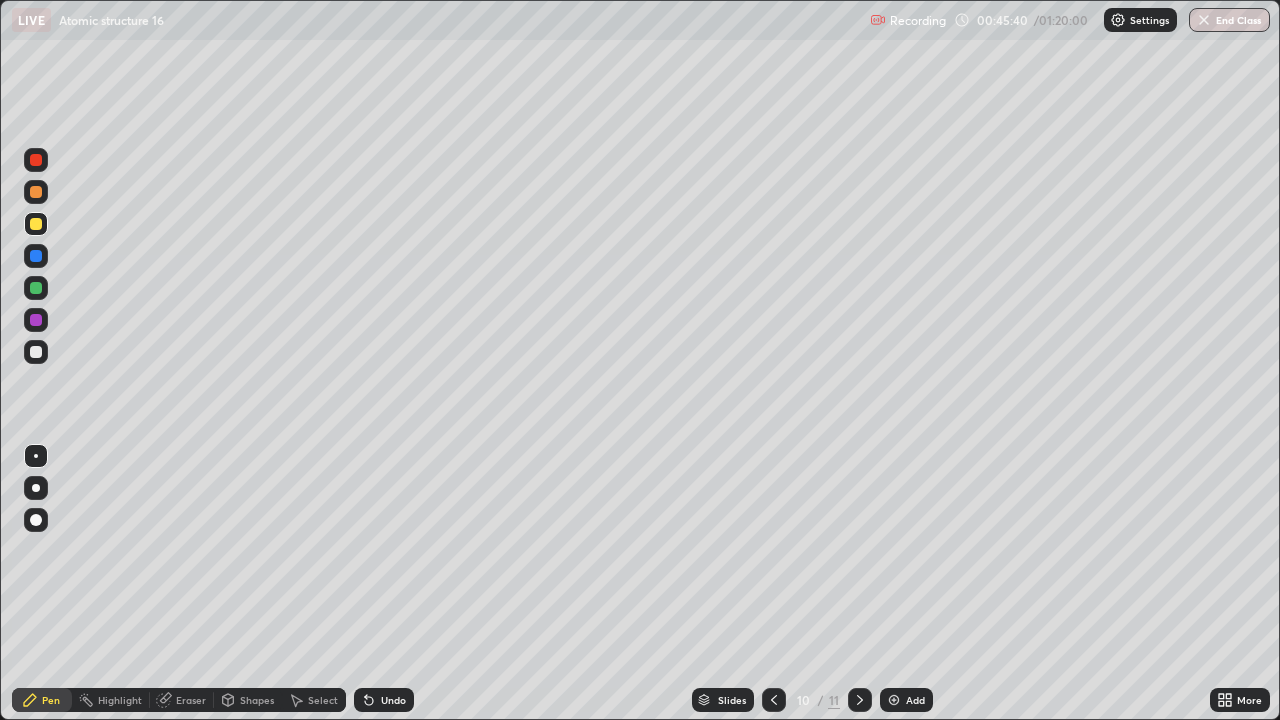 click on "Select" at bounding box center (314, 700) 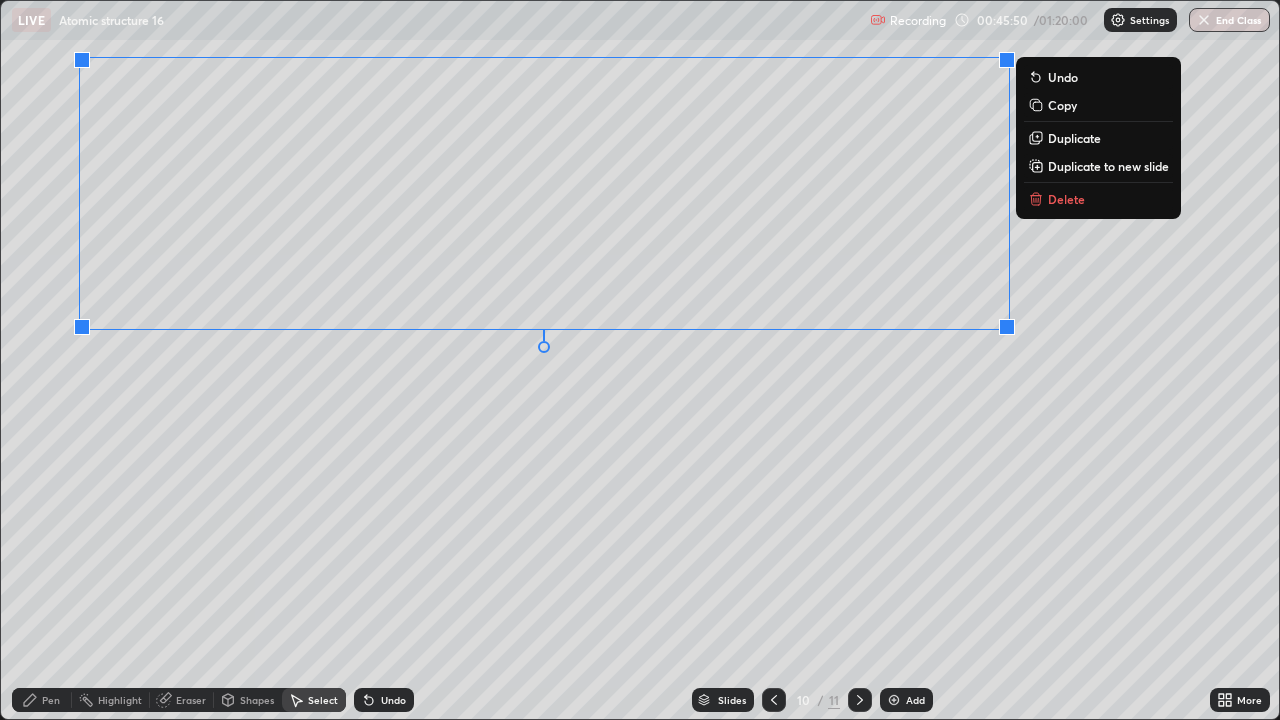 click on "0 ° Undo Copy Duplicate Duplicate to new slide Delete" at bounding box center [640, 360] 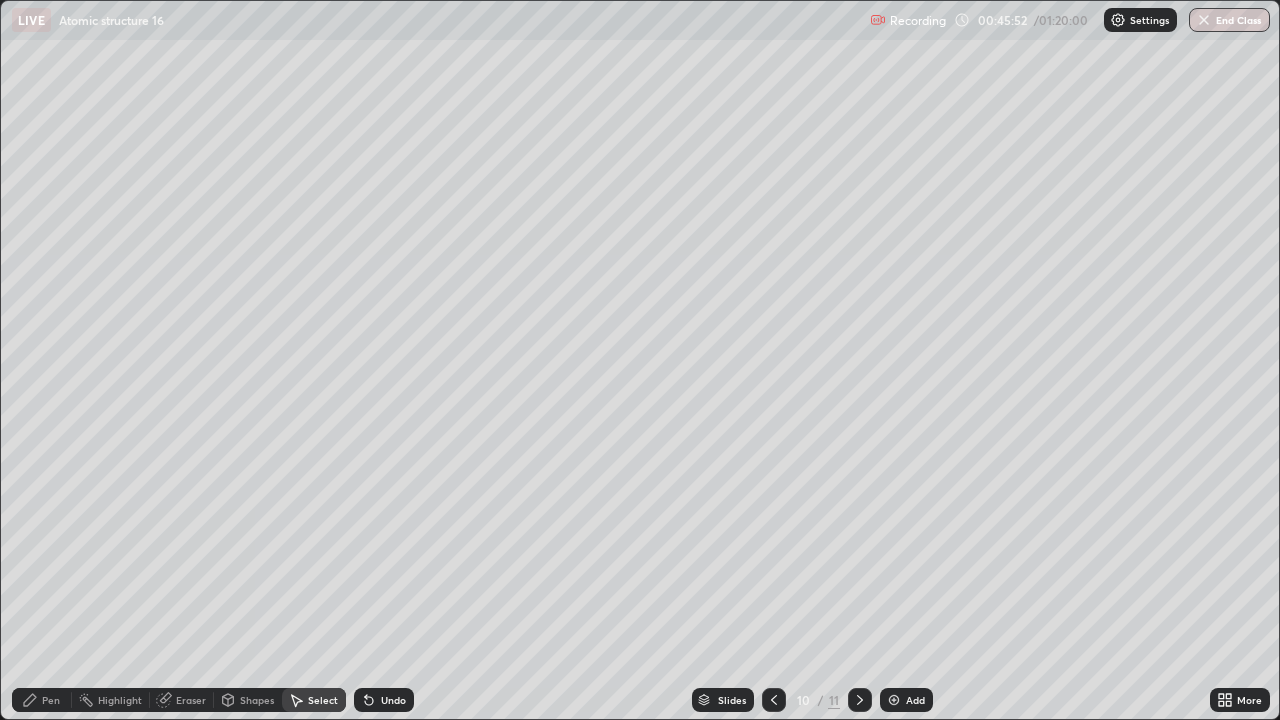 click on "Pen" at bounding box center (42, 700) 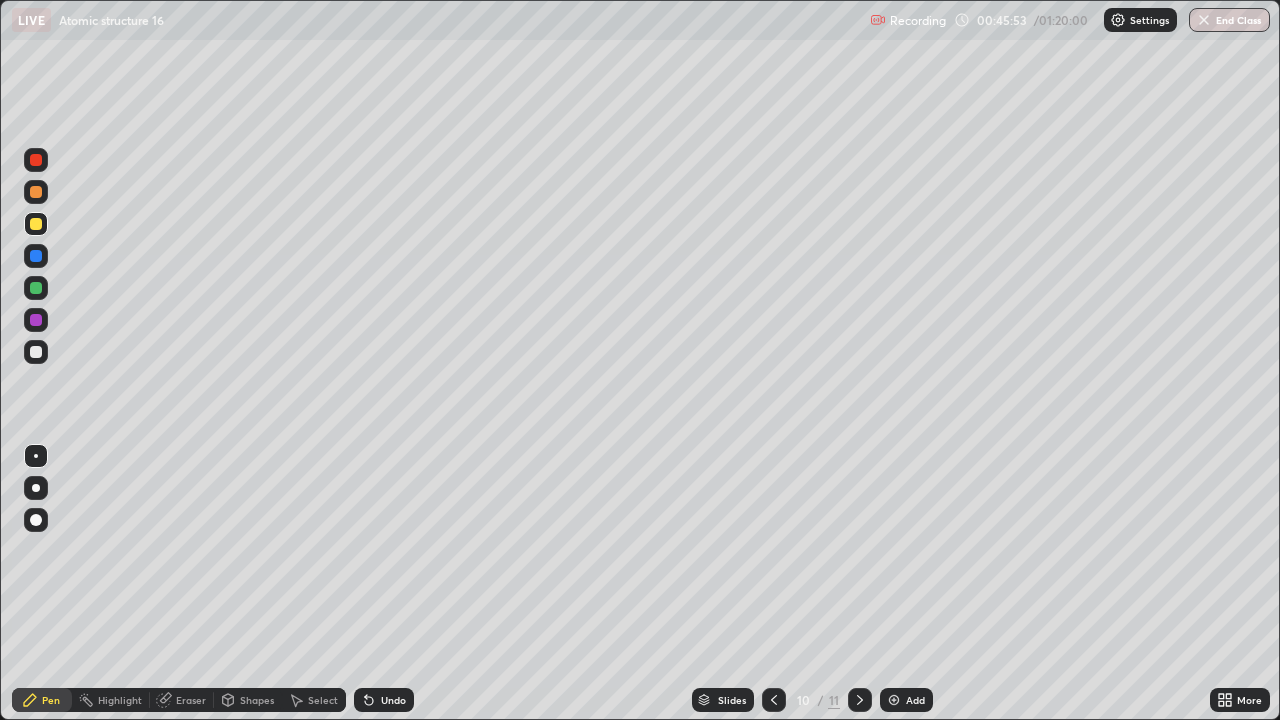click at bounding box center (36, 288) 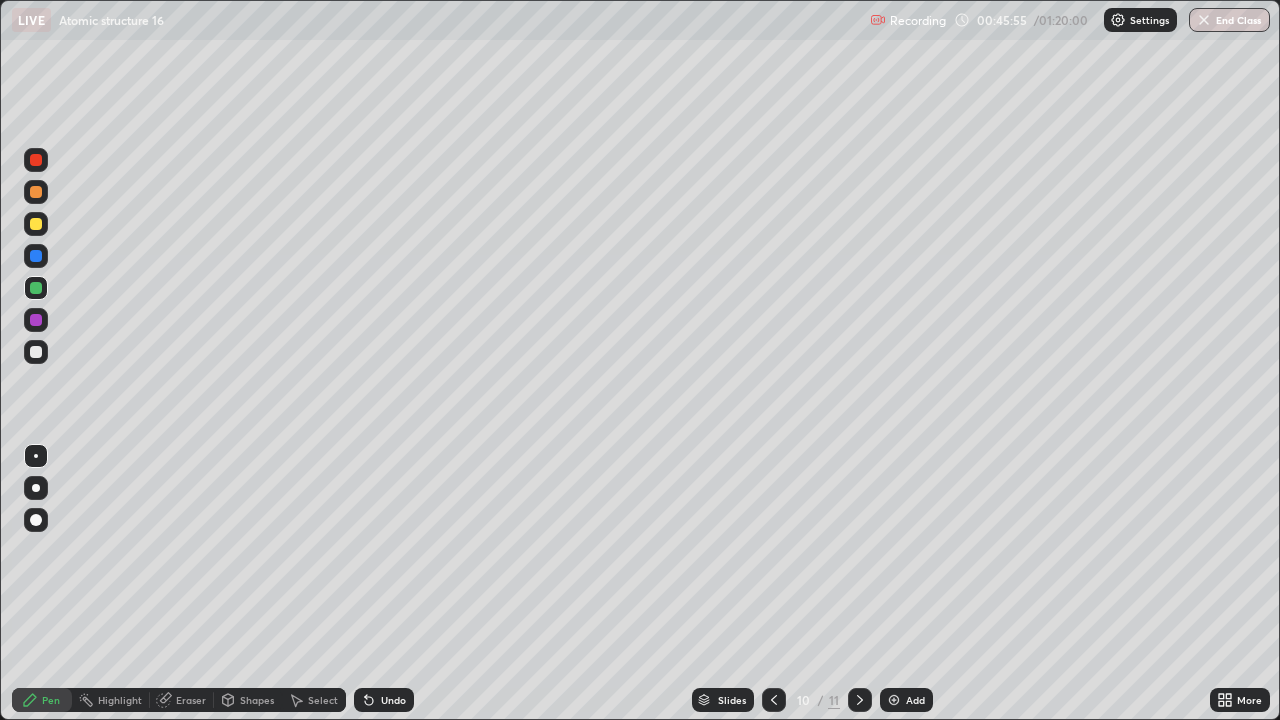 click at bounding box center [36, 352] 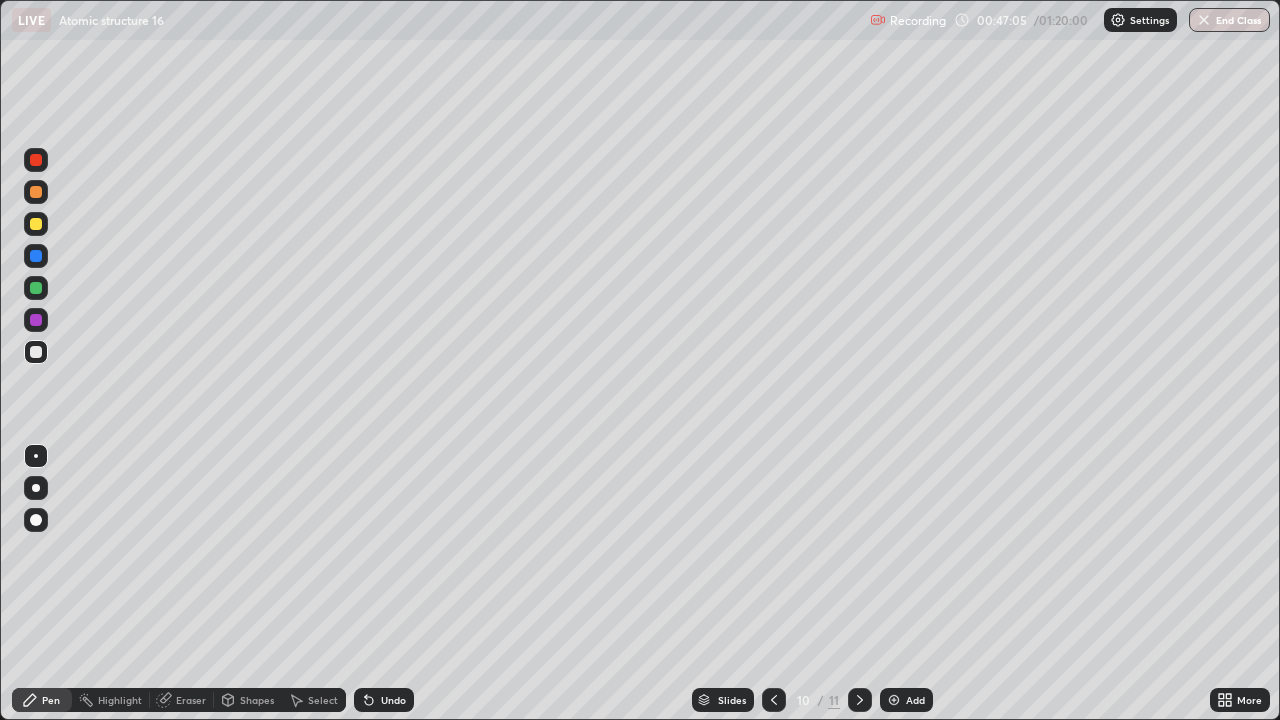 click at bounding box center (36, 256) 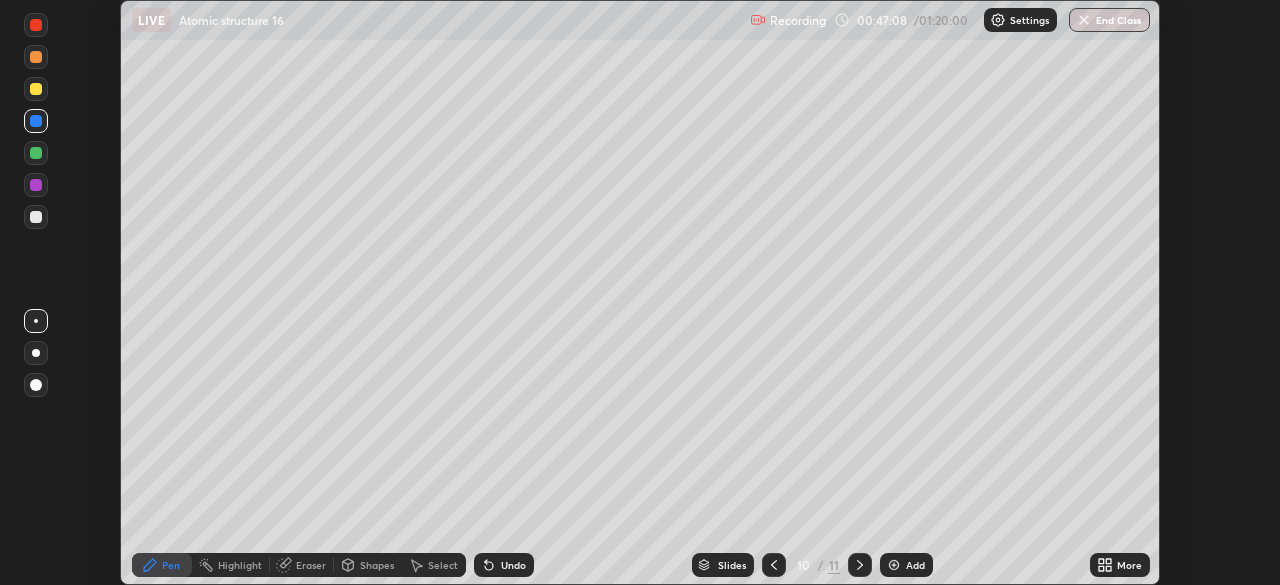 scroll, scrollTop: 585, scrollLeft: 1280, axis: both 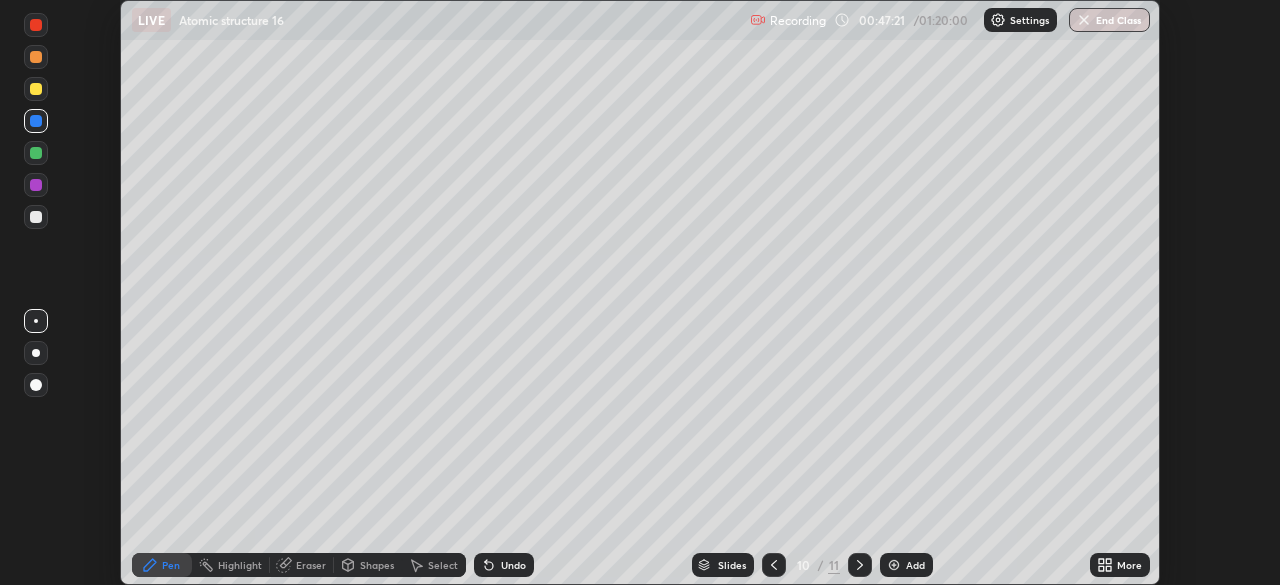 click on "Undo" at bounding box center [504, 565] 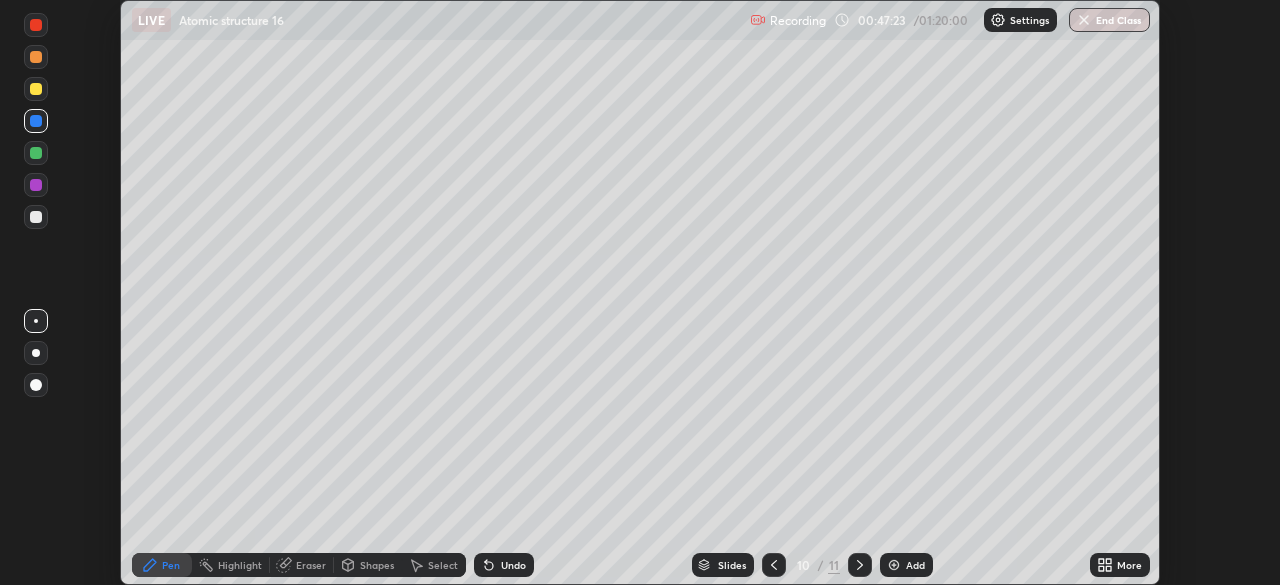 click on "Shapes" at bounding box center [377, 565] 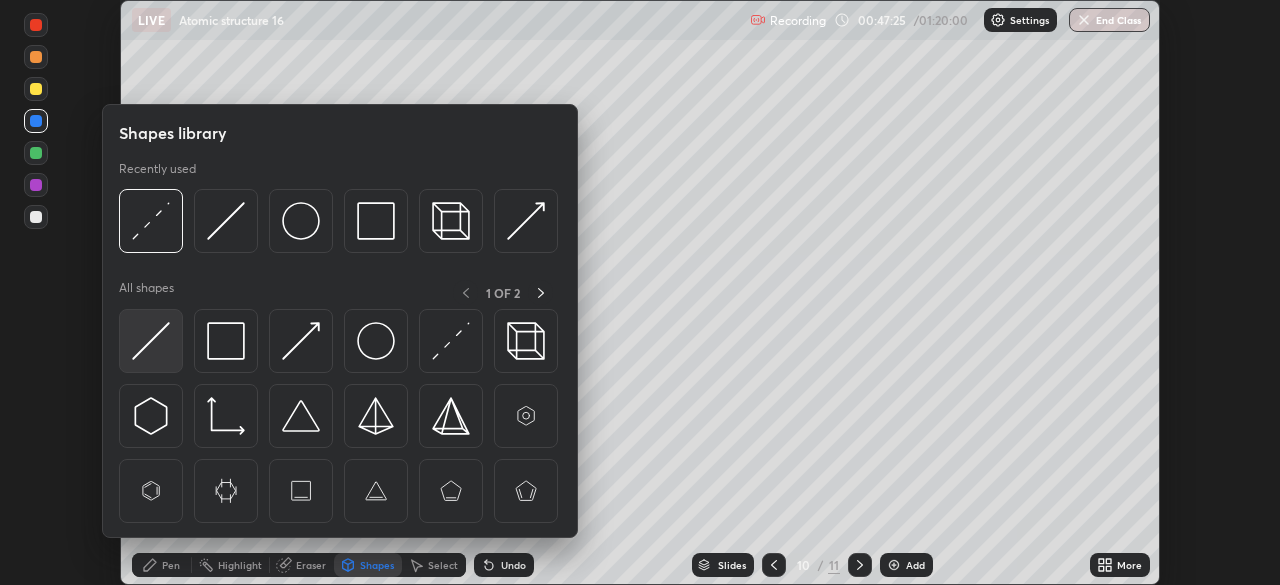 click at bounding box center (151, 341) 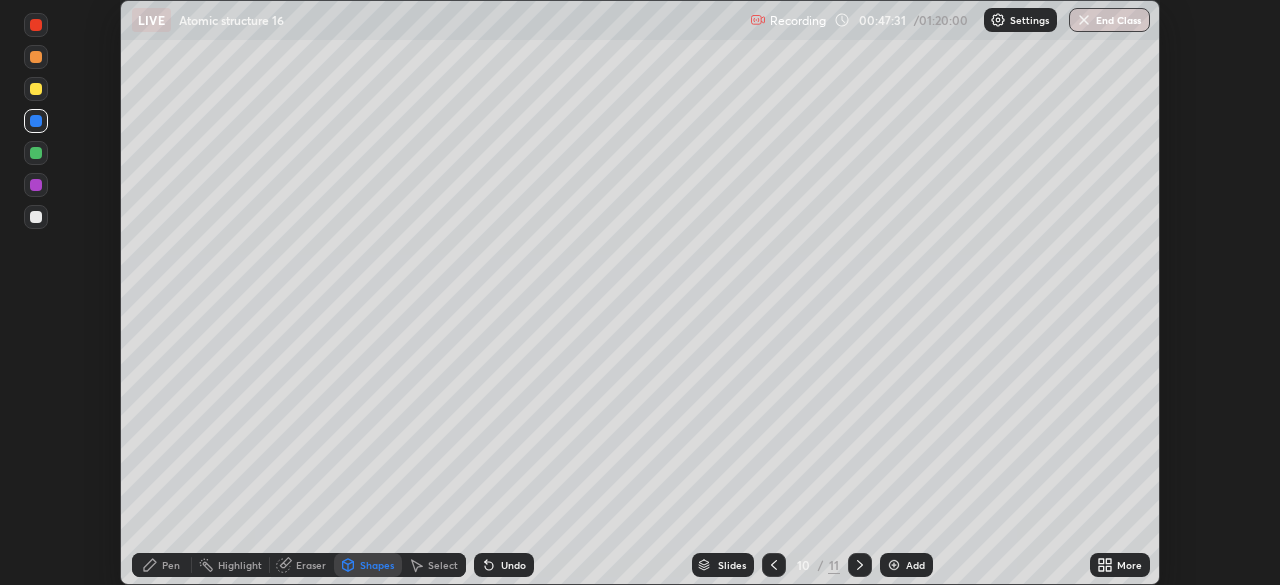 click on "Undo" at bounding box center [504, 565] 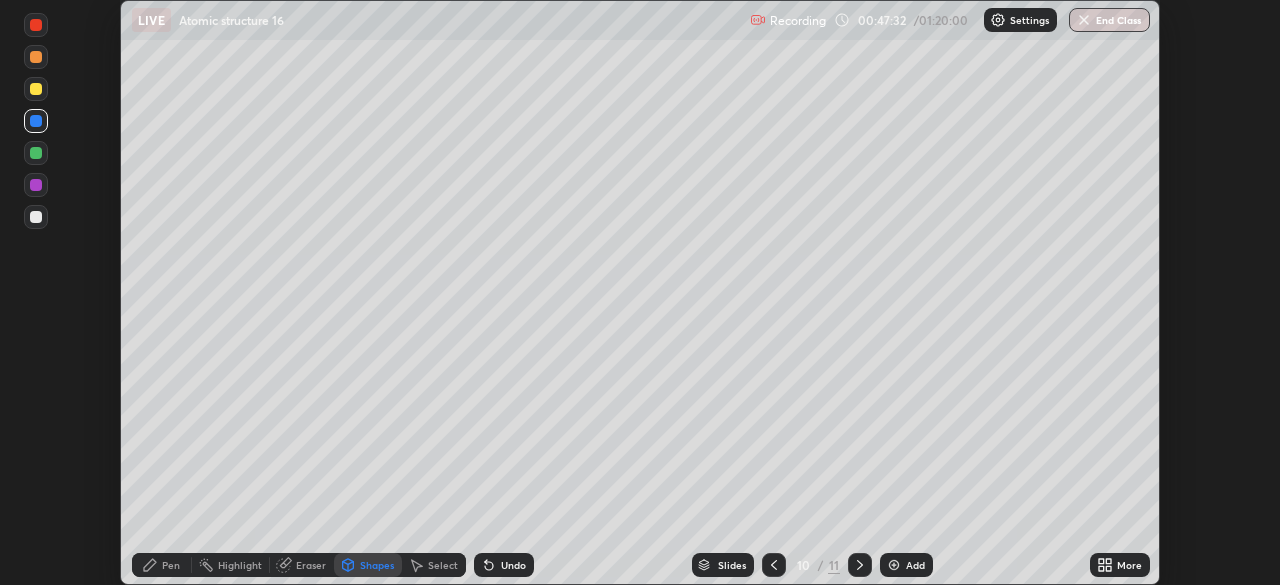 click 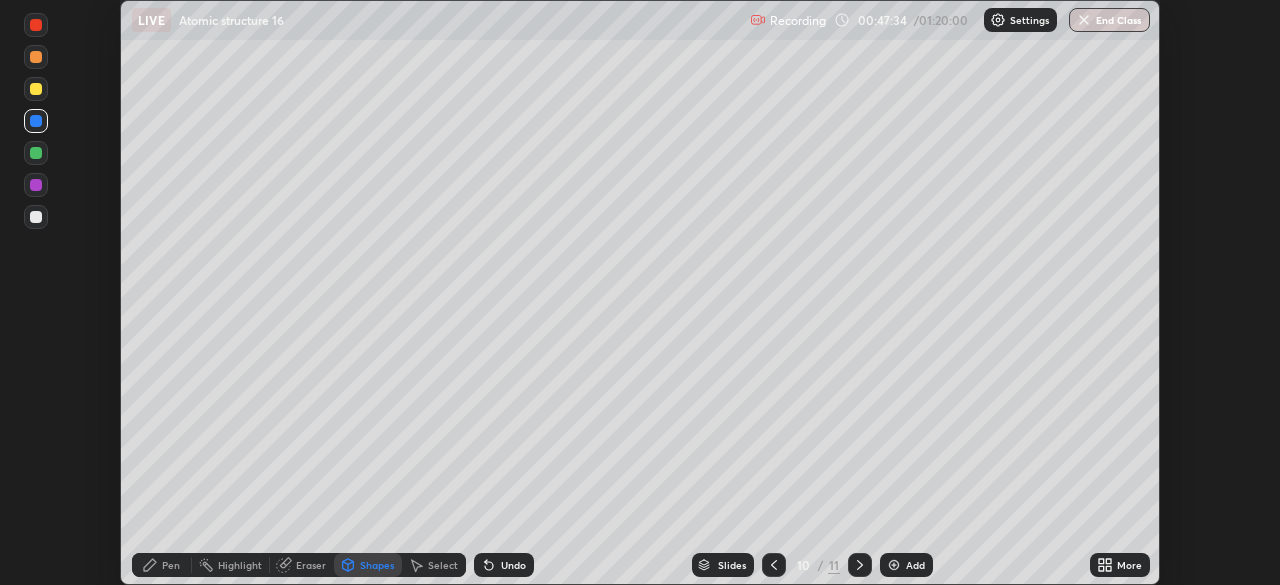 click on "Shapes" at bounding box center (377, 565) 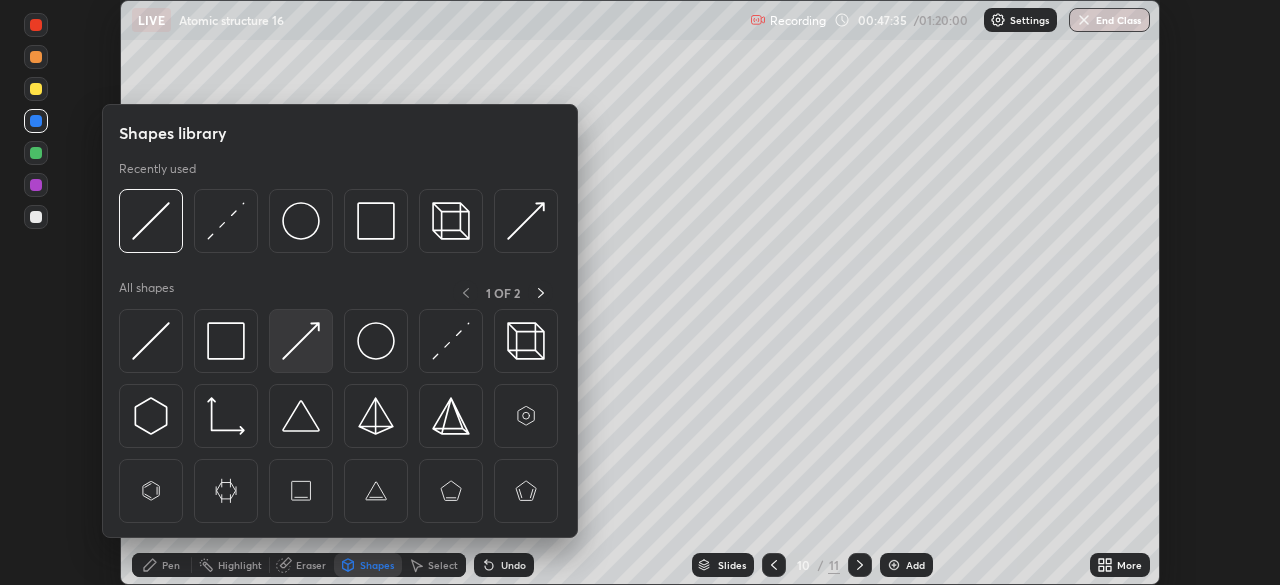 click at bounding box center (301, 341) 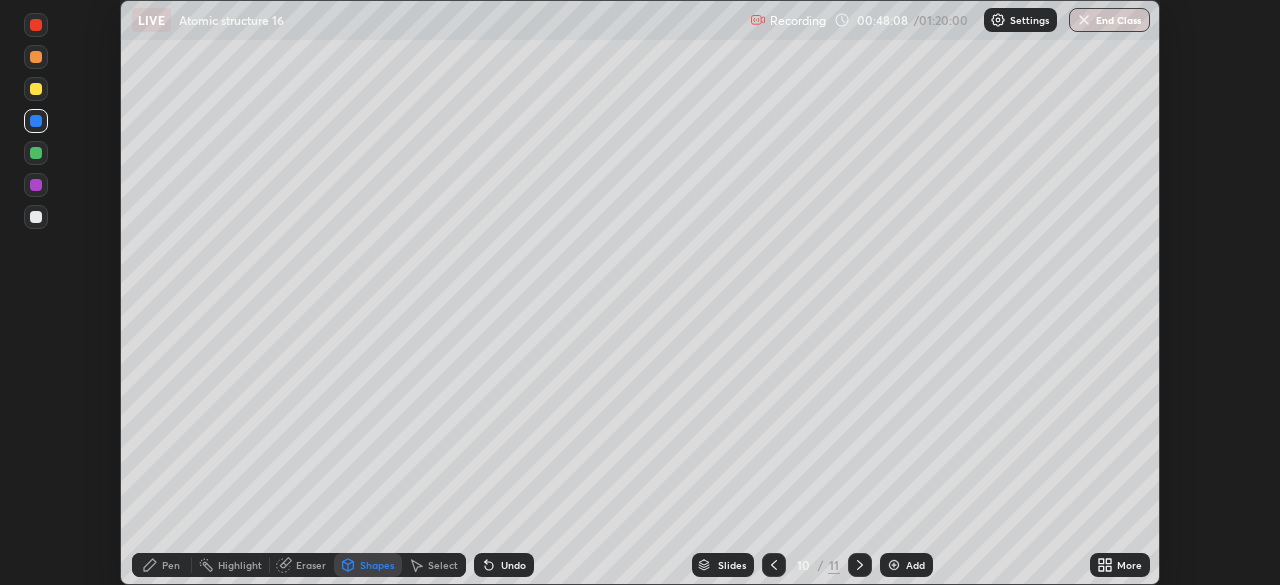 click on "Pen" at bounding box center (162, 565) 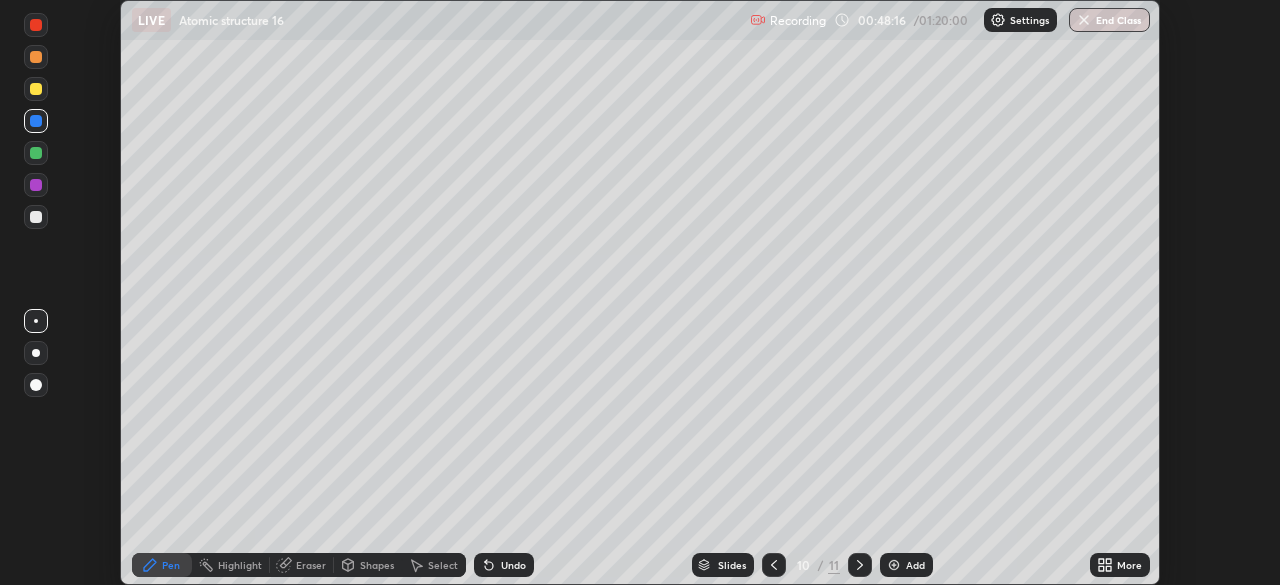 click 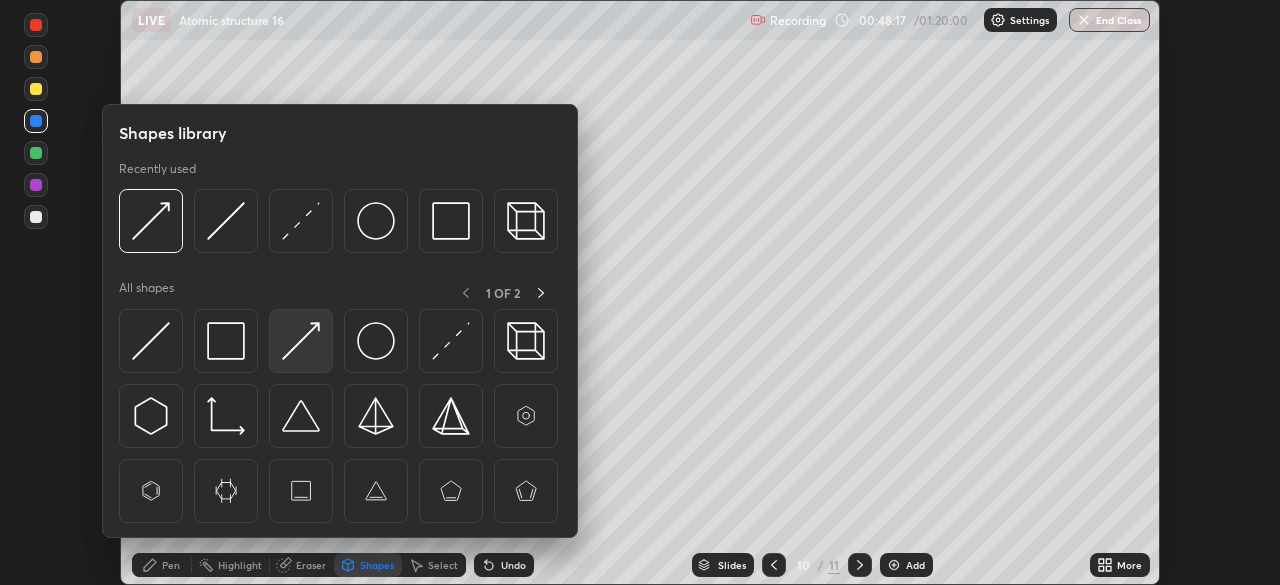 click at bounding box center [301, 341] 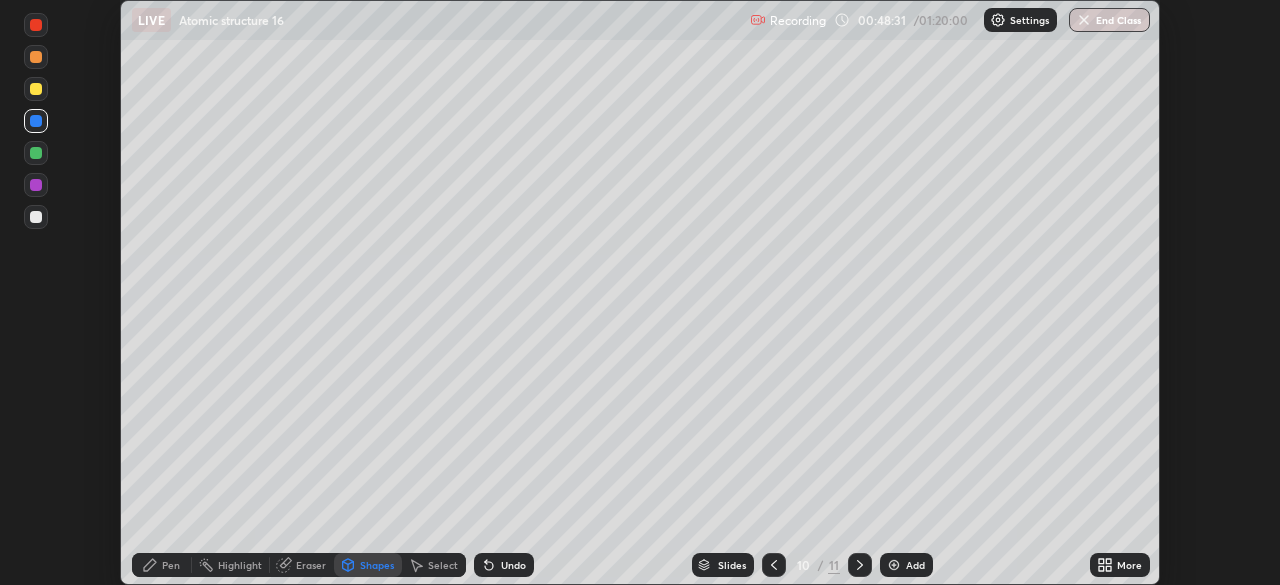 click at bounding box center [36, 185] 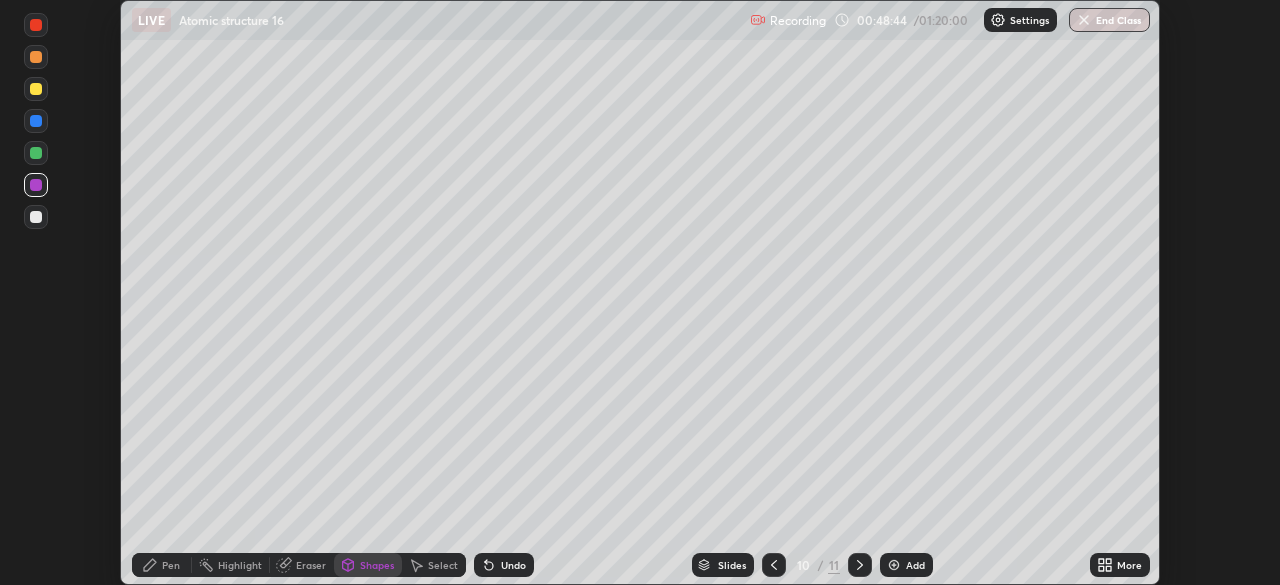 click at bounding box center [36, 153] 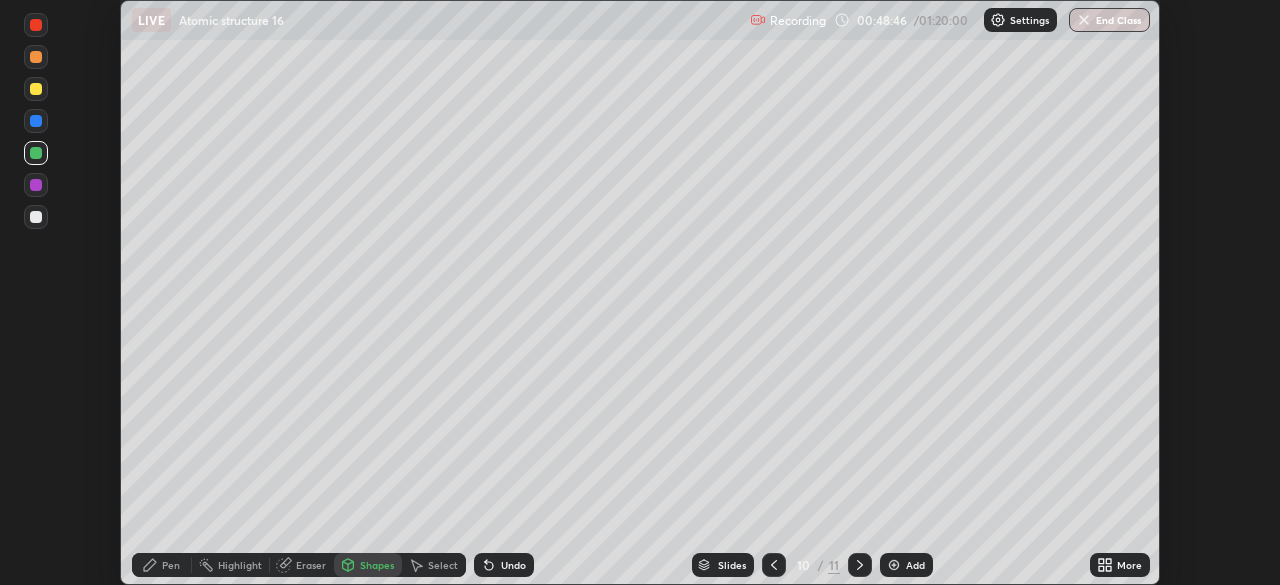 click at bounding box center (36, 89) 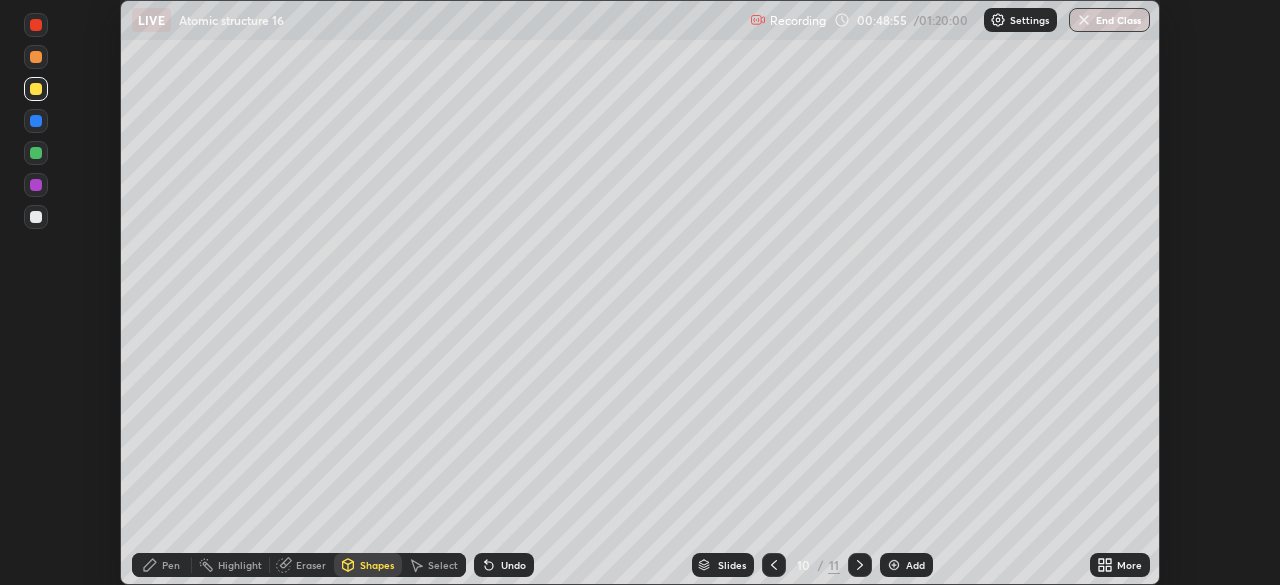 click at bounding box center (36, 57) 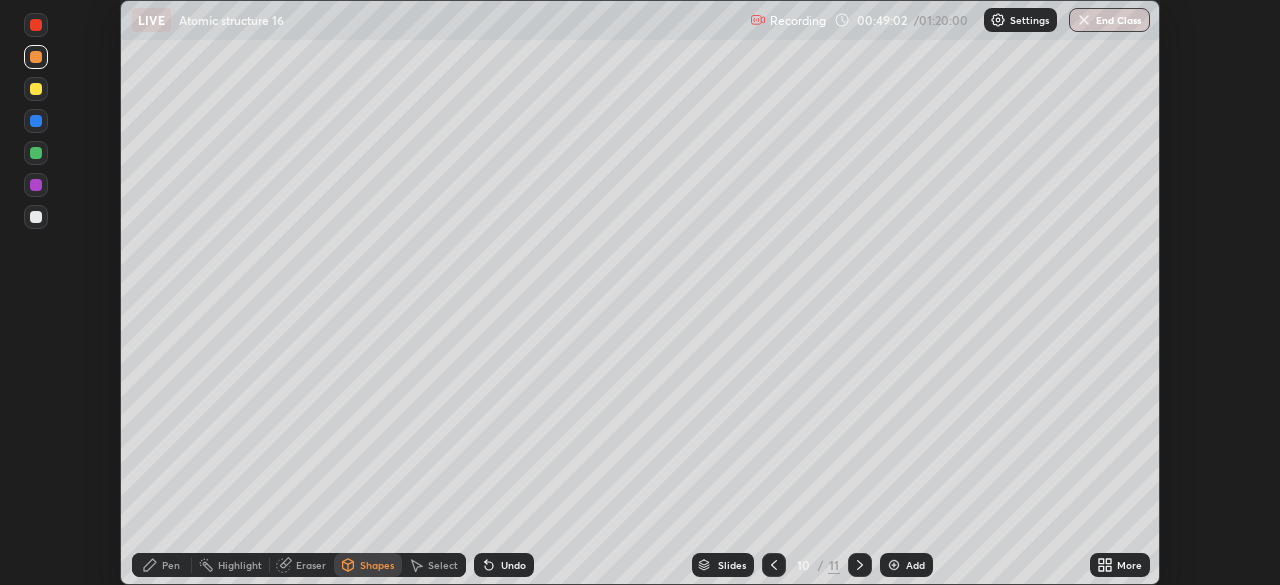 click at bounding box center (36, 25) 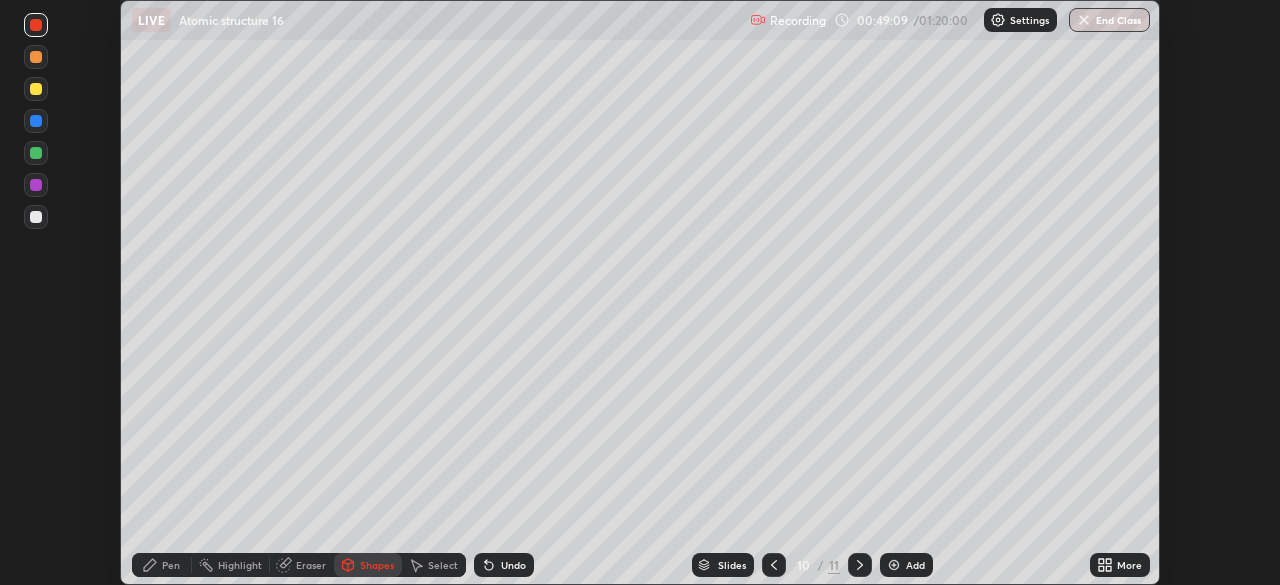 click at bounding box center [36, 217] 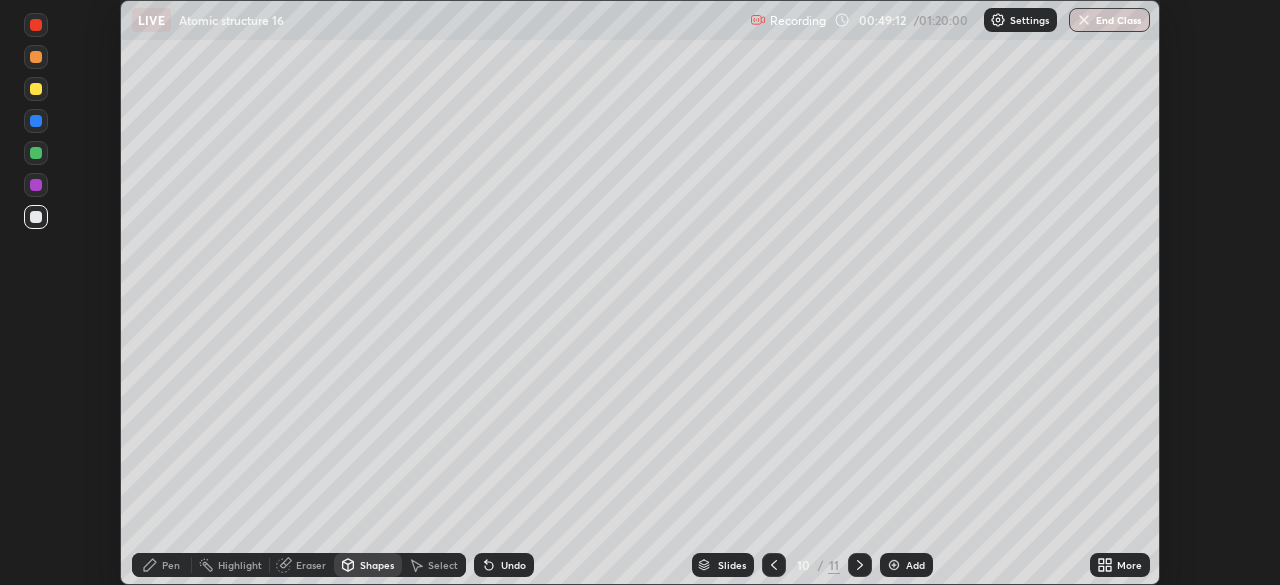 click 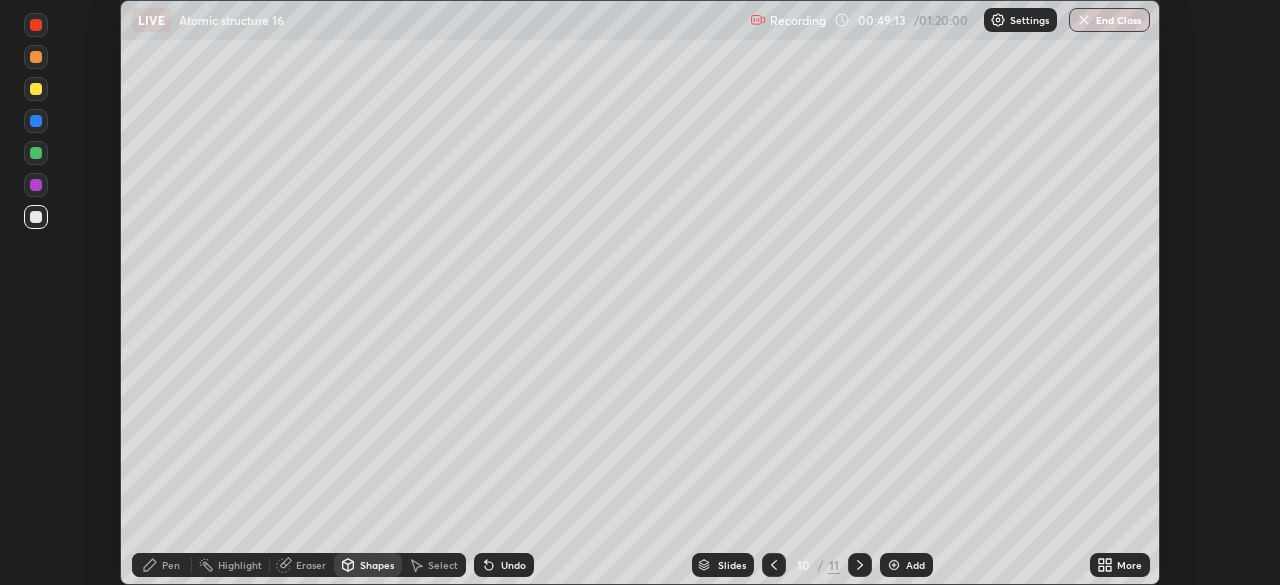 click on "Pen" at bounding box center [162, 565] 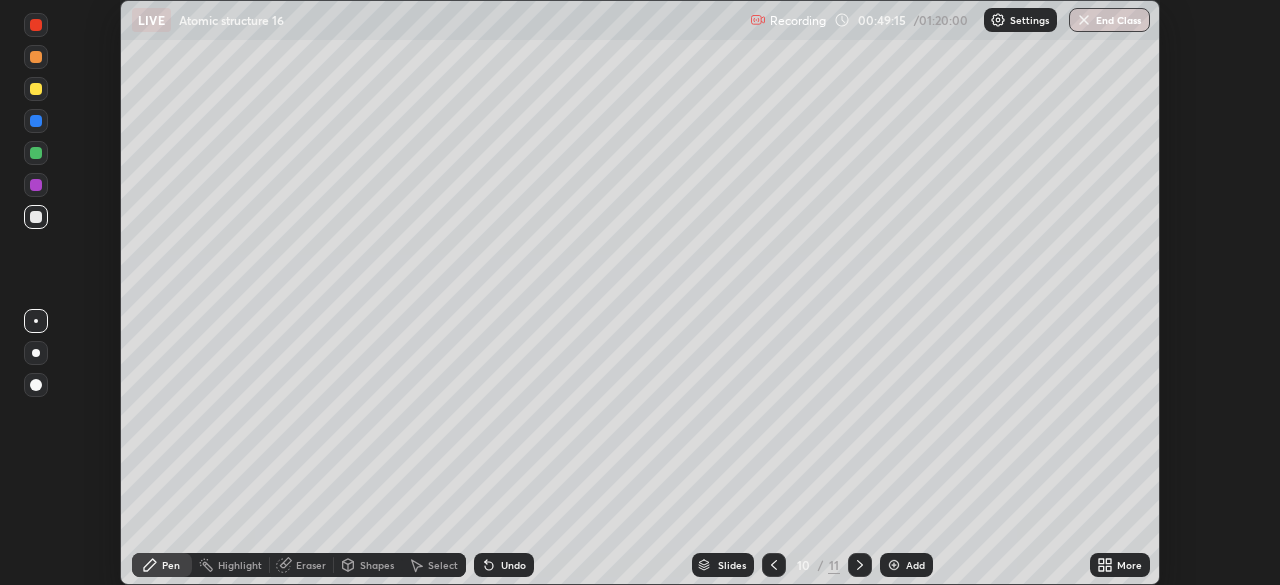 click at bounding box center (36, 217) 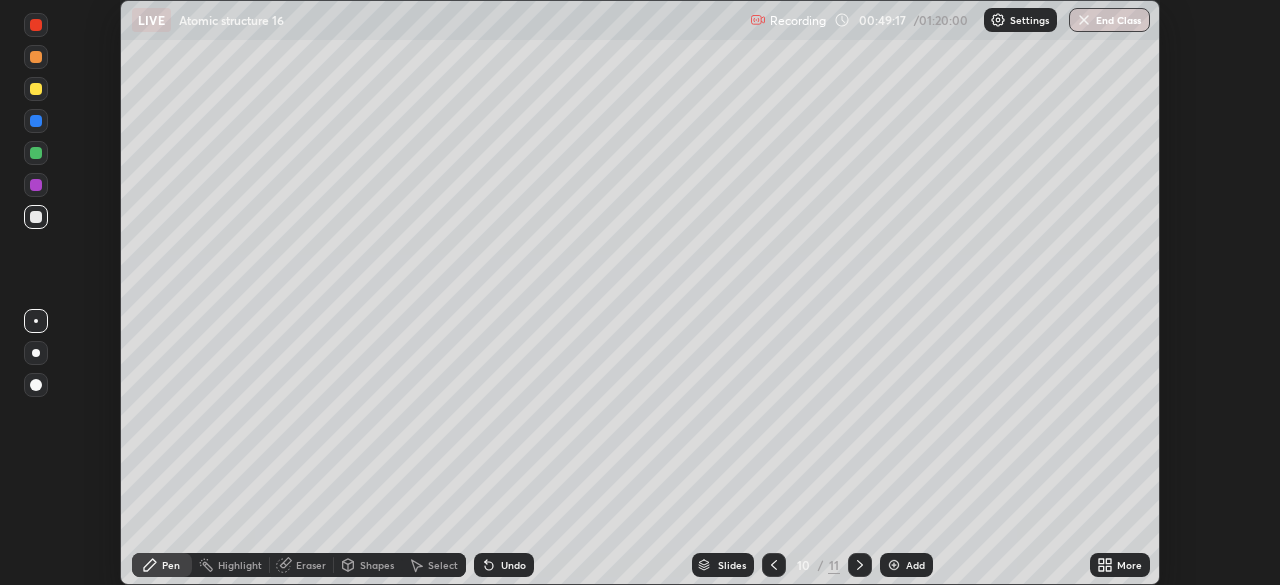 click at bounding box center (36, 153) 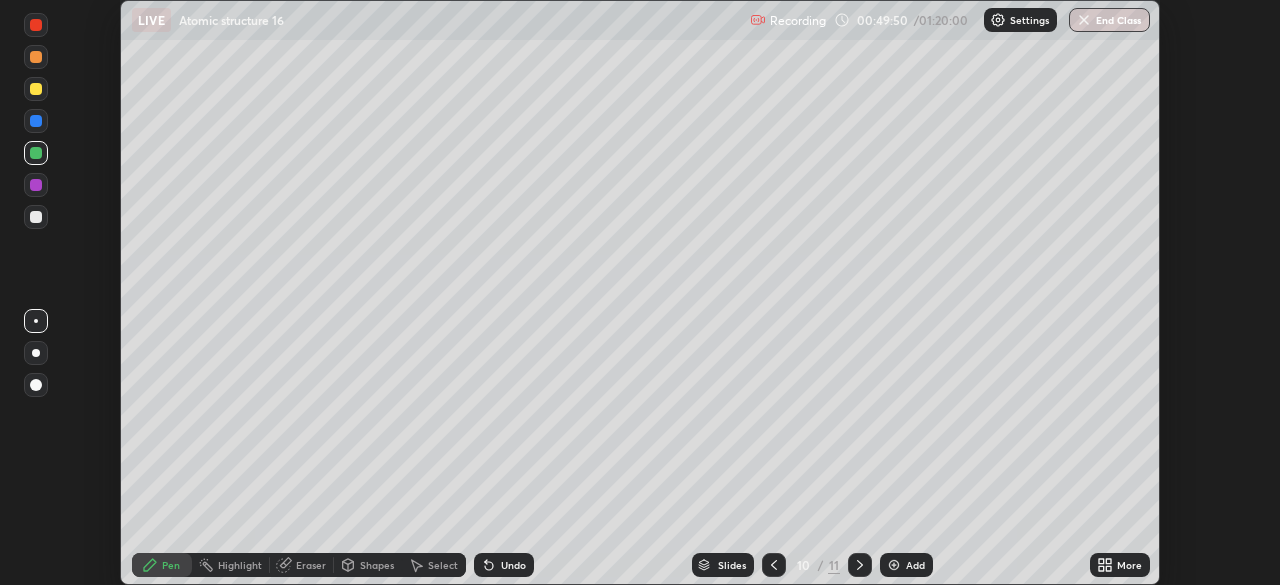 click on "Setting up your live class" at bounding box center [640, 292] 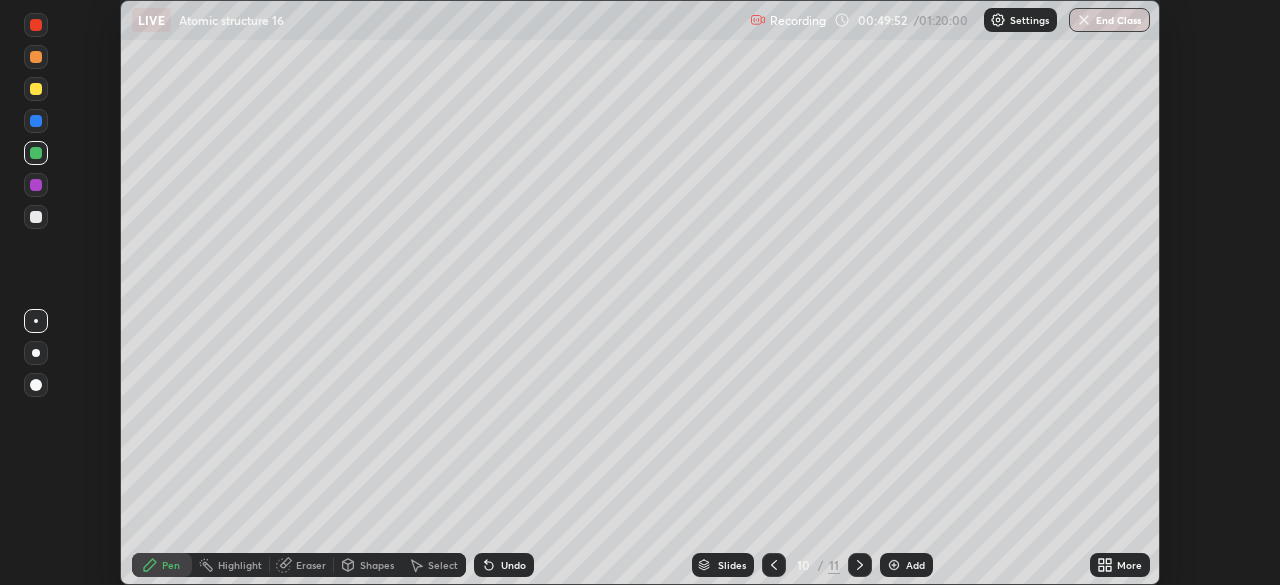 click at bounding box center [36, 217] 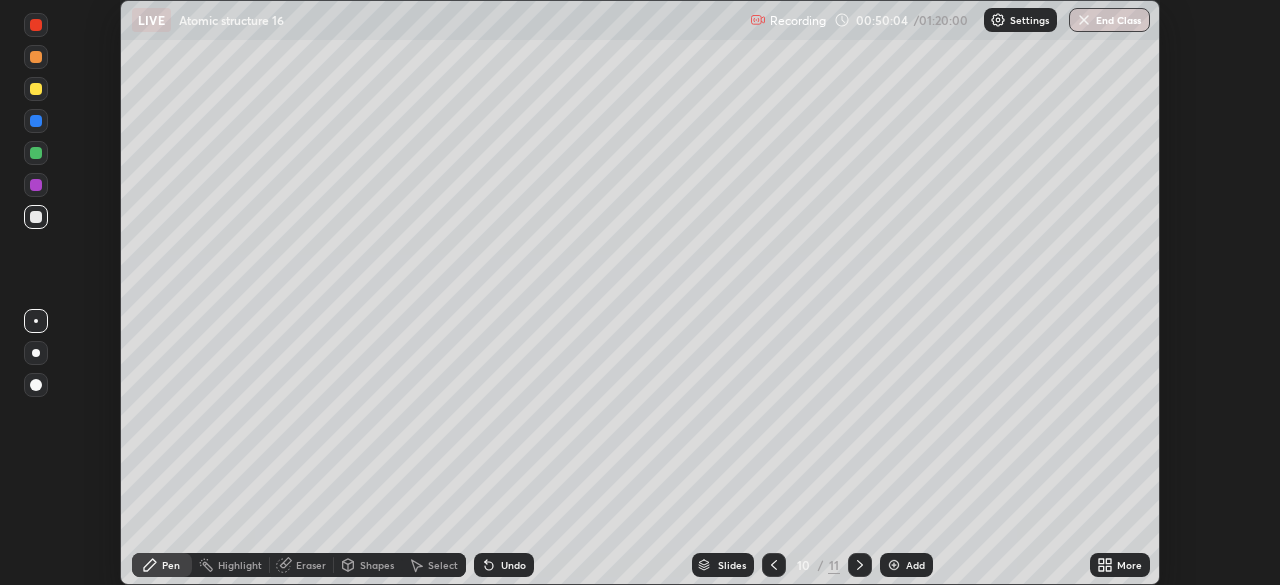 click at bounding box center [36, 385] 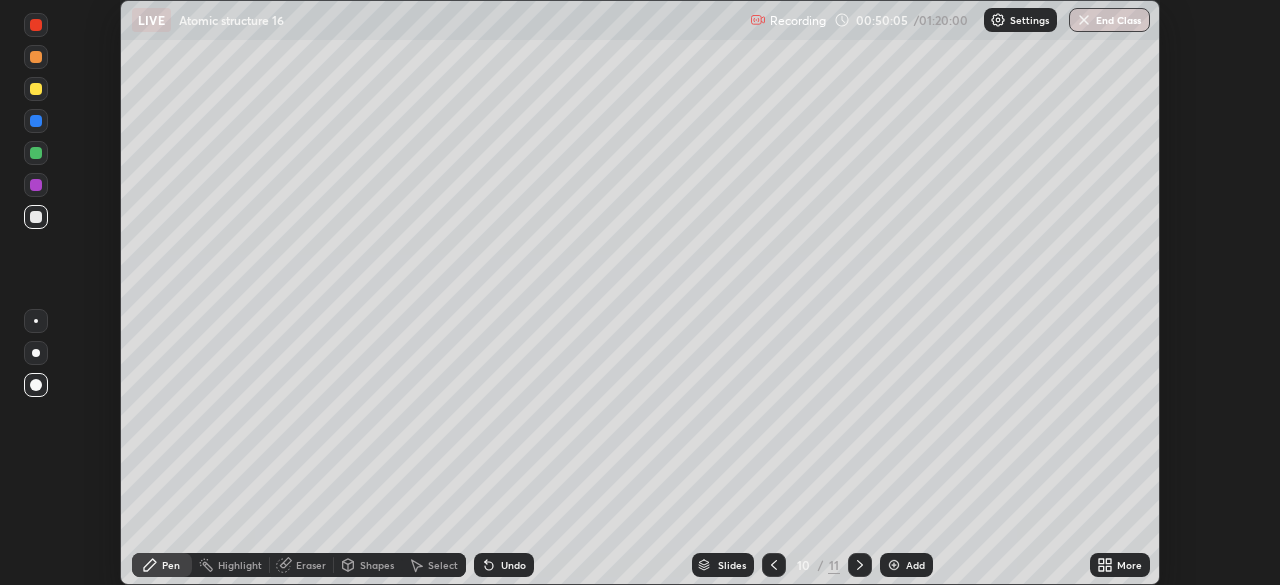 click at bounding box center [36, 185] 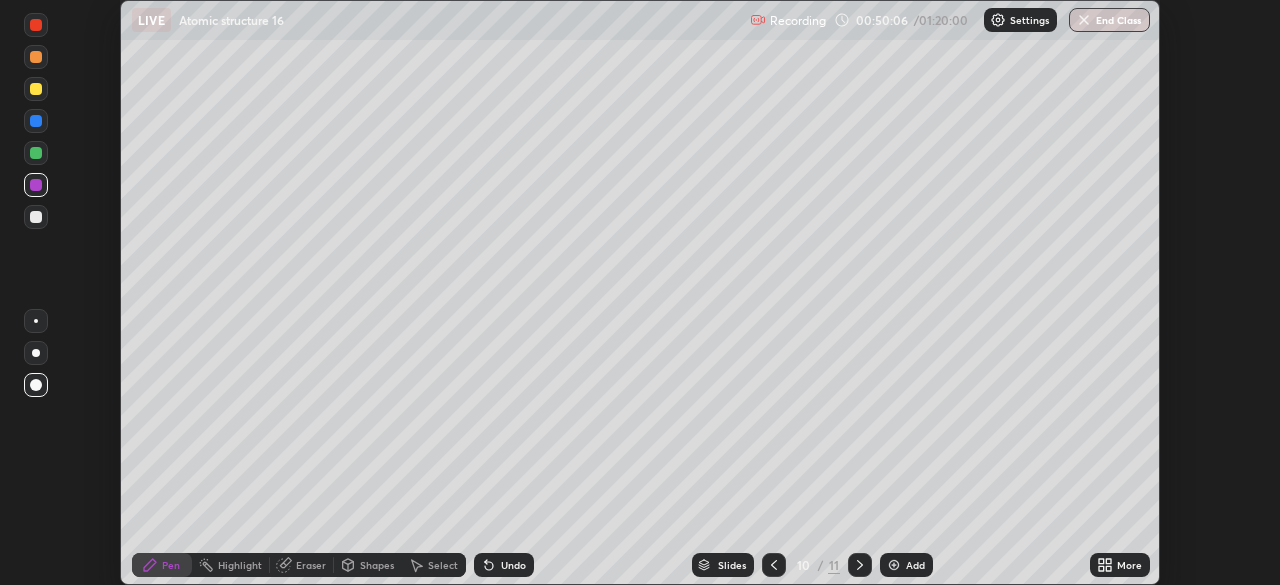 click at bounding box center (36, 353) 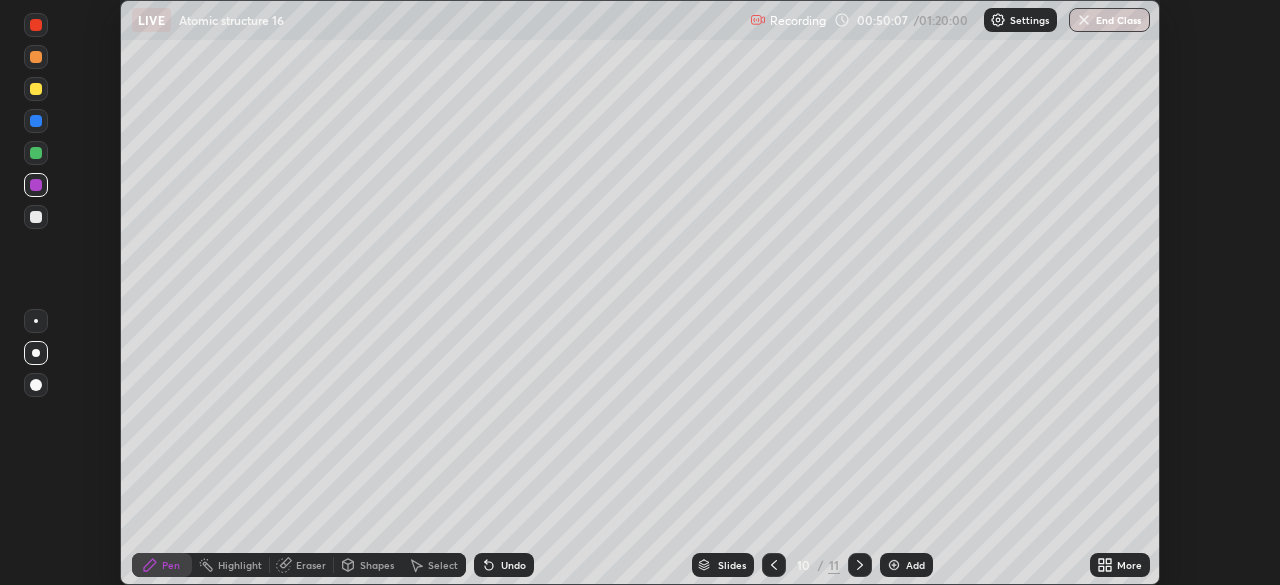click at bounding box center (36, 321) 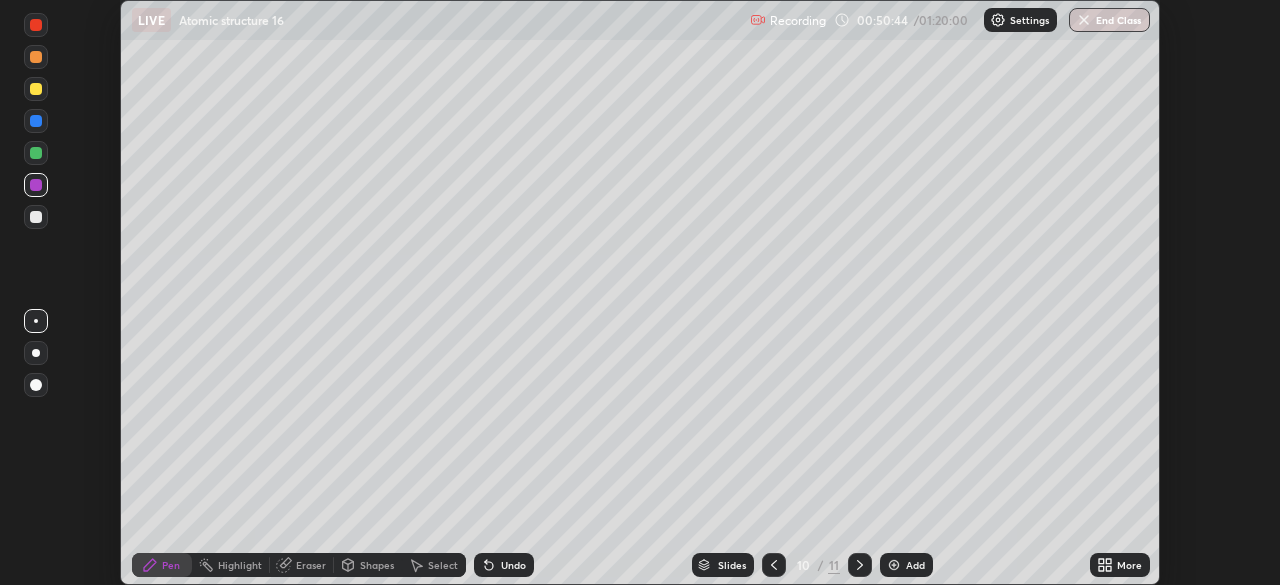 click at bounding box center [36, 217] 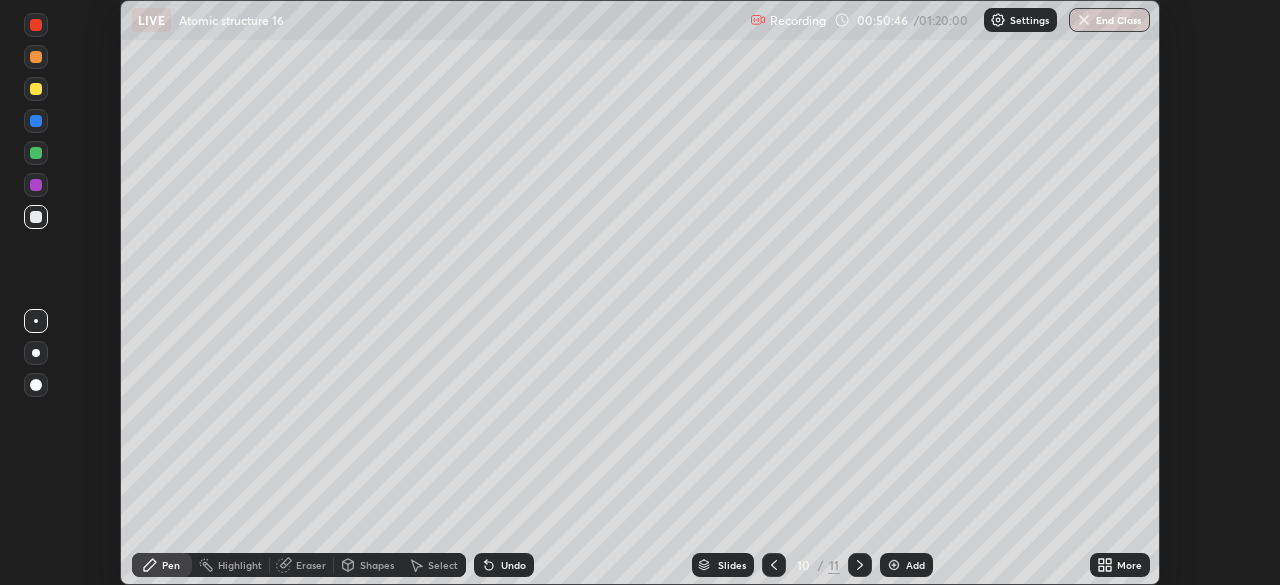 click on "Setting up your live class" at bounding box center [640, 292] 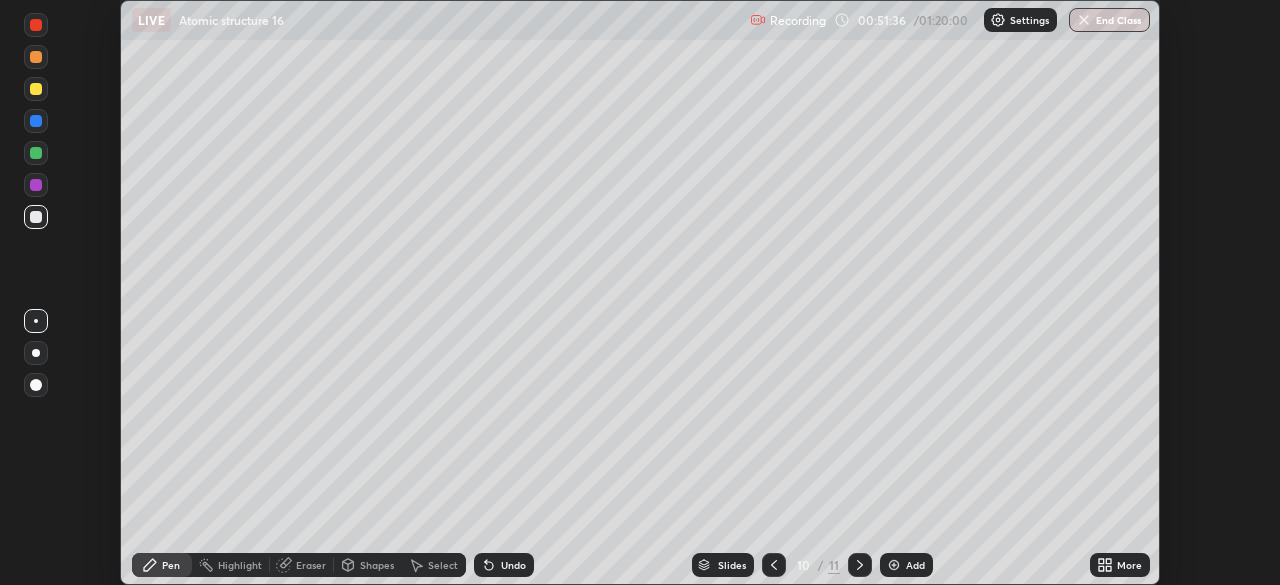 click at bounding box center (36, 153) 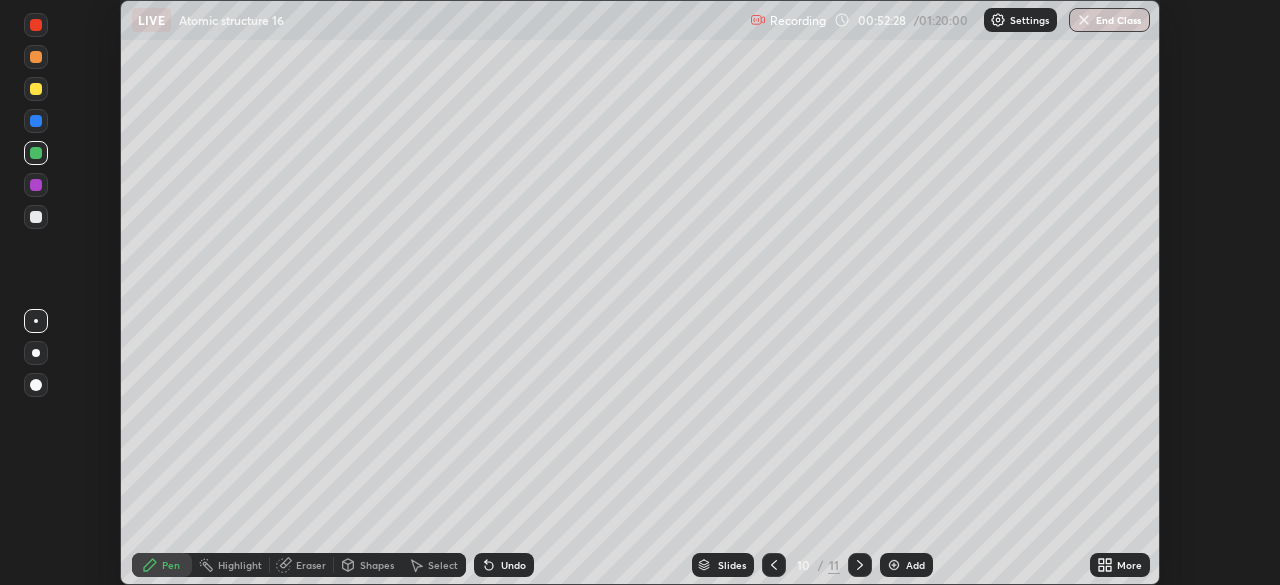 click 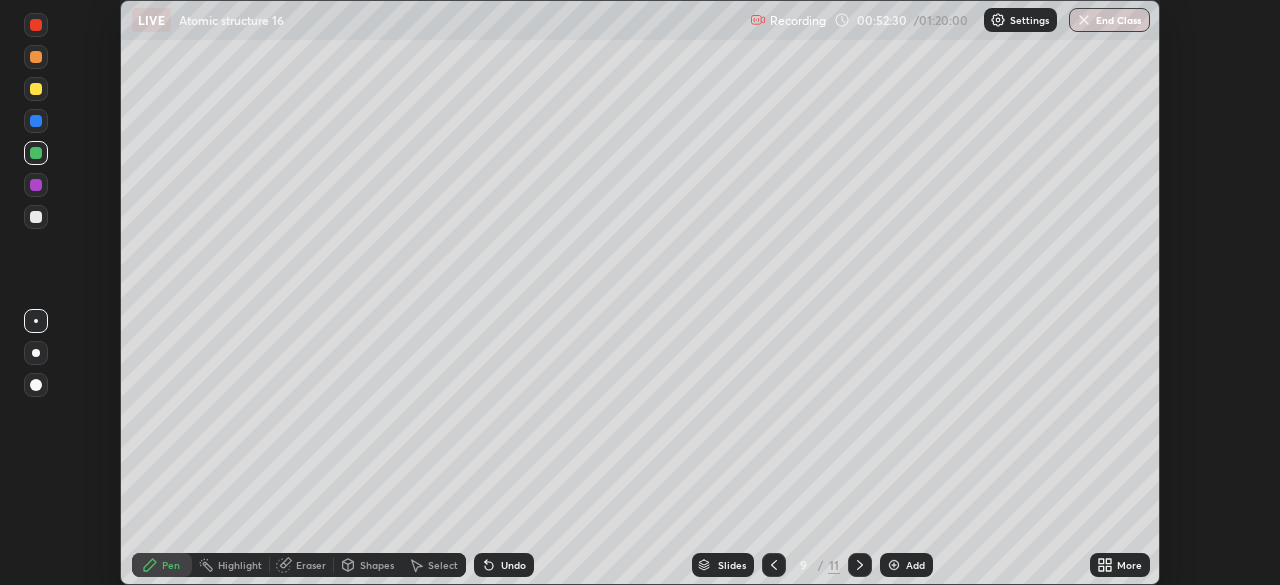 click 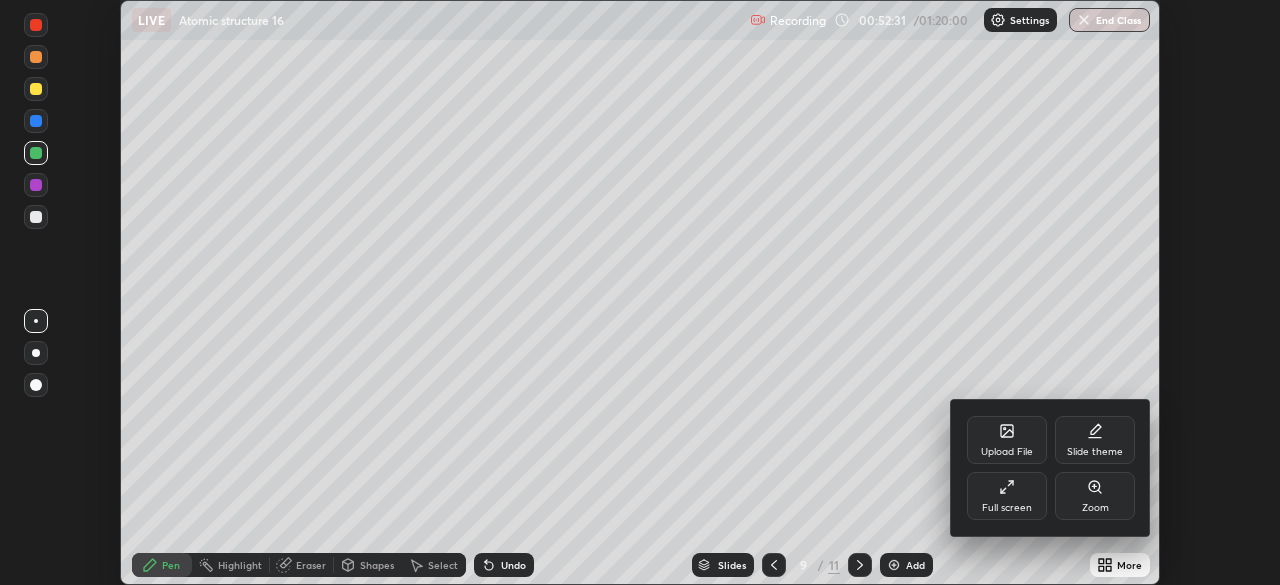 click on "Full screen" at bounding box center (1007, 496) 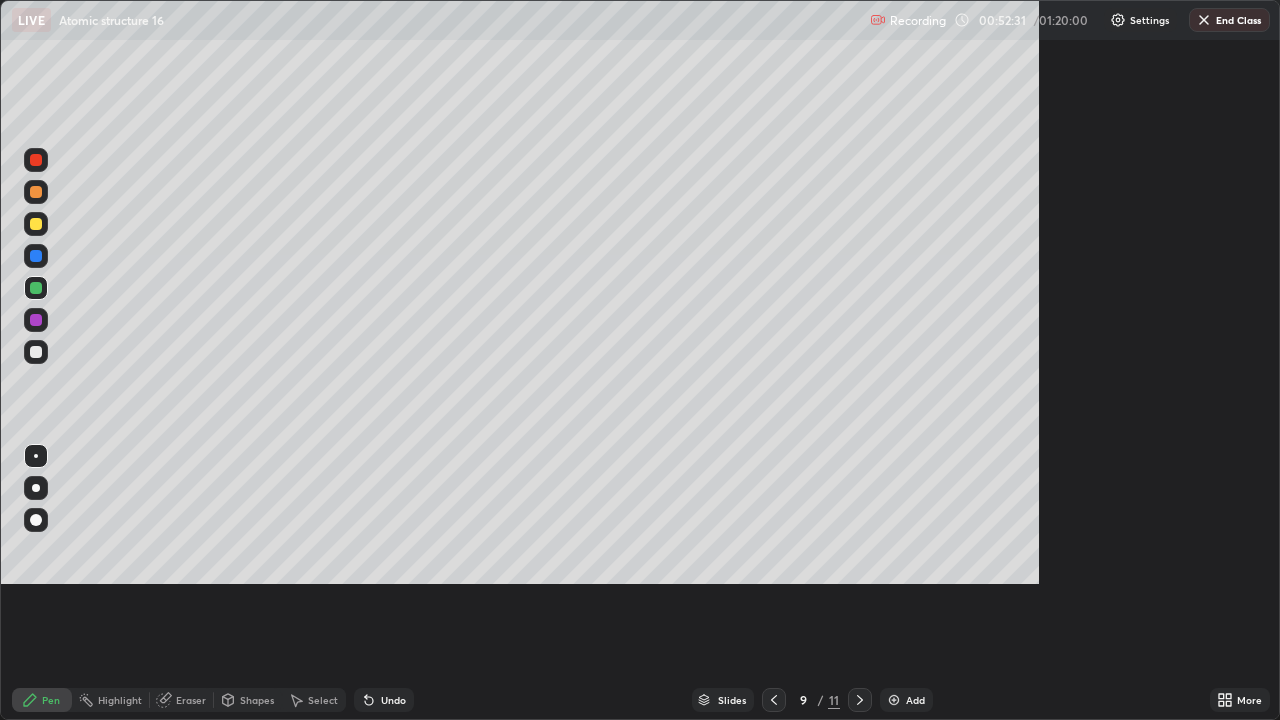 scroll, scrollTop: 99280, scrollLeft: 98720, axis: both 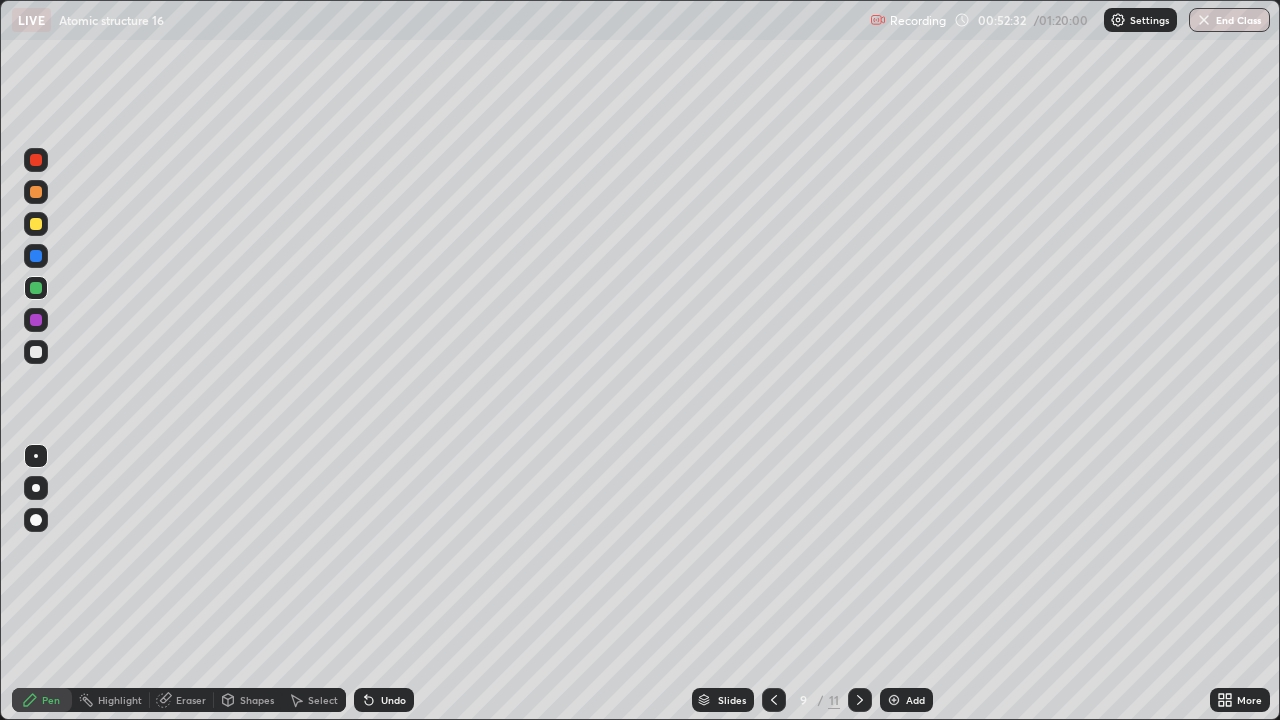click at bounding box center [774, 700] 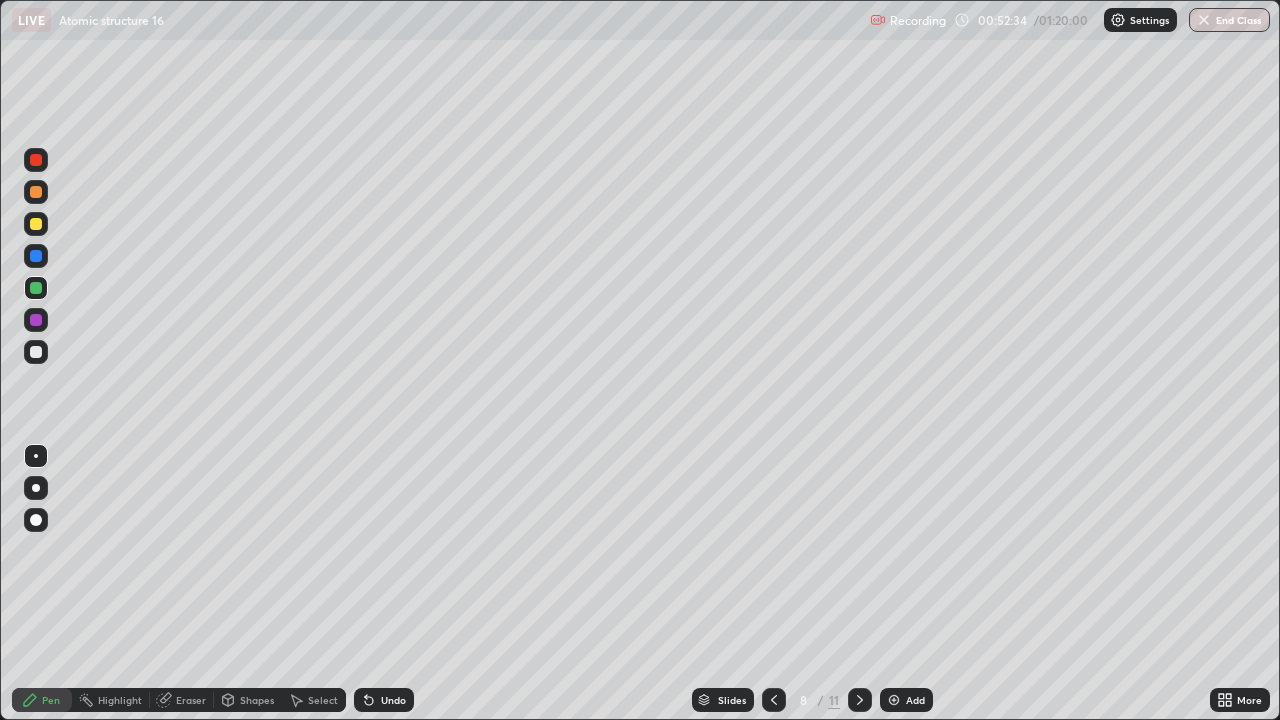 click 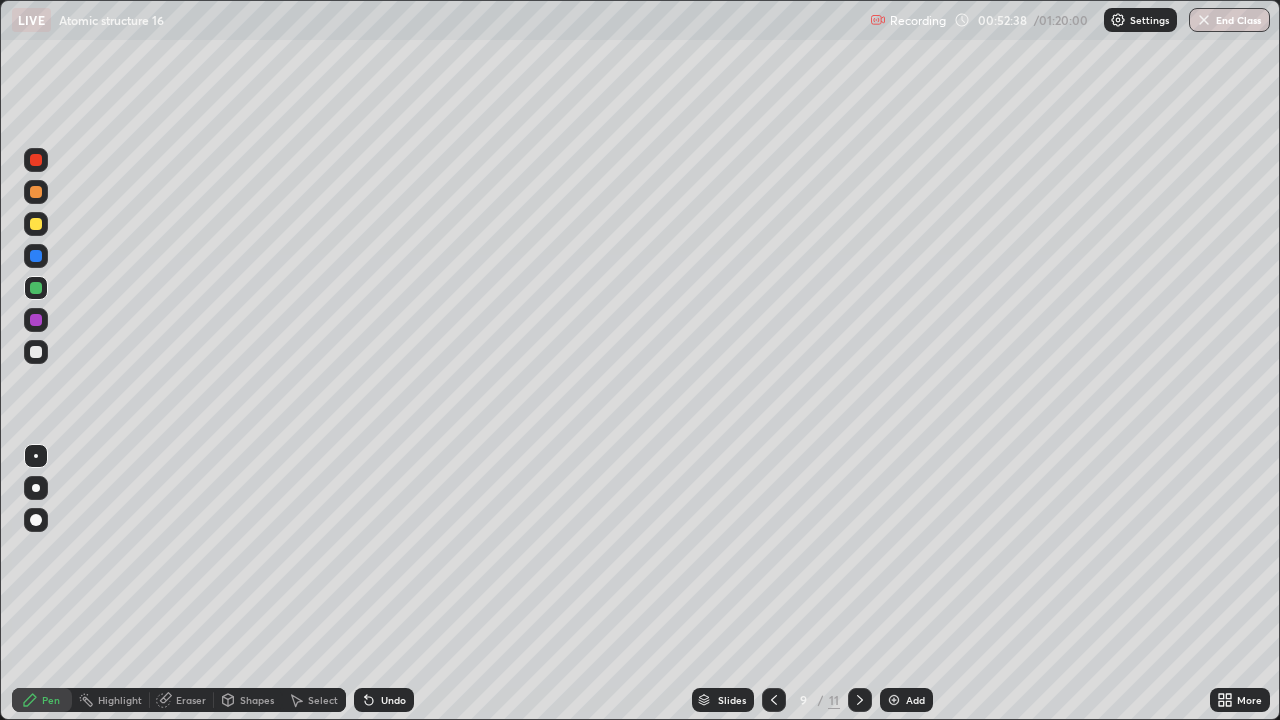 click at bounding box center [774, 700] 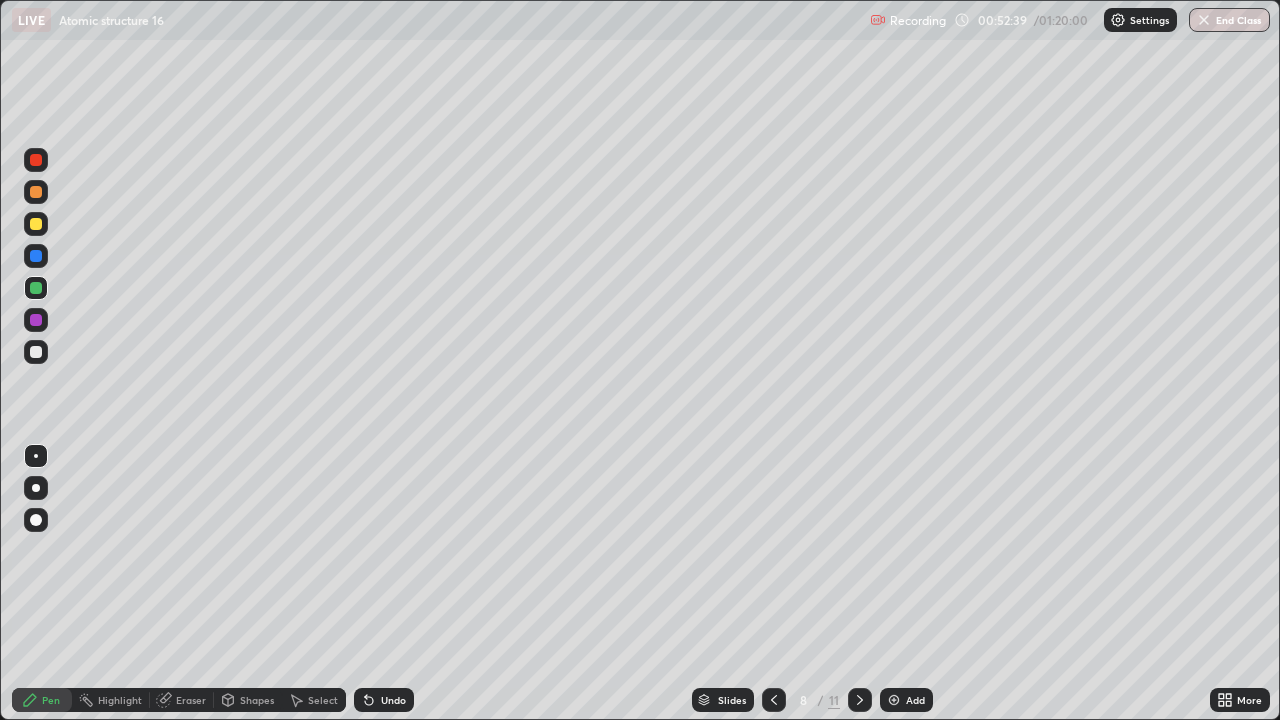 click 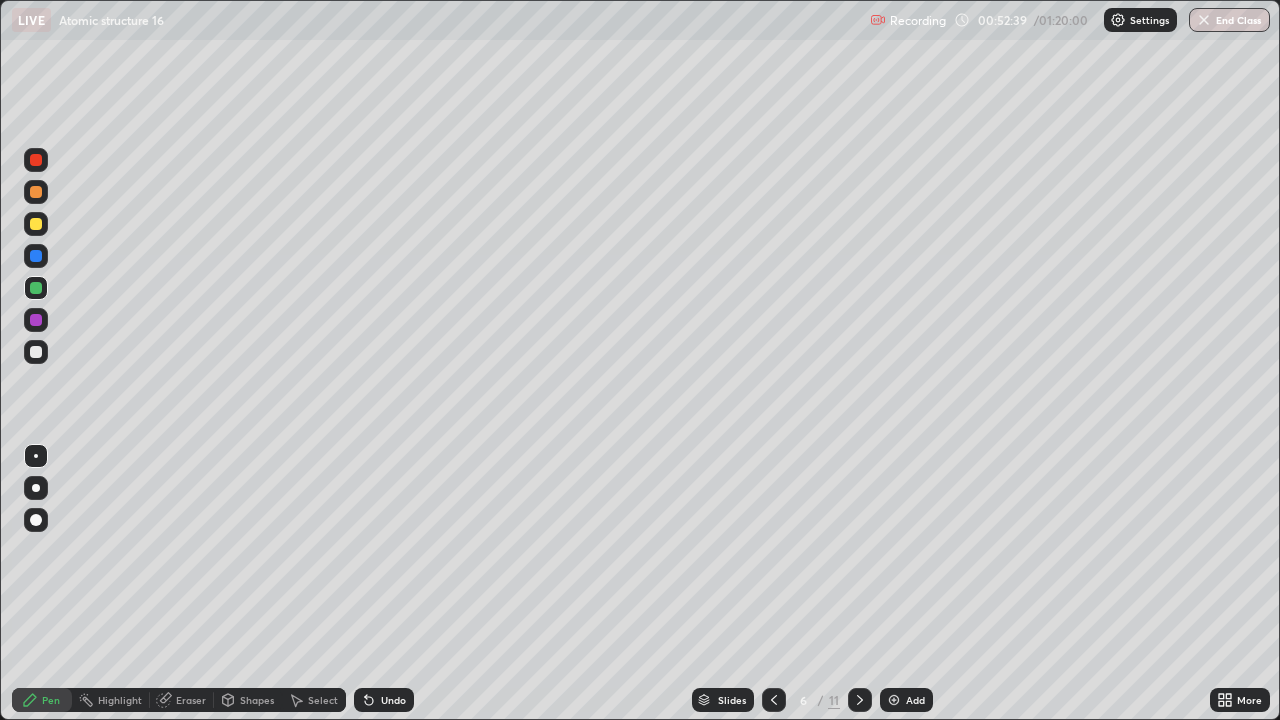 click 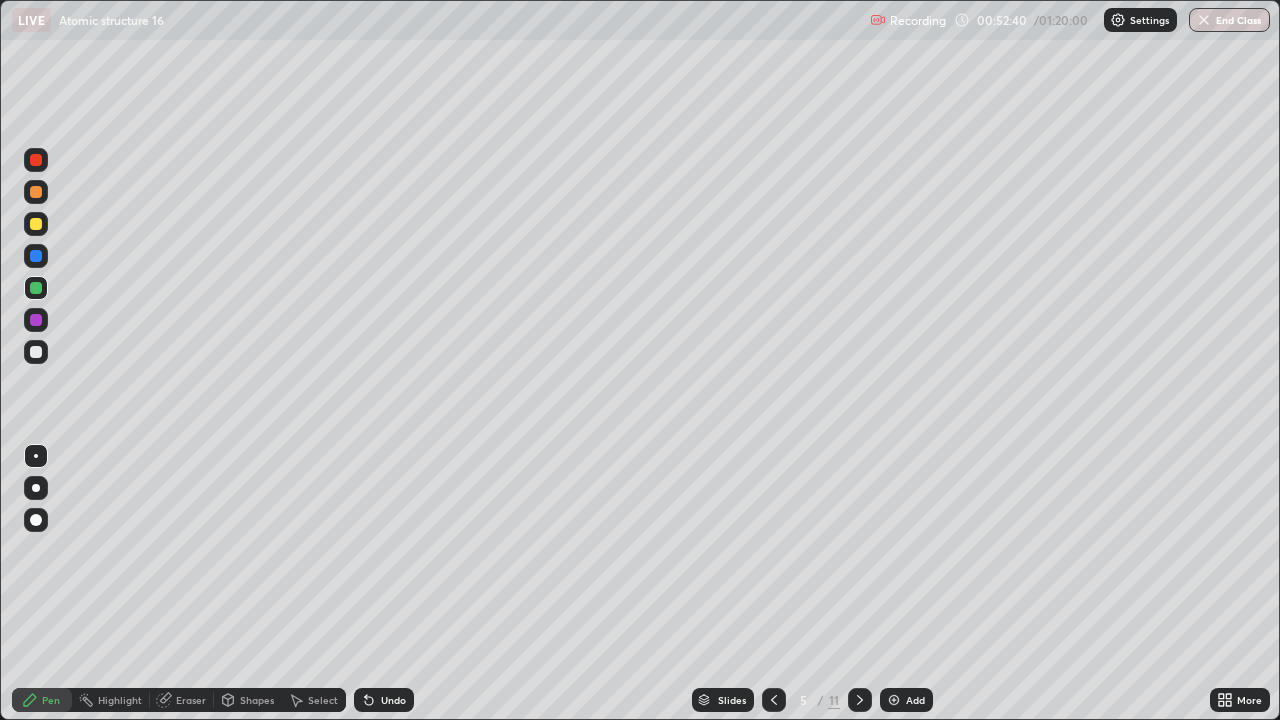 click 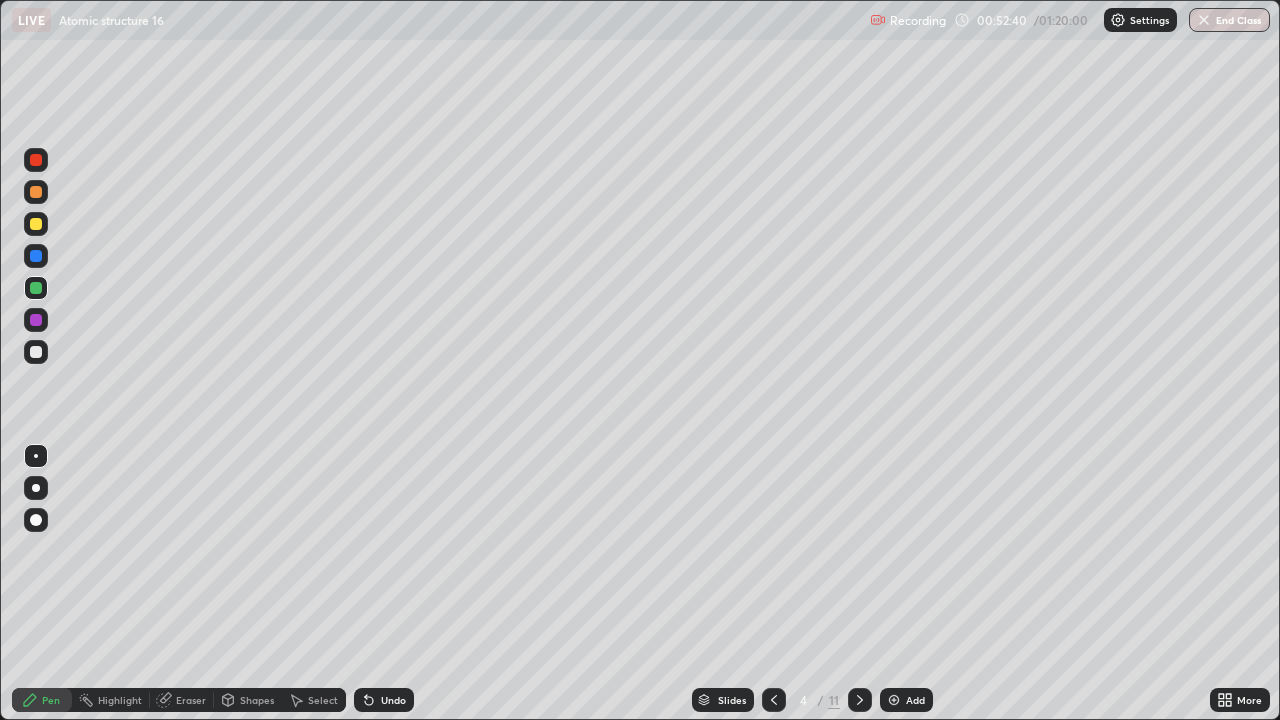 click 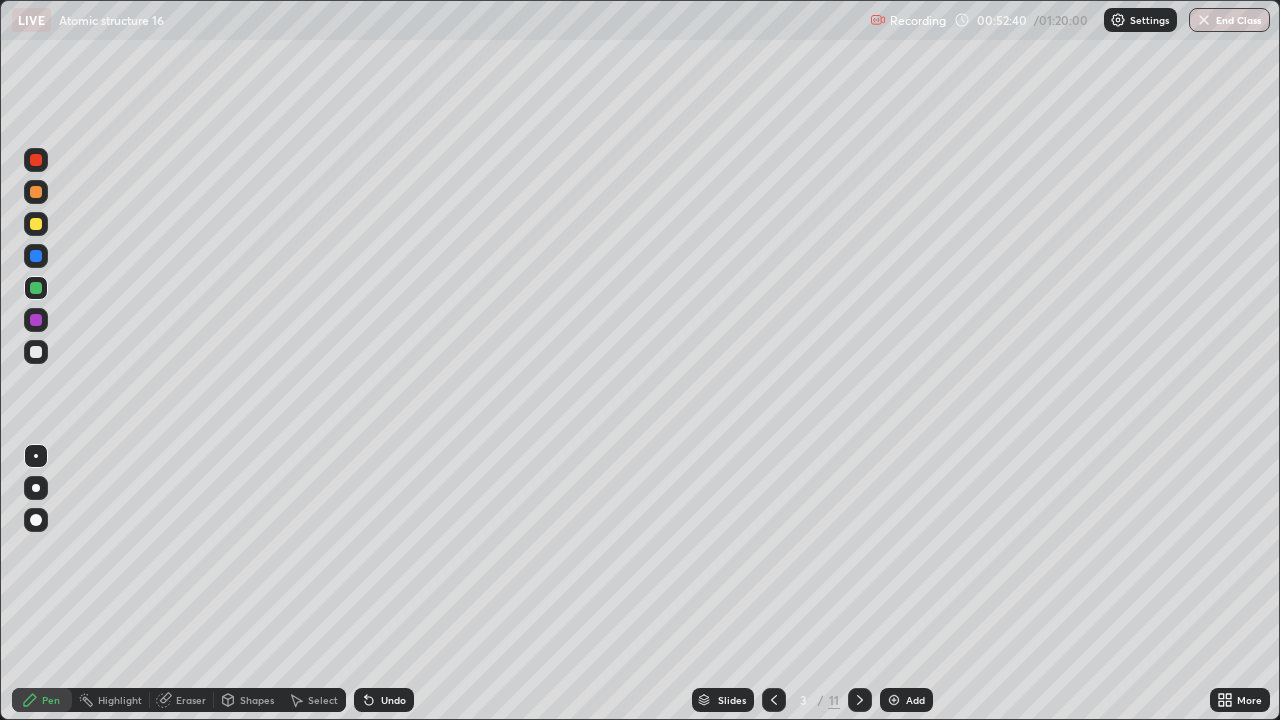 click 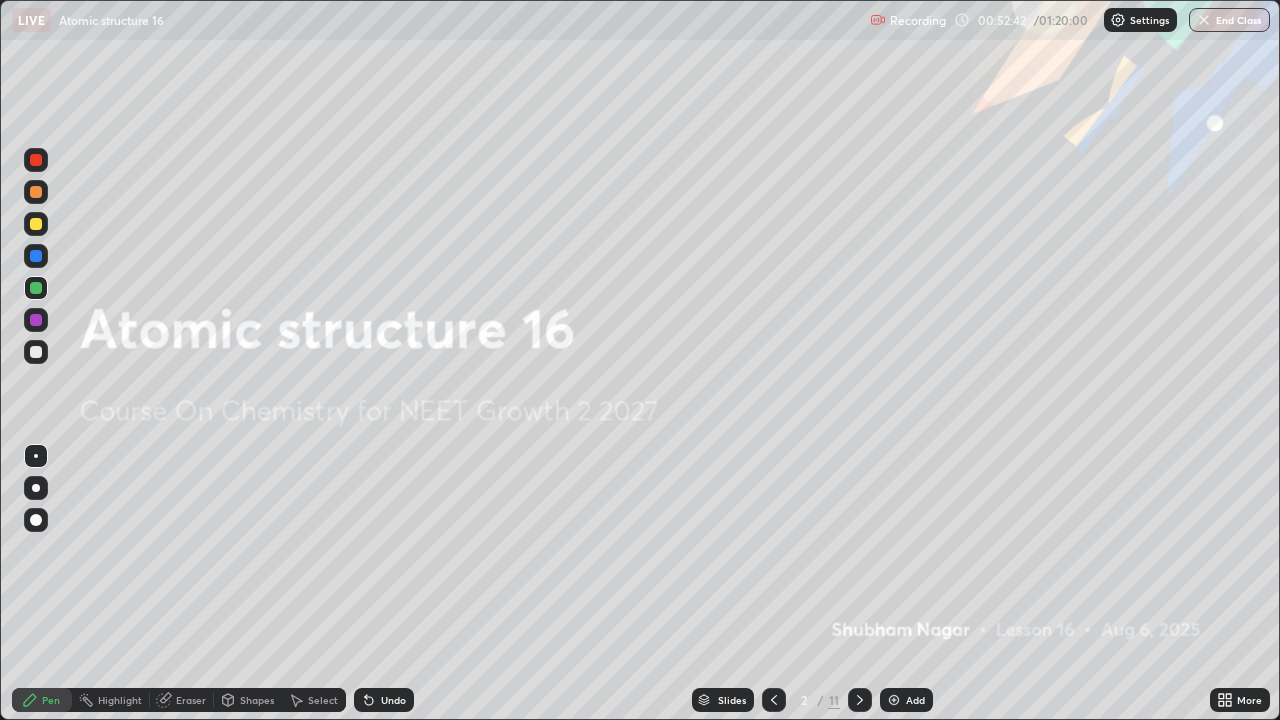 click 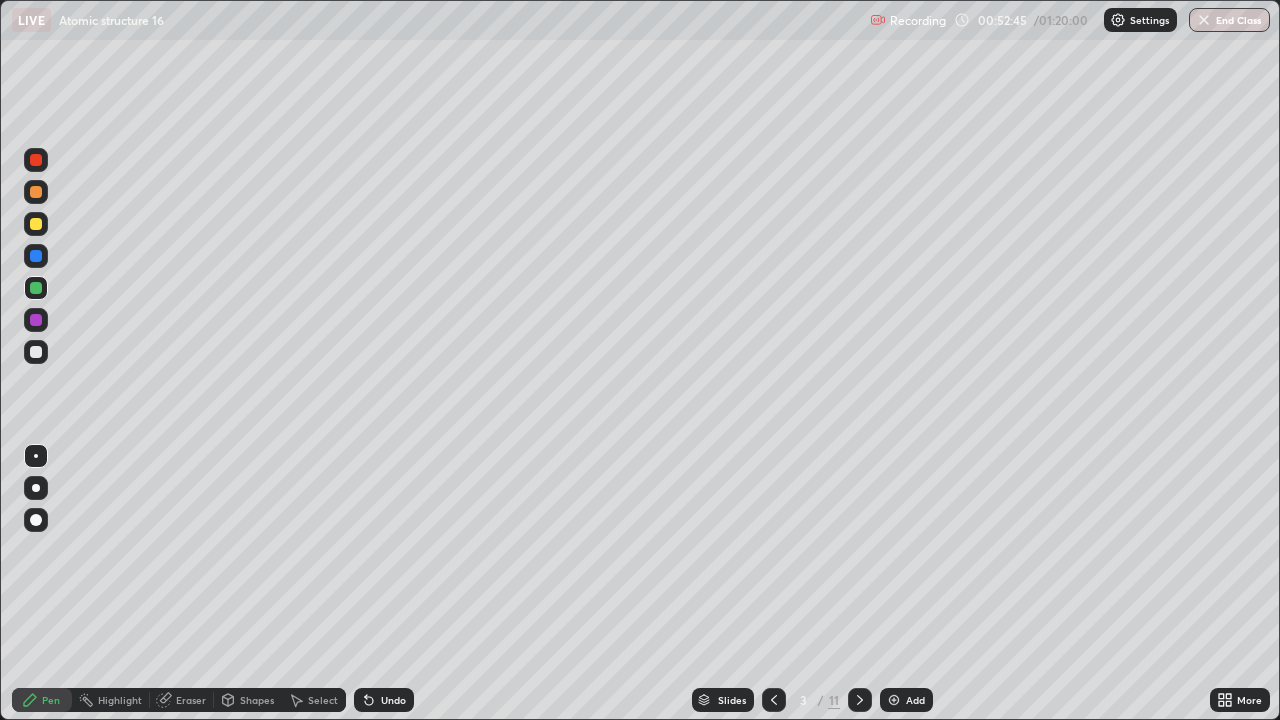 click at bounding box center [36, 224] 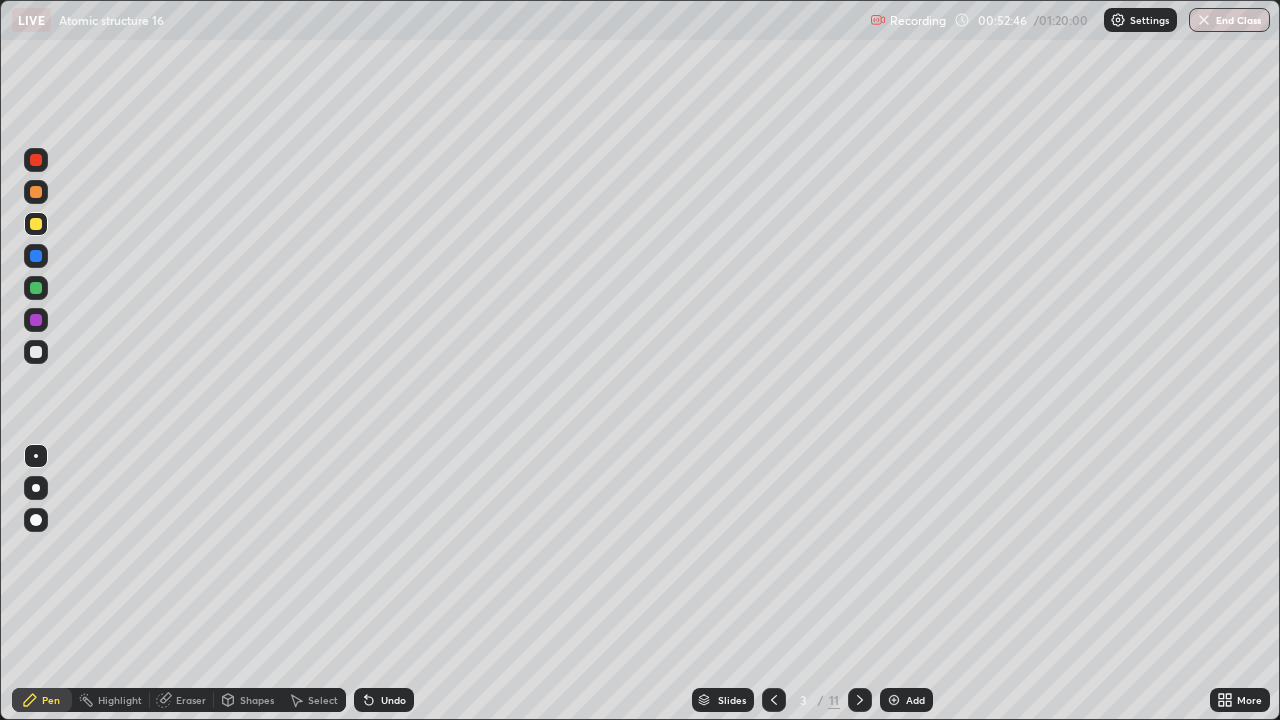 click at bounding box center (36, 352) 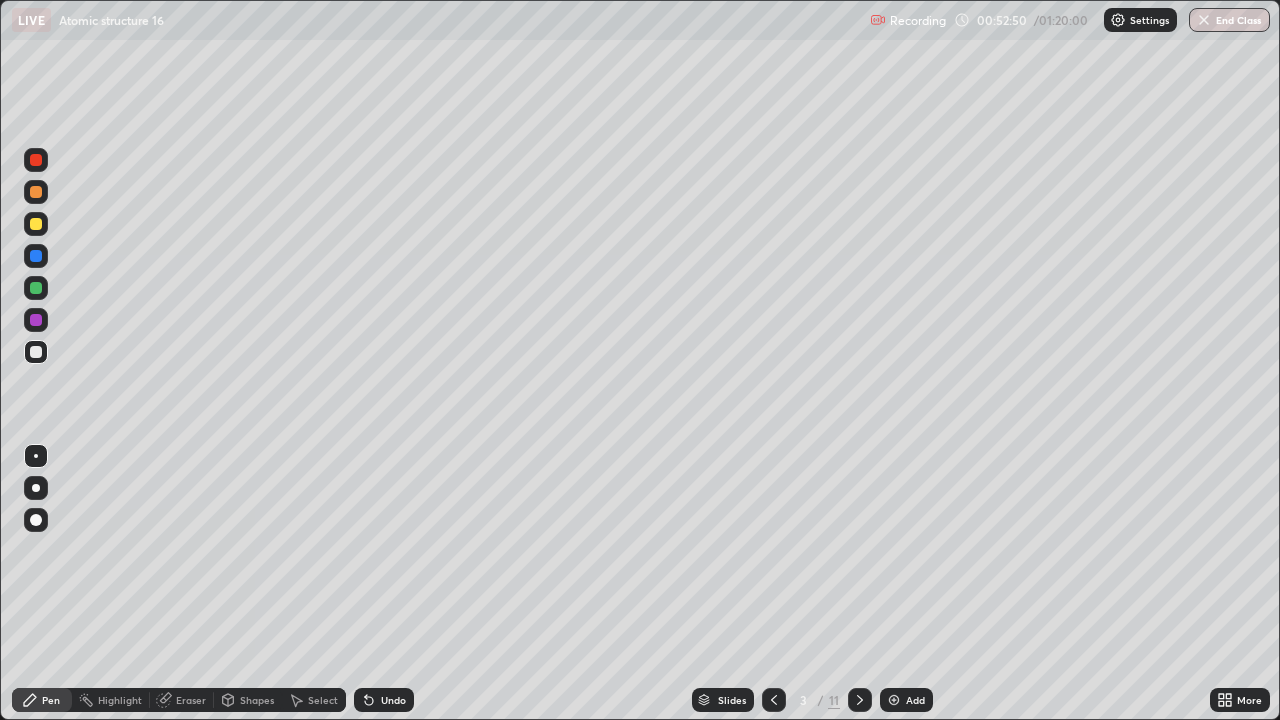 click 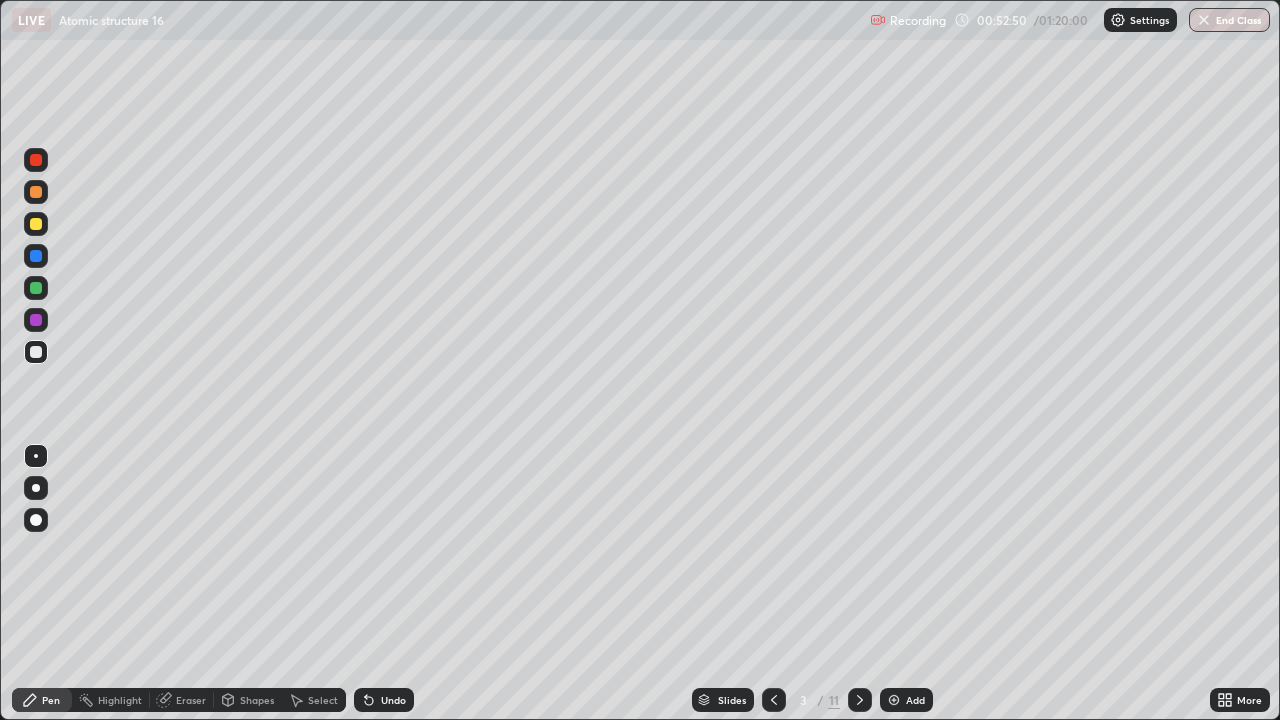 click 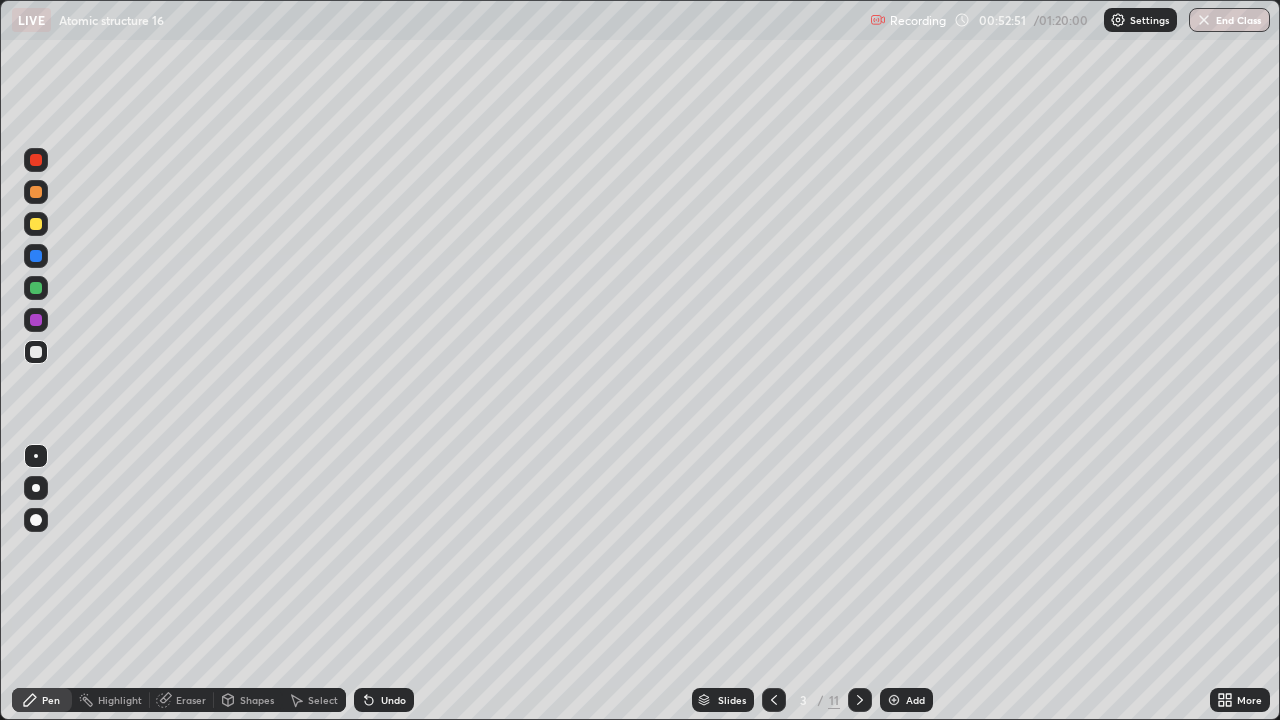 click on "Undo" at bounding box center [384, 700] 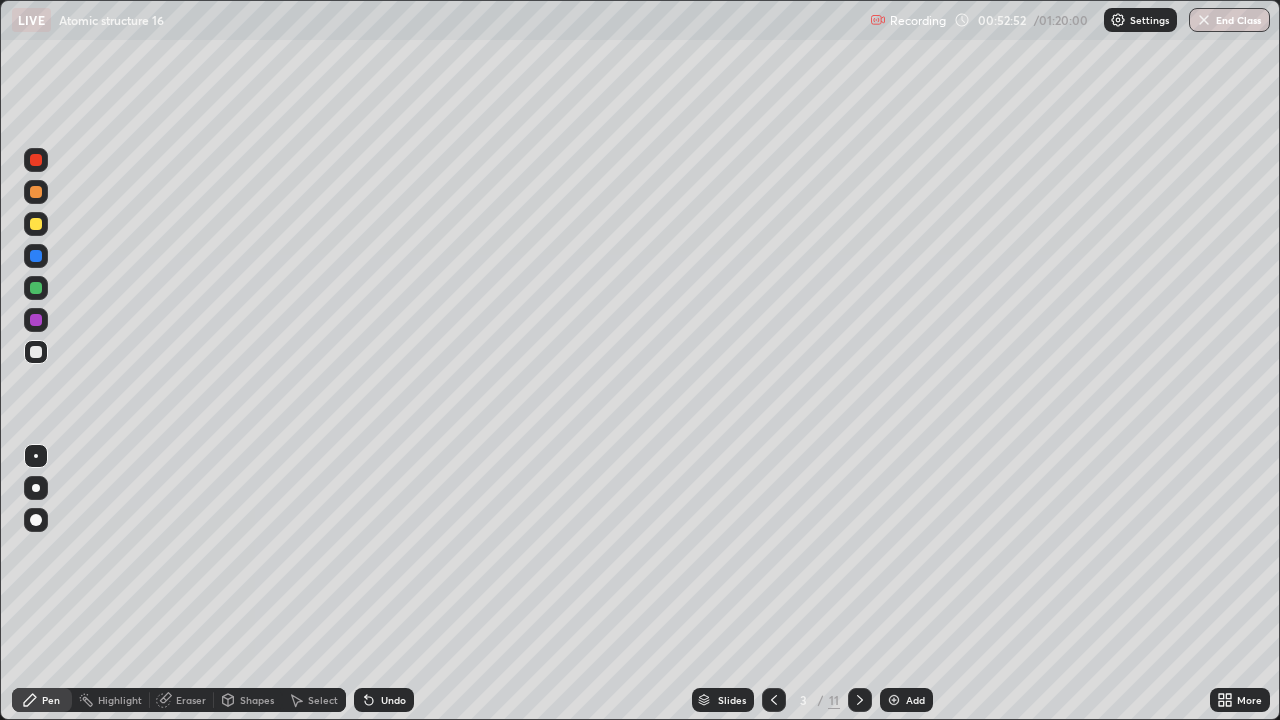 click at bounding box center (36, 488) 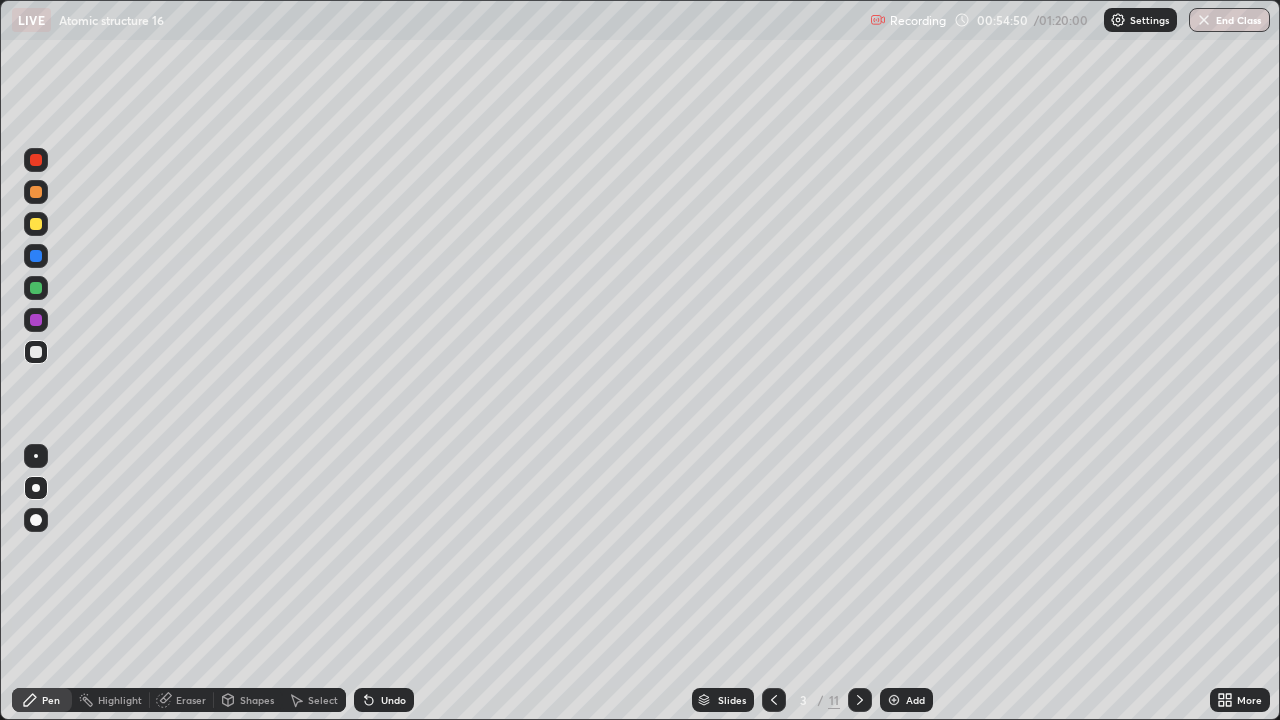 click 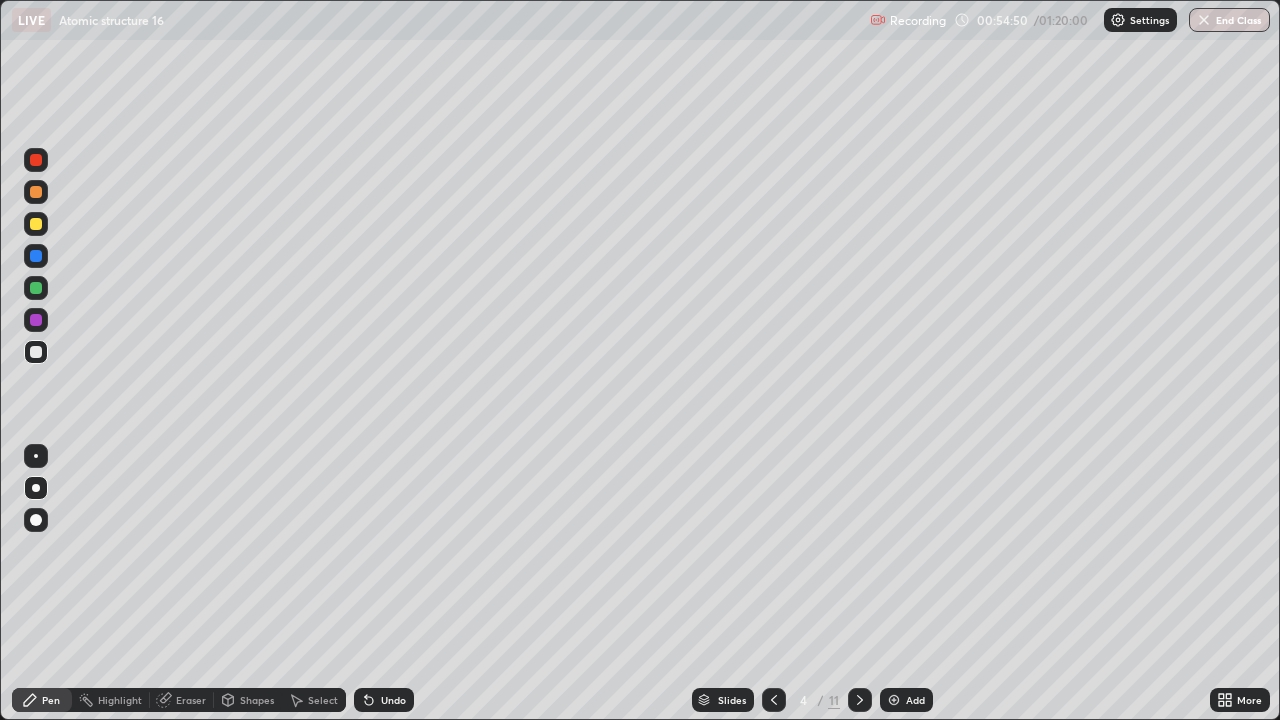 click 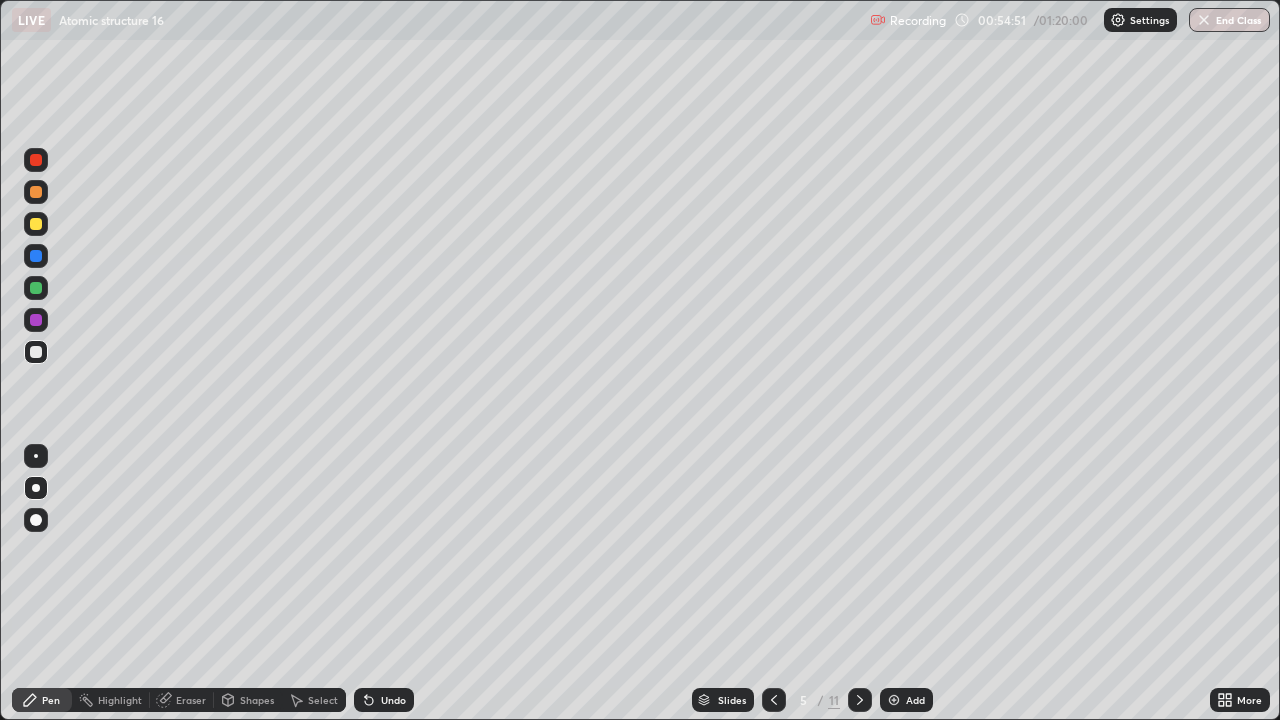 click 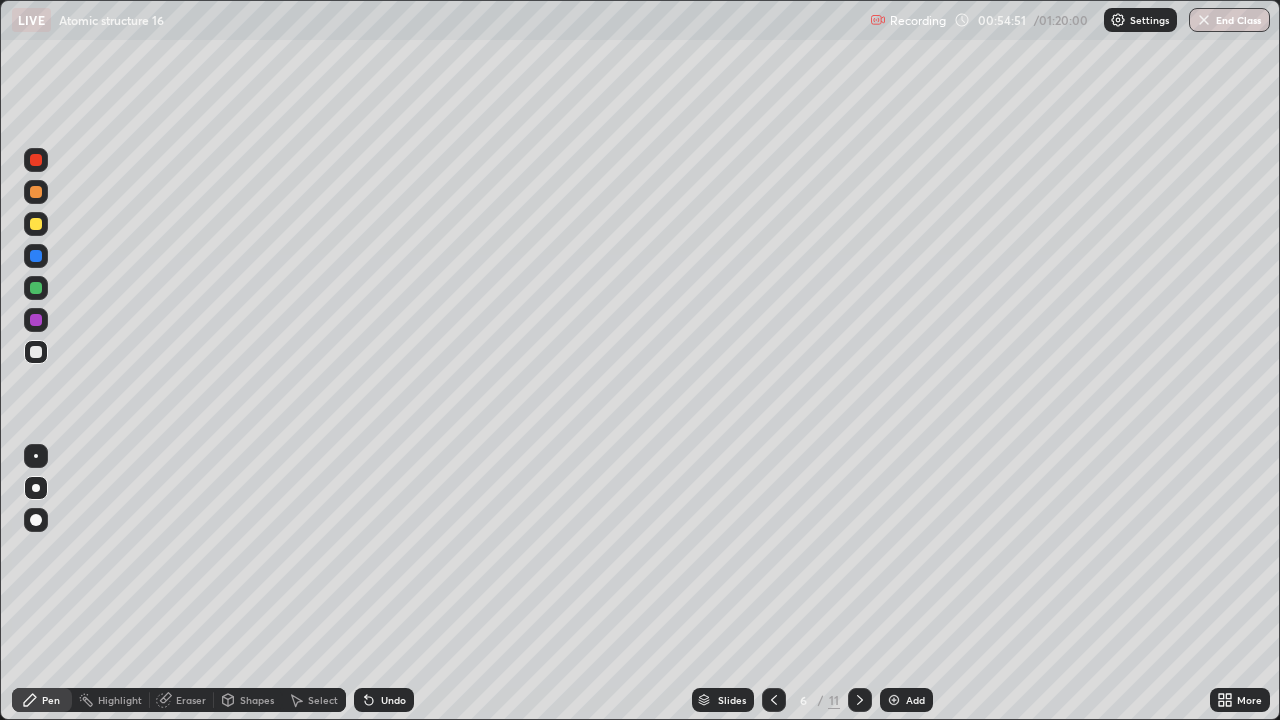 click 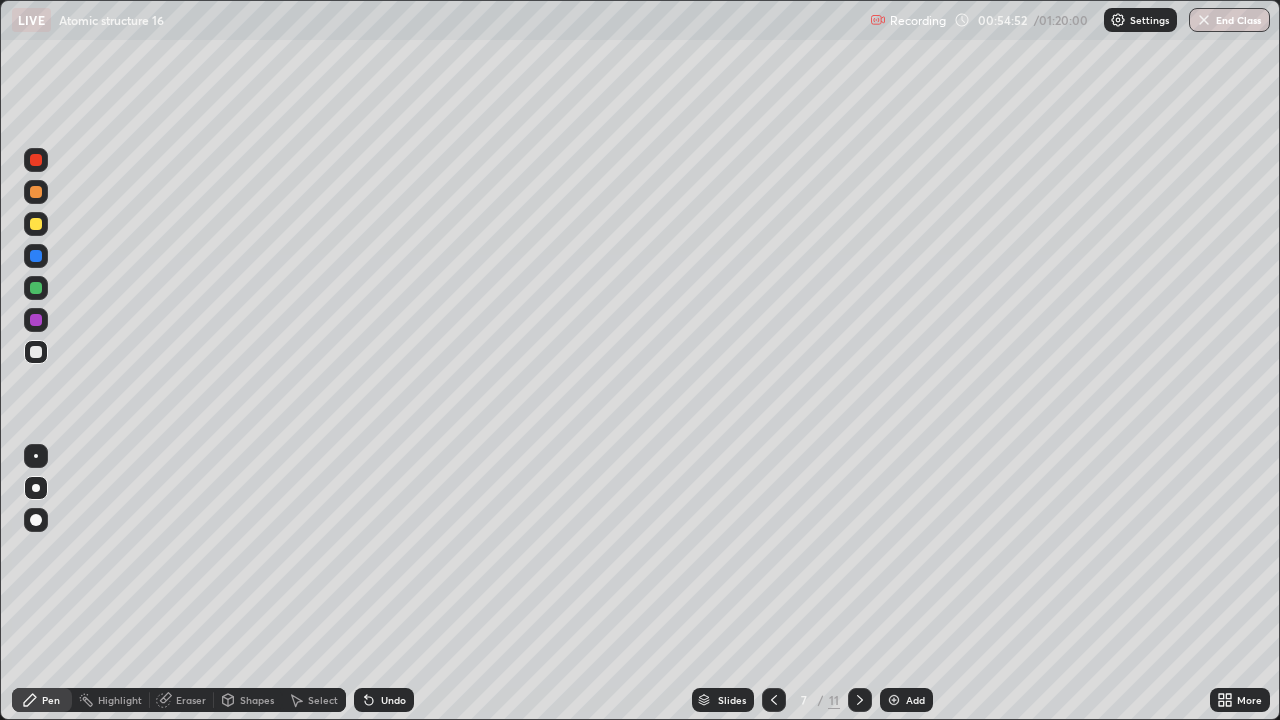 click at bounding box center [860, 700] 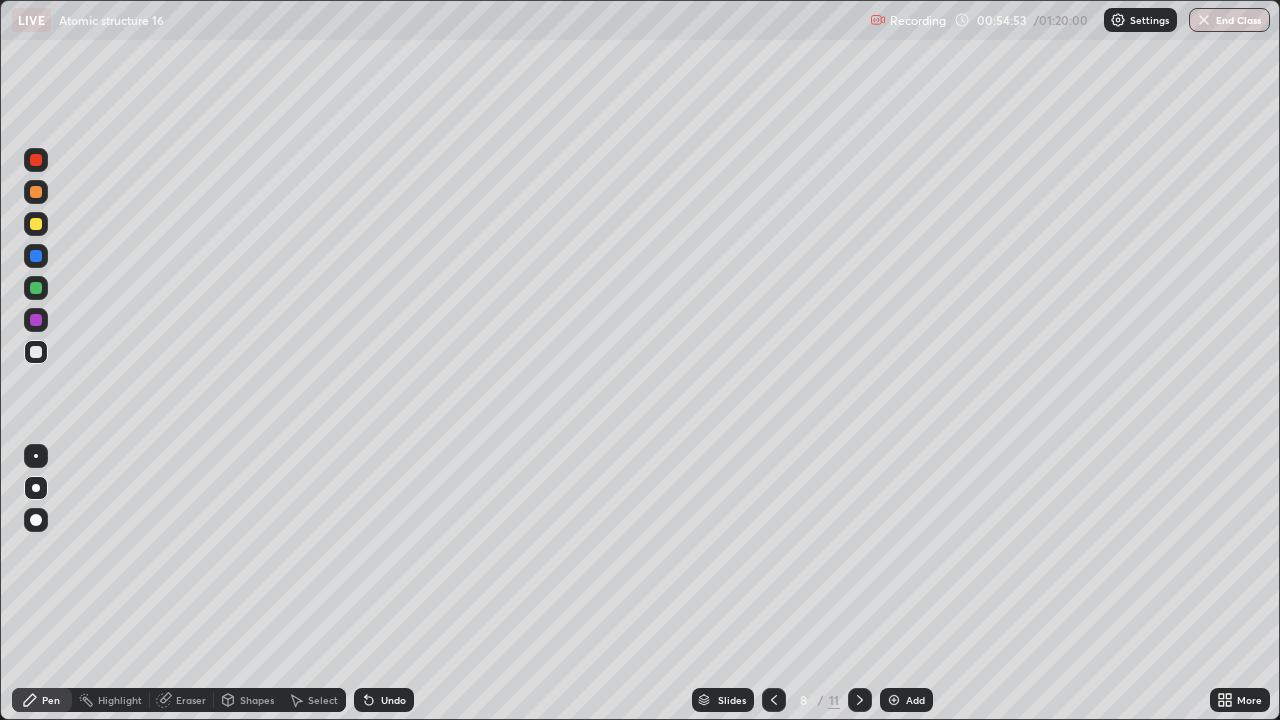 click at bounding box center (860, 700) 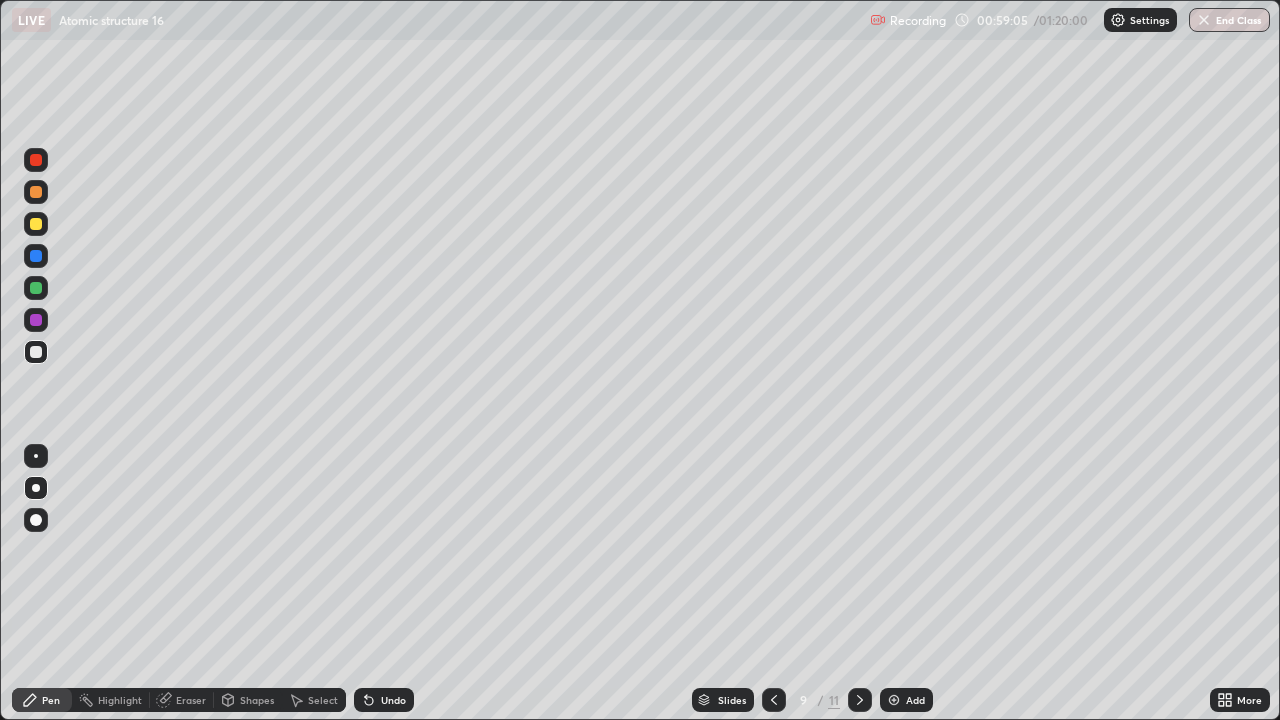click 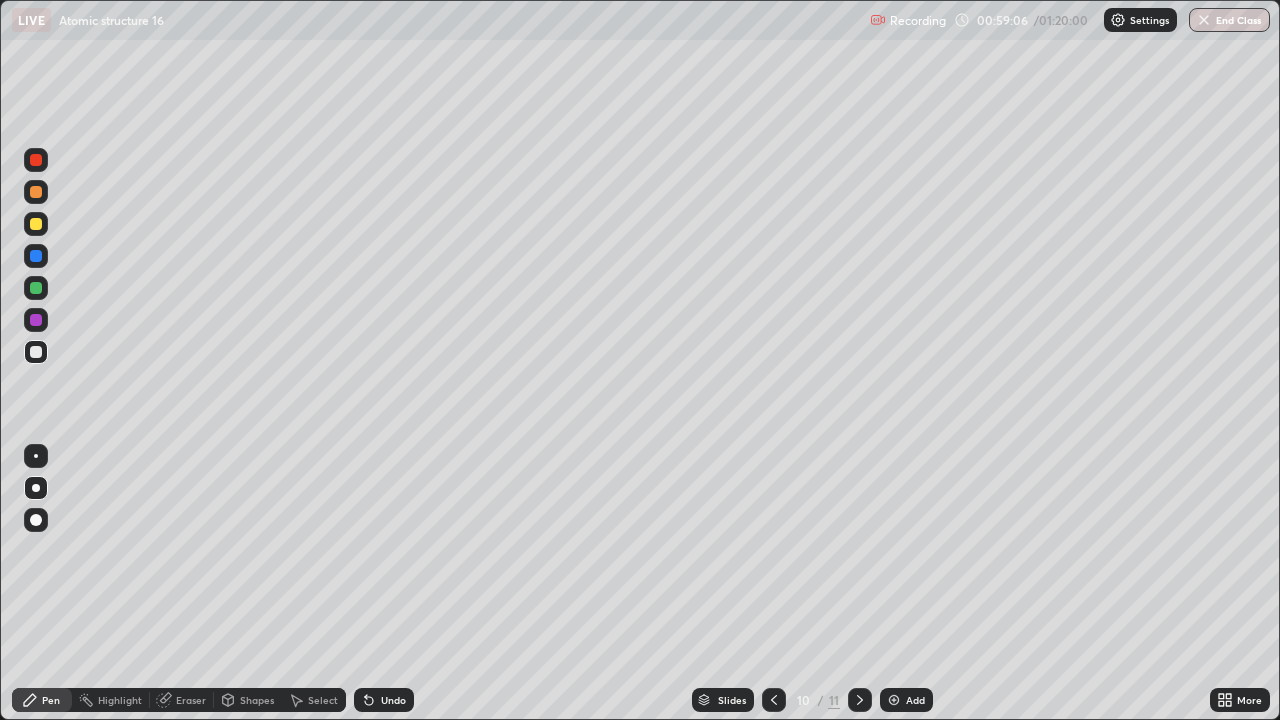 click 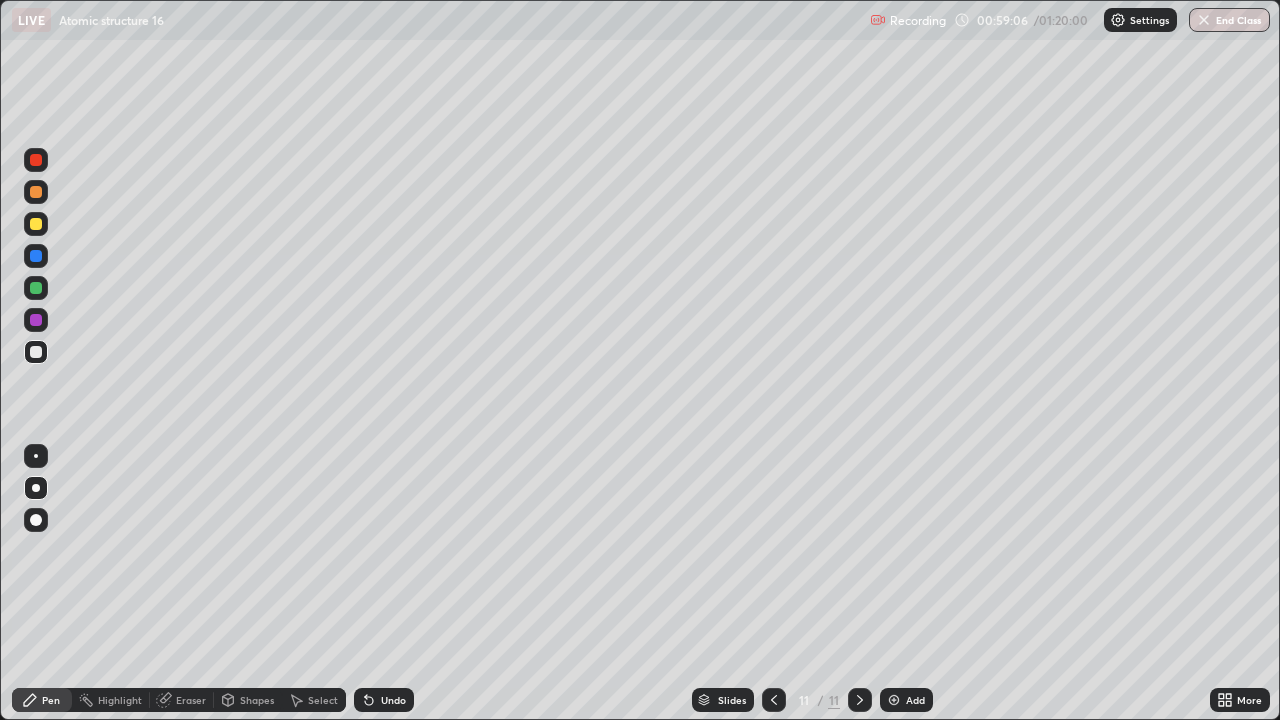 click at bounding box center (774, 700) 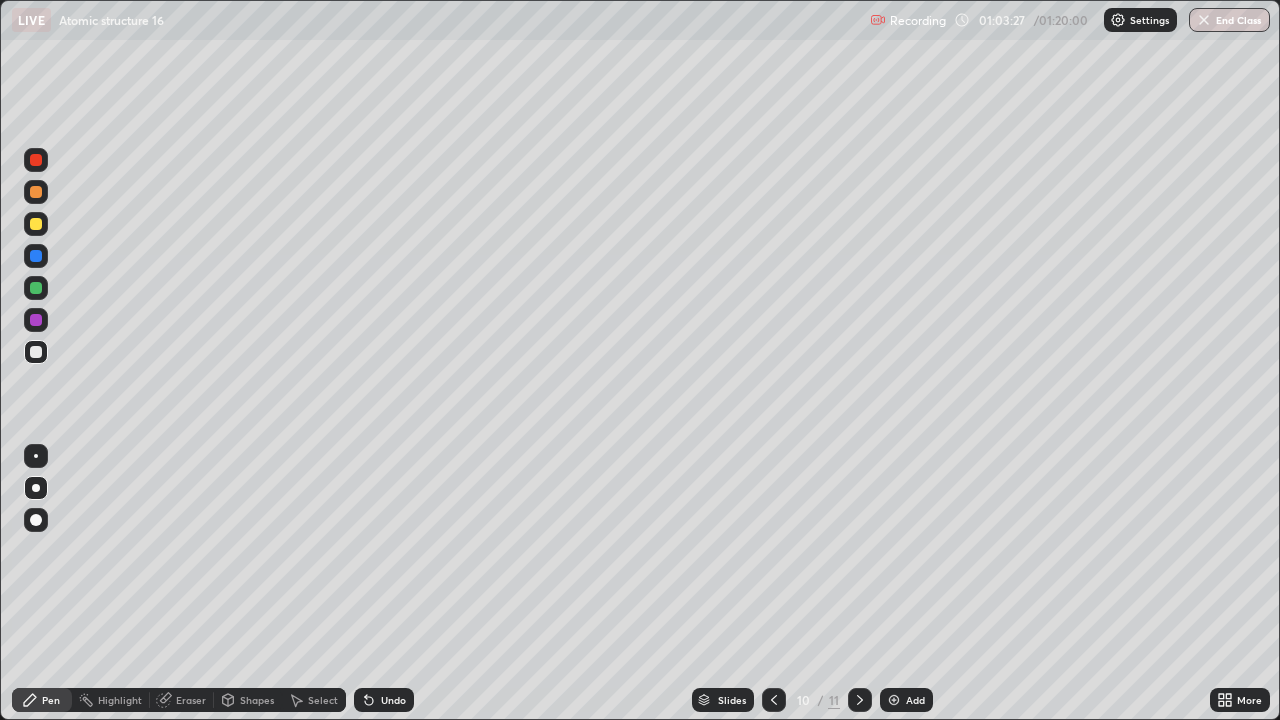 click 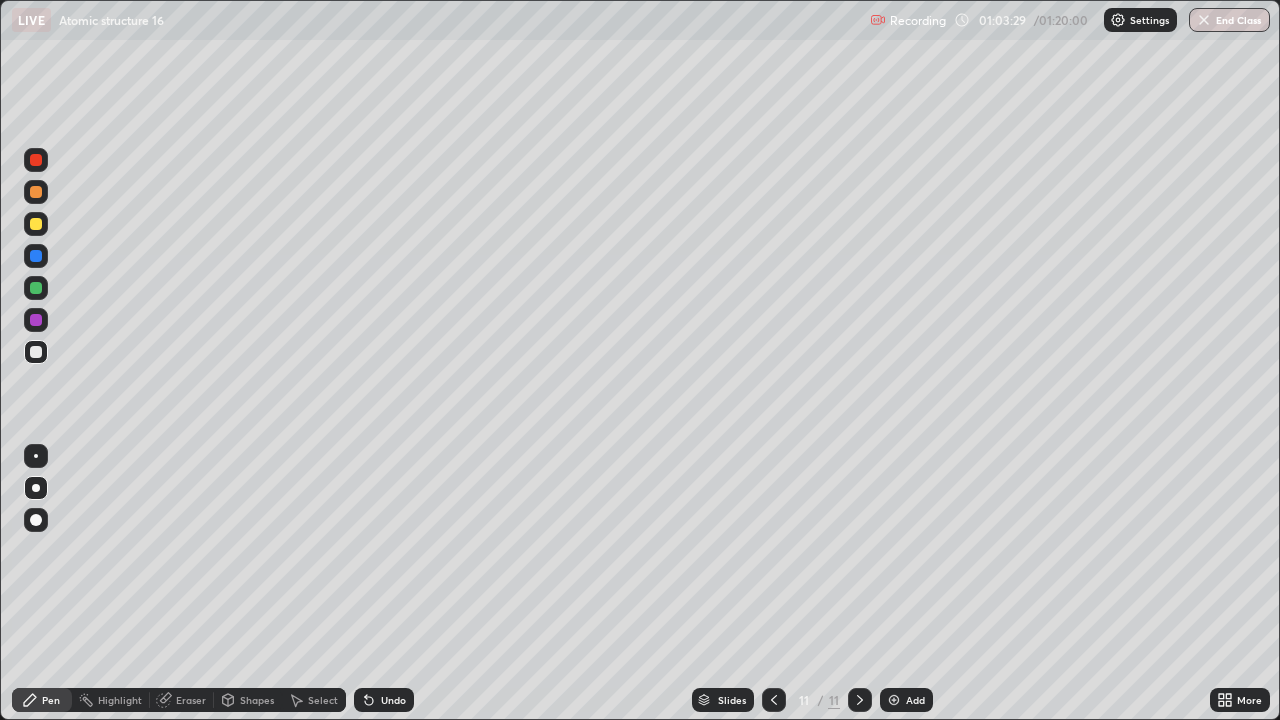 click at bounding box center (36, 224) 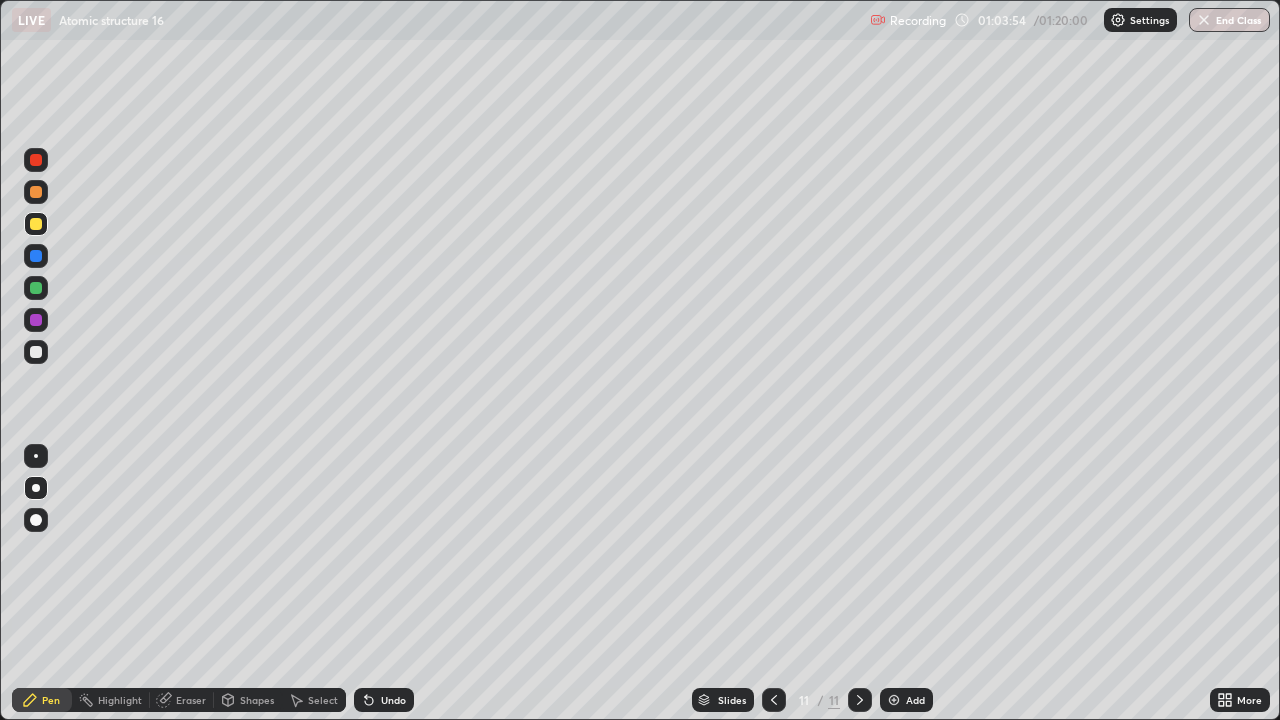 click at bounding box center [36, 352] 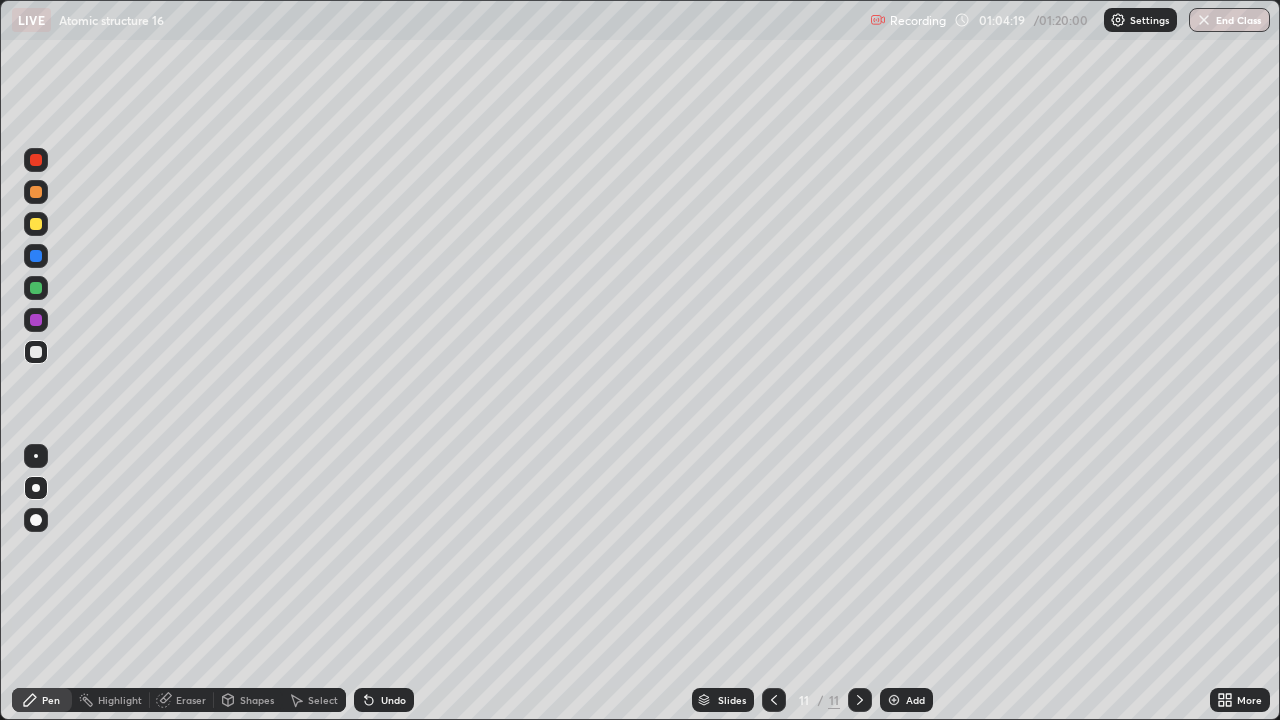 click at bounding box center [36, 320] 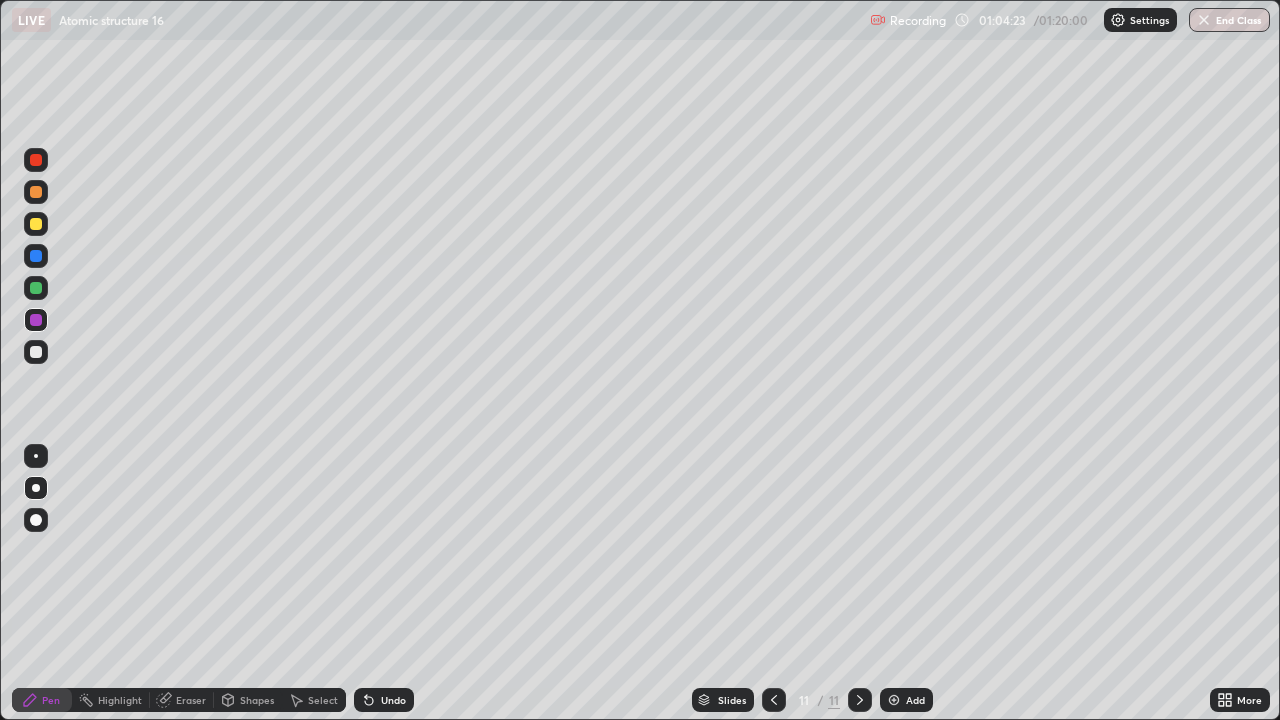 click at bounding box center [36, 352] 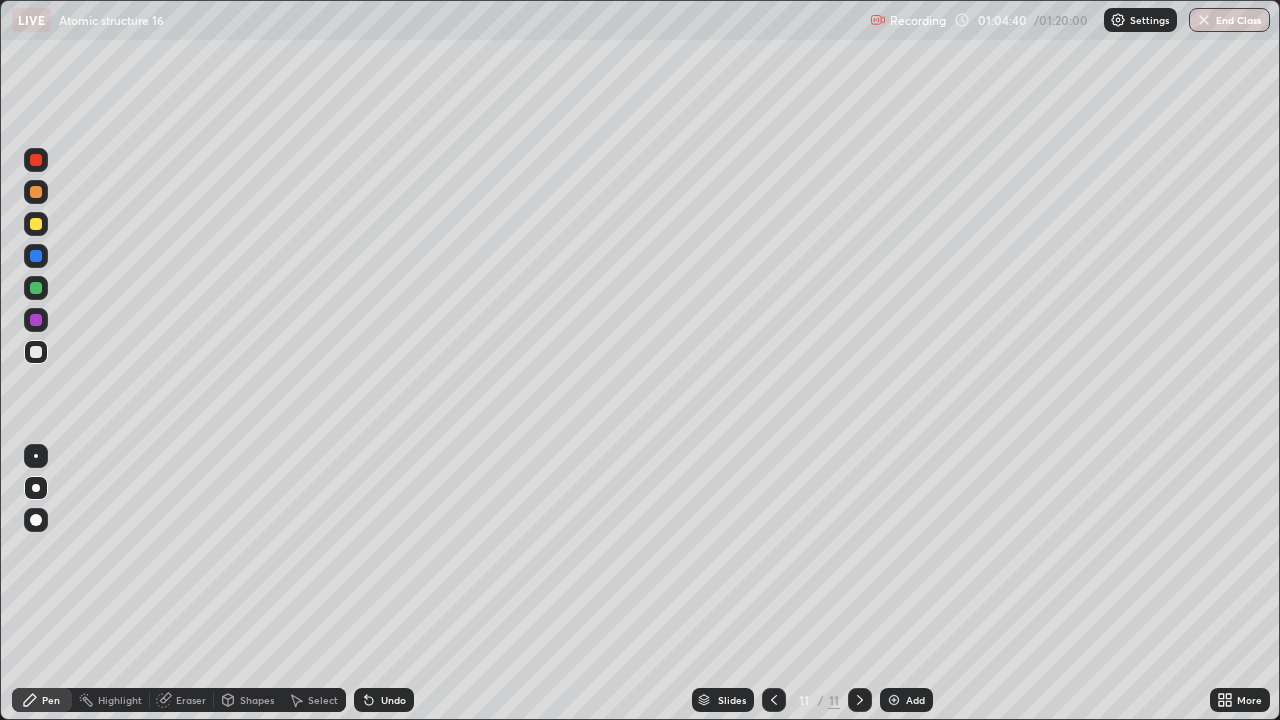 click on "Eraser" at bounding box center [191, 700] 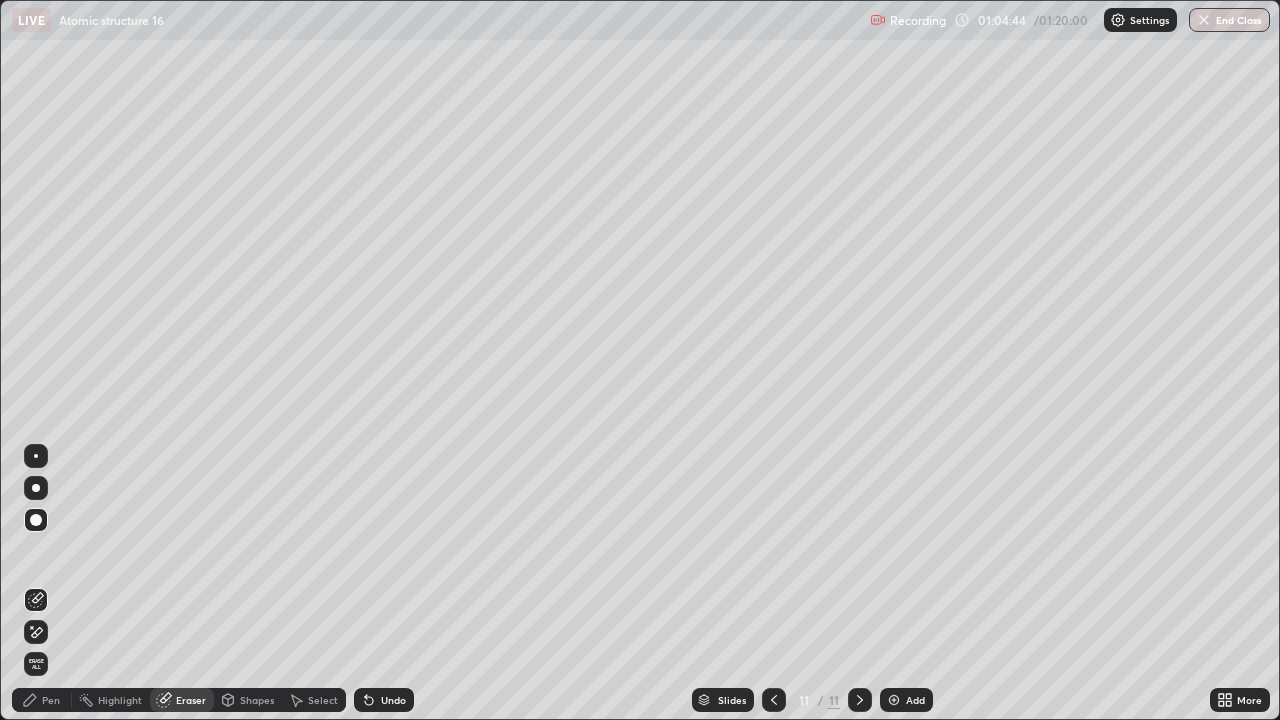 click on "Pen" at bounding box center (42, 700) 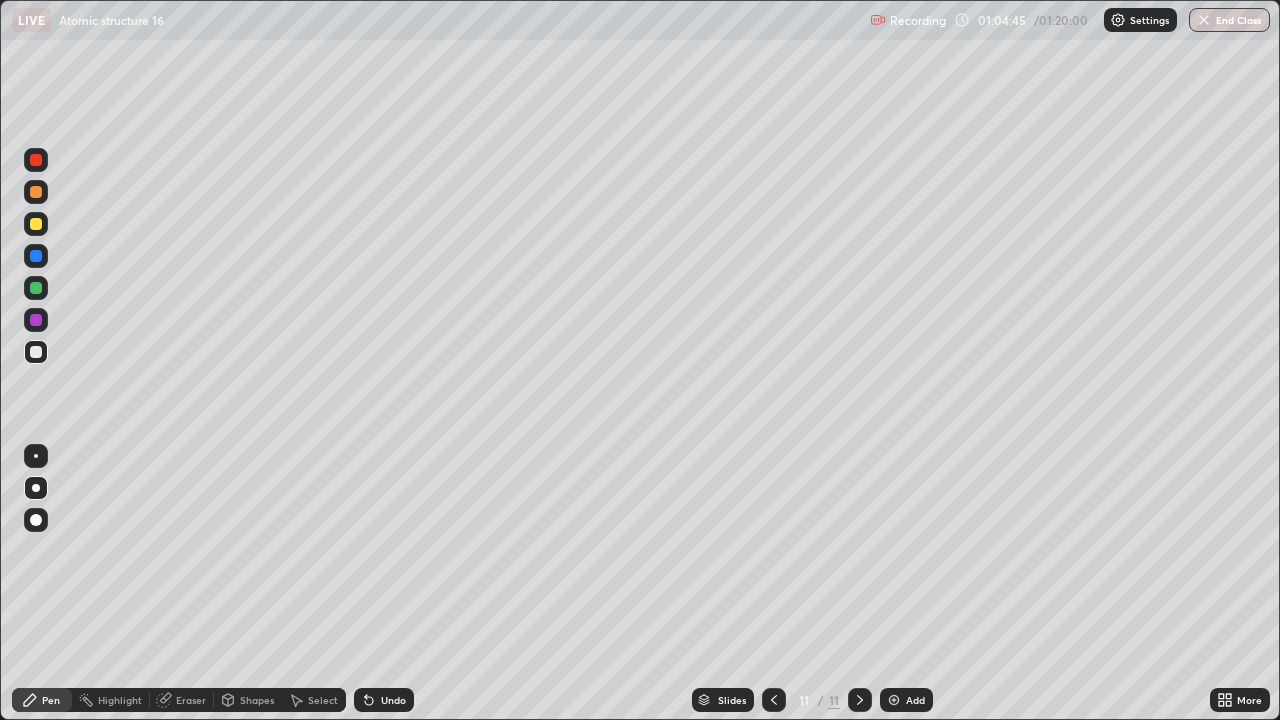 click 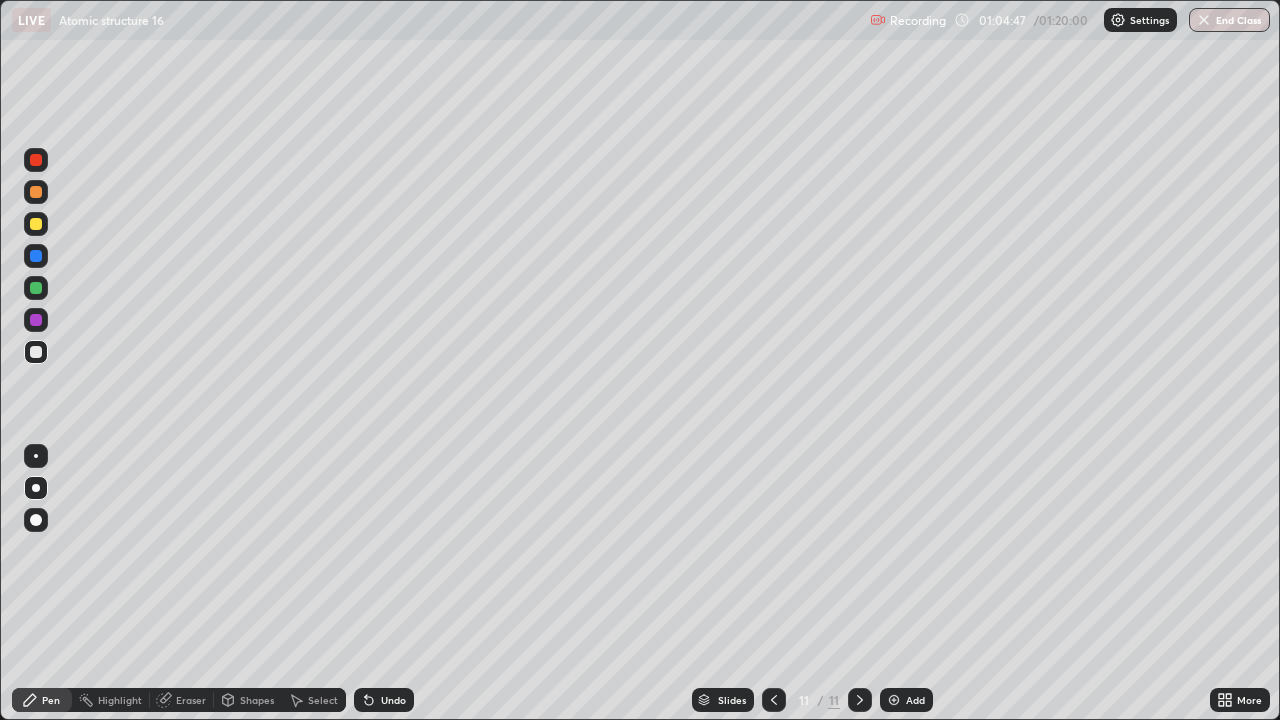 click 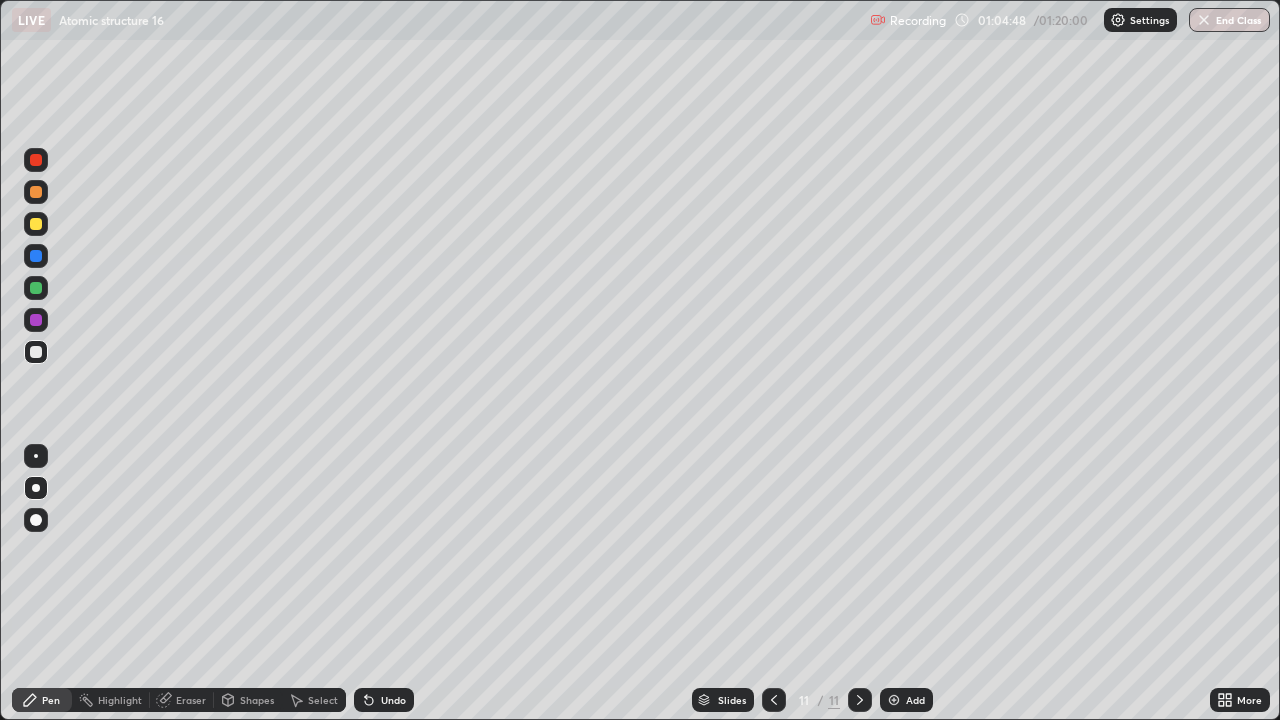 click 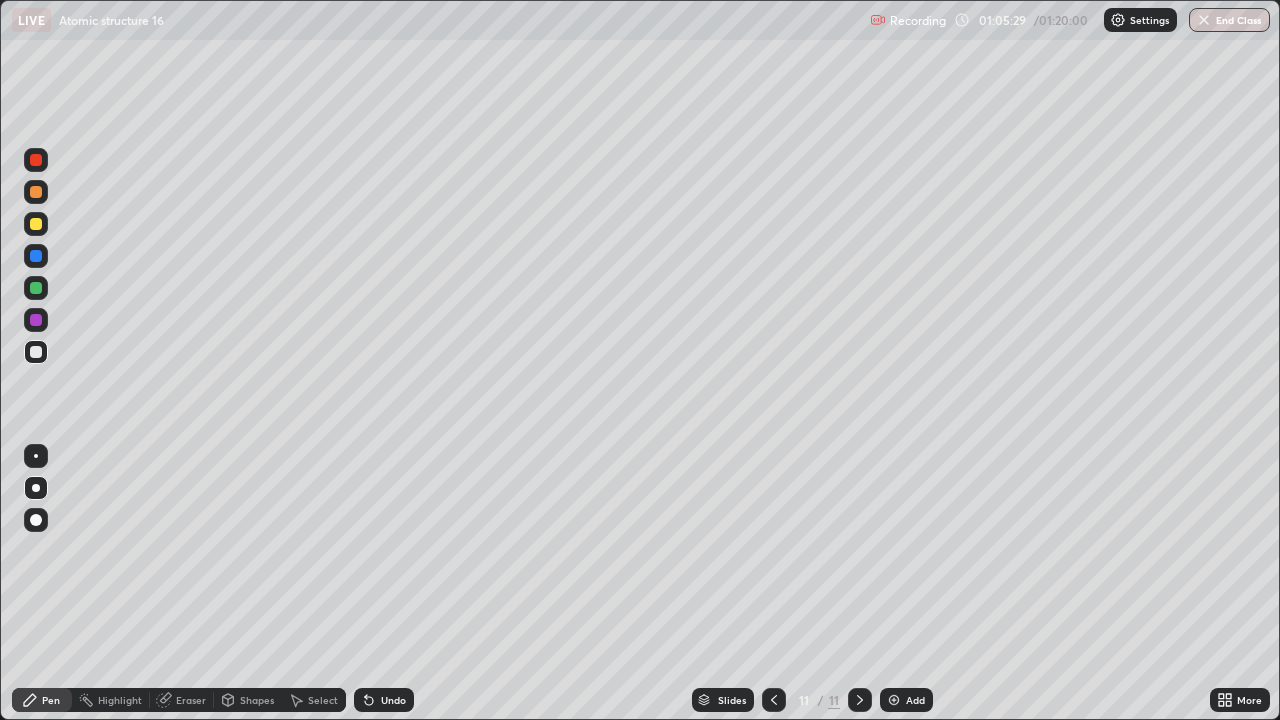 click on "Eraser" at bounding box center [182, 700] 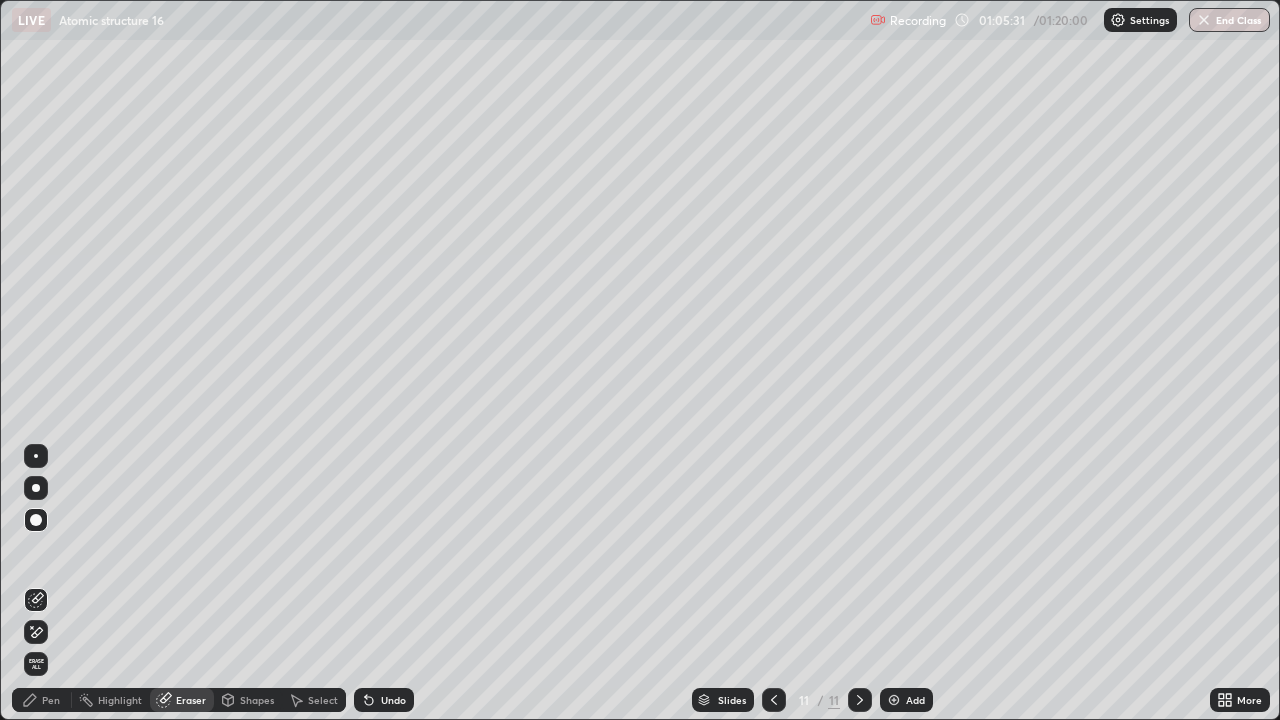 click at bounding box center [36, 456] 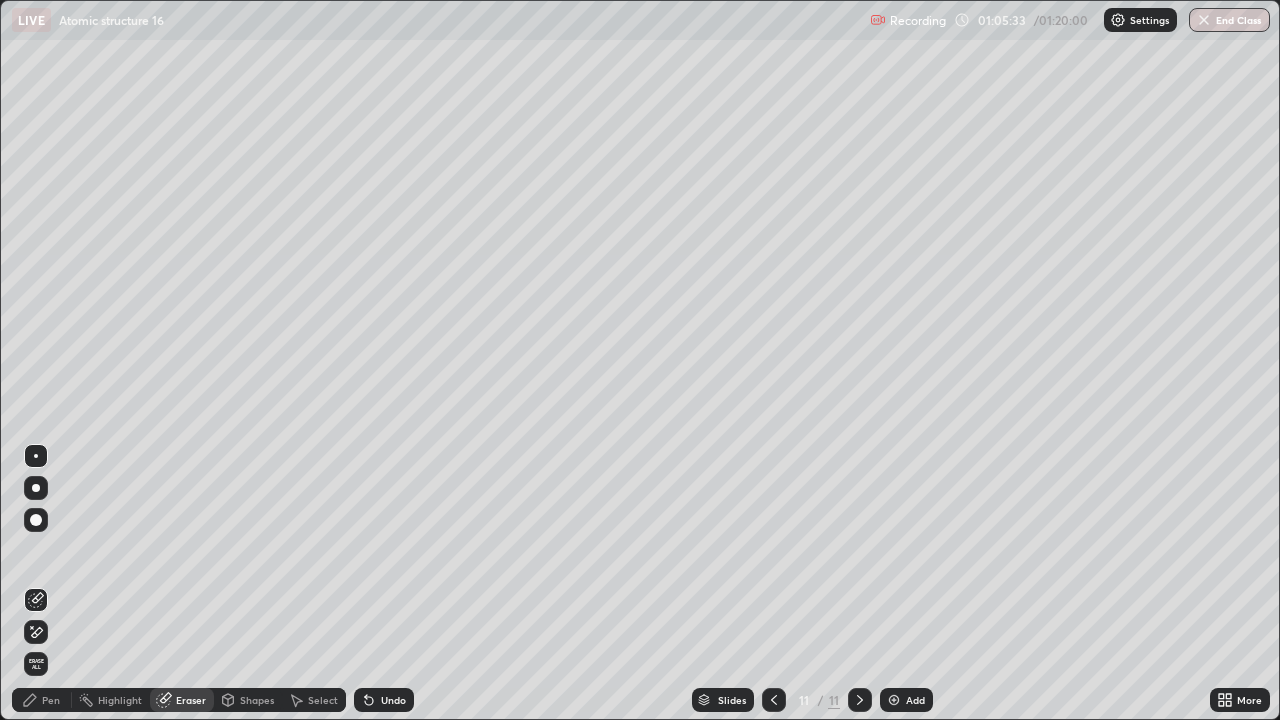 click on "Pen" at bounding box center [51, 700] 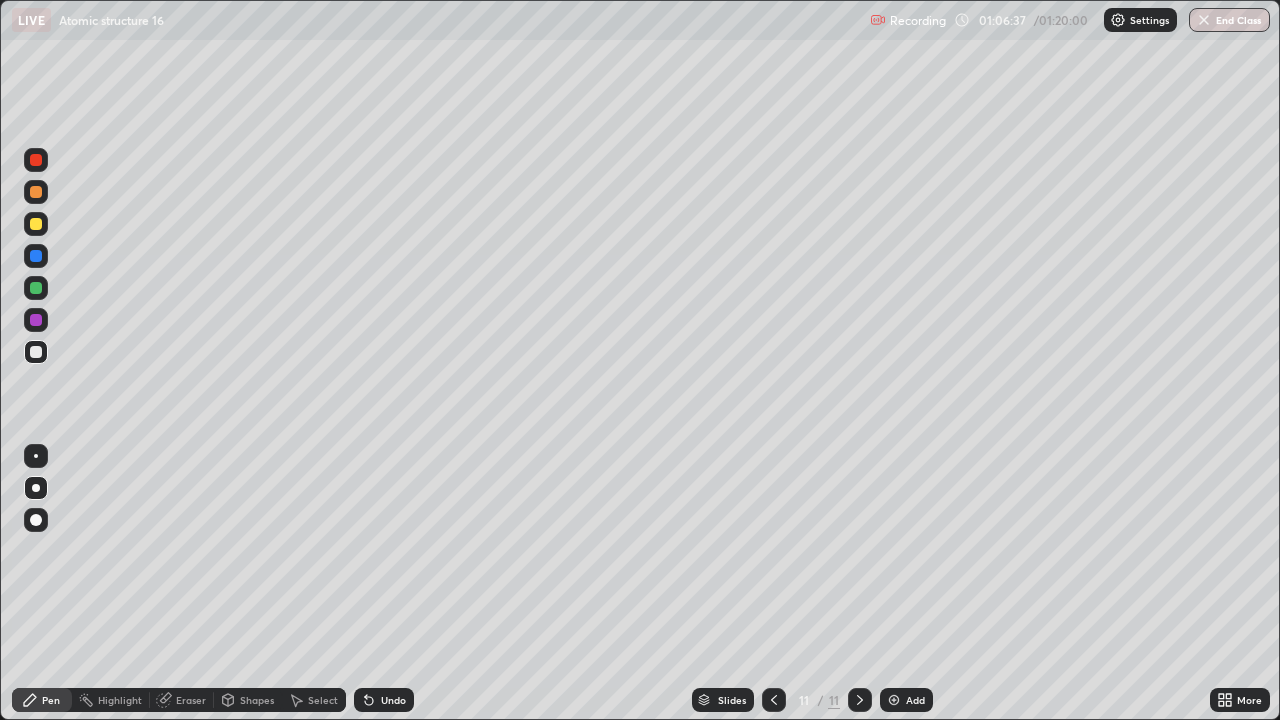 click on "Undo" at bounding box center [384, 700] 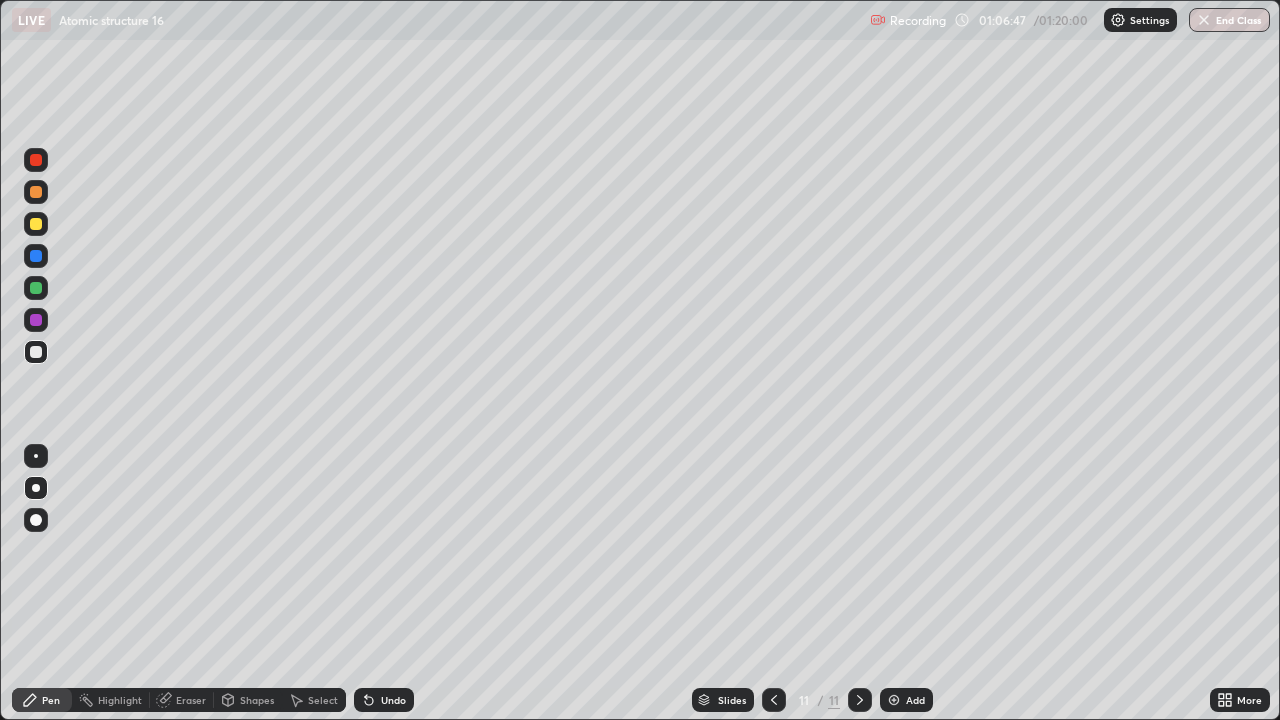 click on "Eraser" at bounding box center [191, 700] 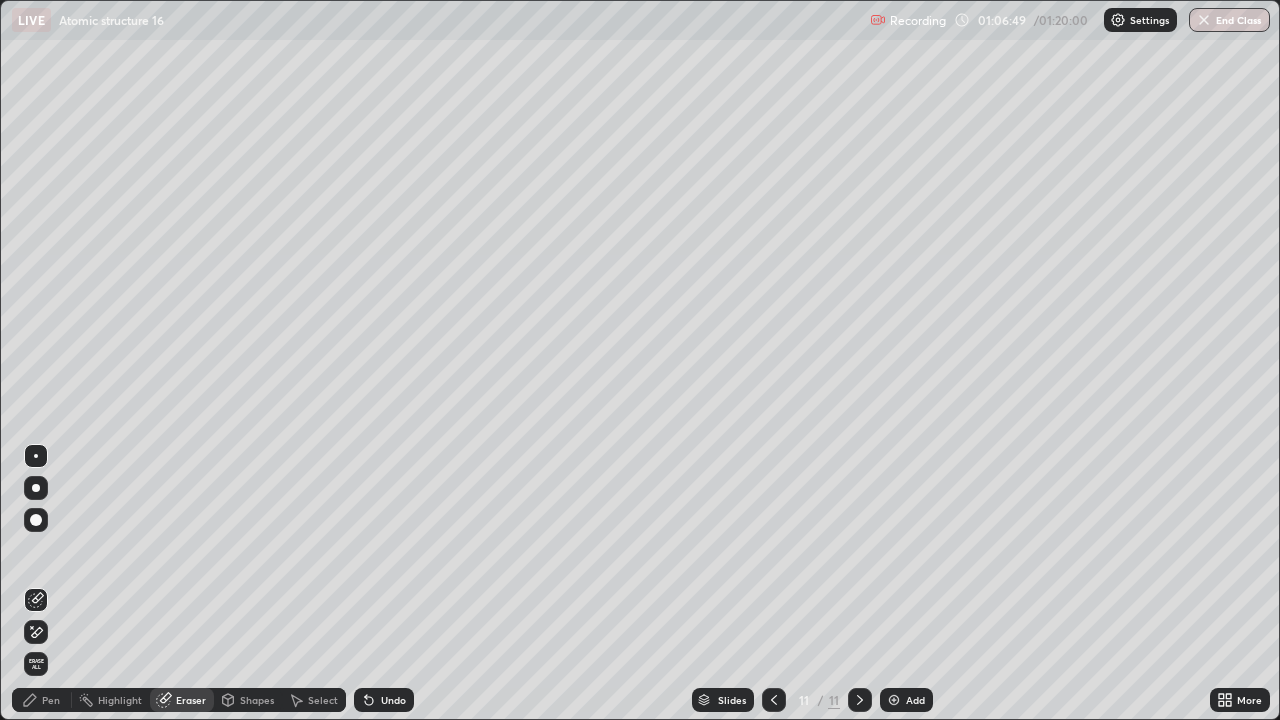 click on "Pen" at bounding box center (51, 700) 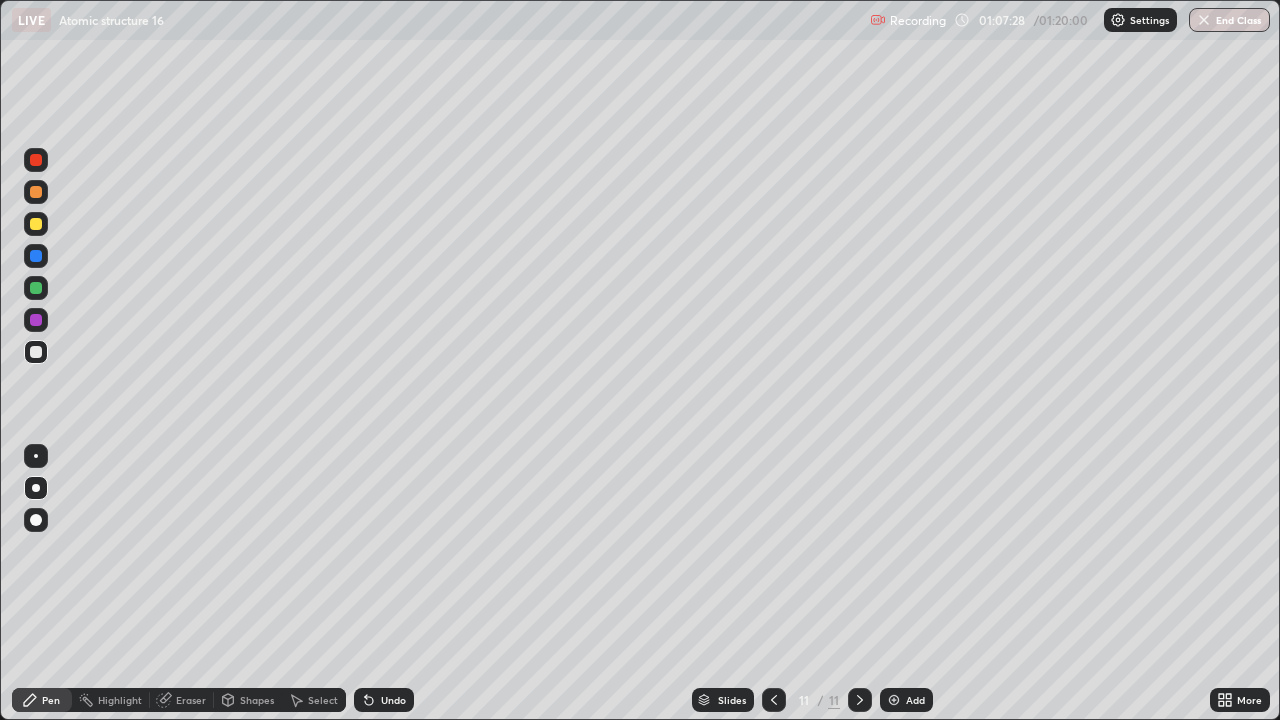 click at bounding box center [36, 288] 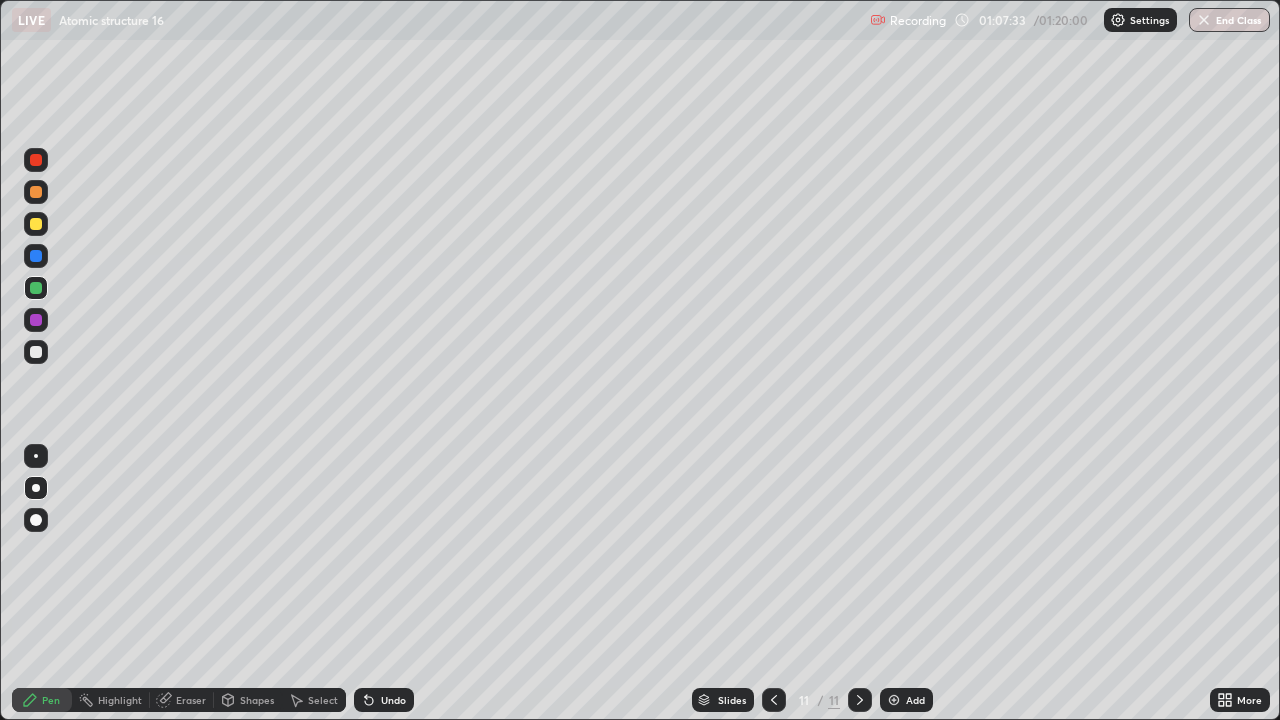click at bounding box center (36, 320) 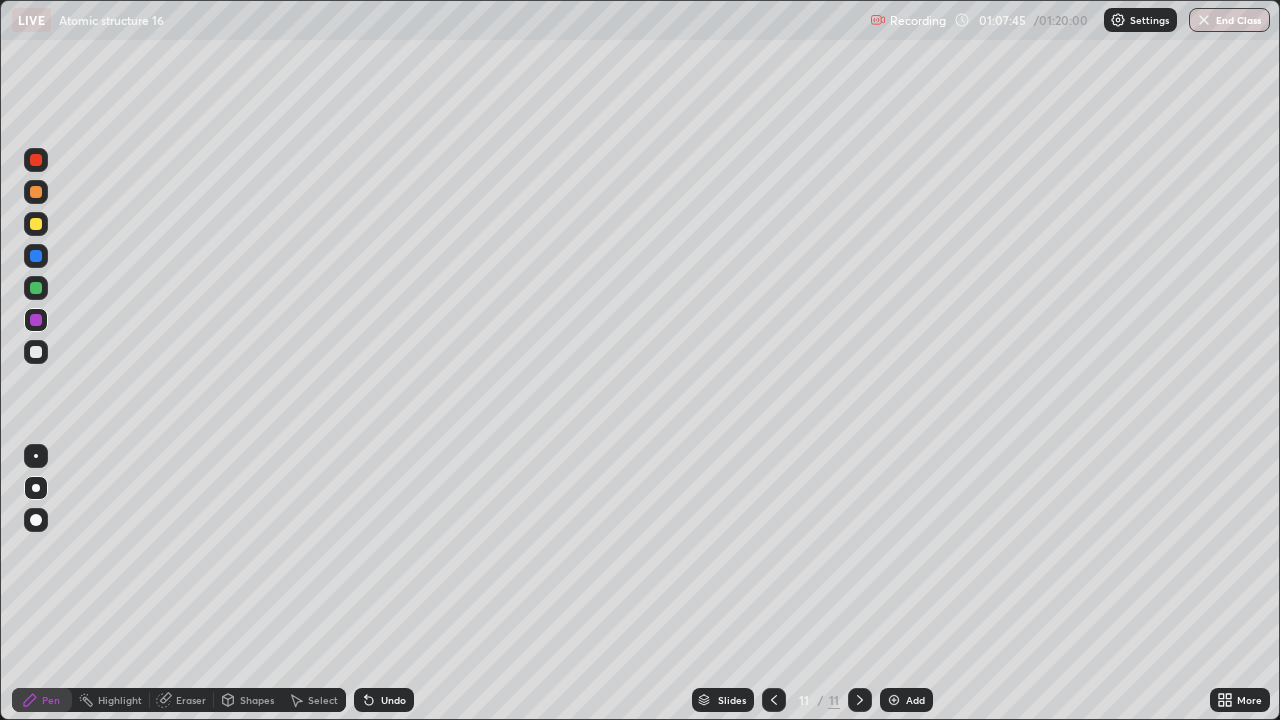 click at bounding box center [36, 352] 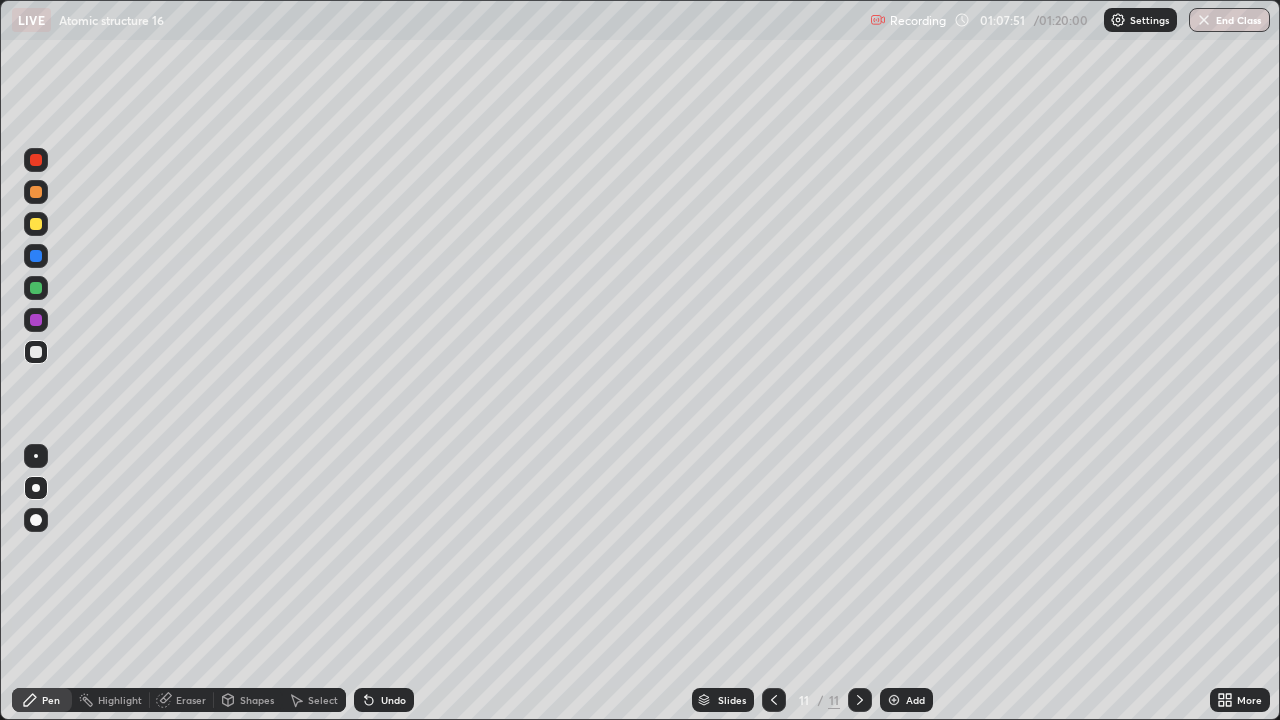 click on "Select" at bounding box center (323, 700) 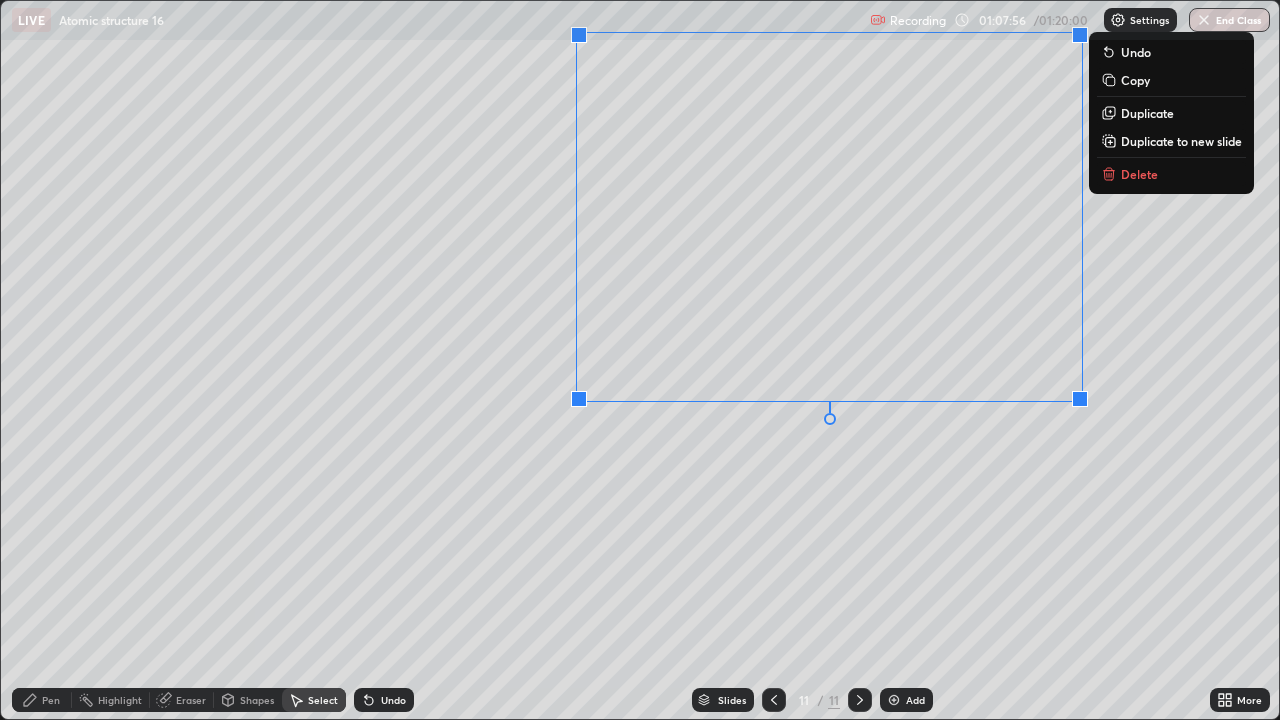 click on "Pen" at bounding box center [51, 700] 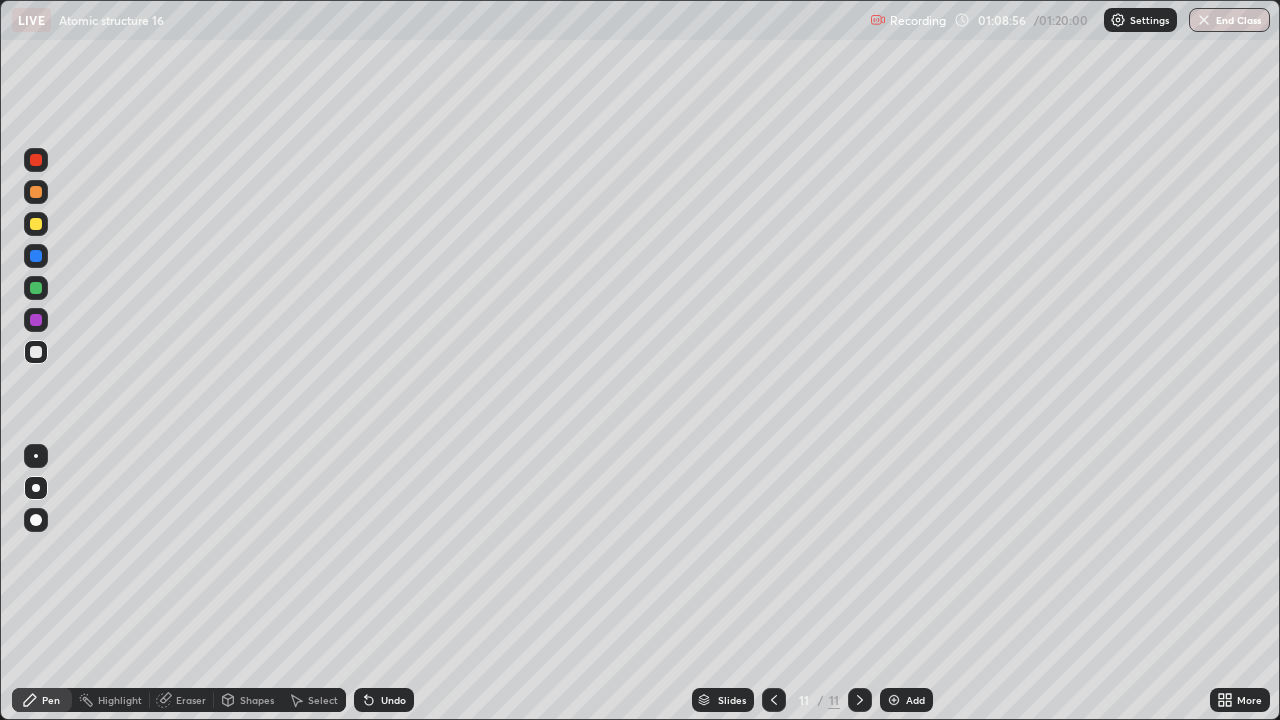 click at bounding box center (36, 320) 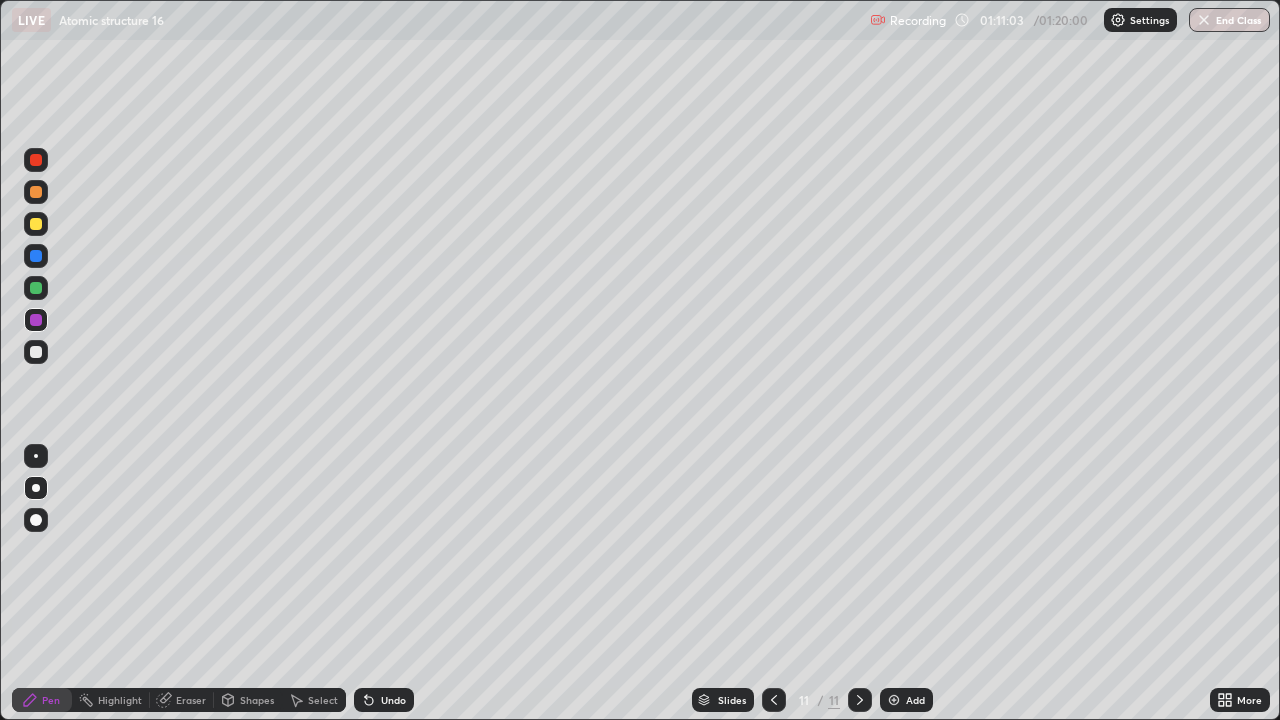 click on "More" at bounding box center [1240, 700] 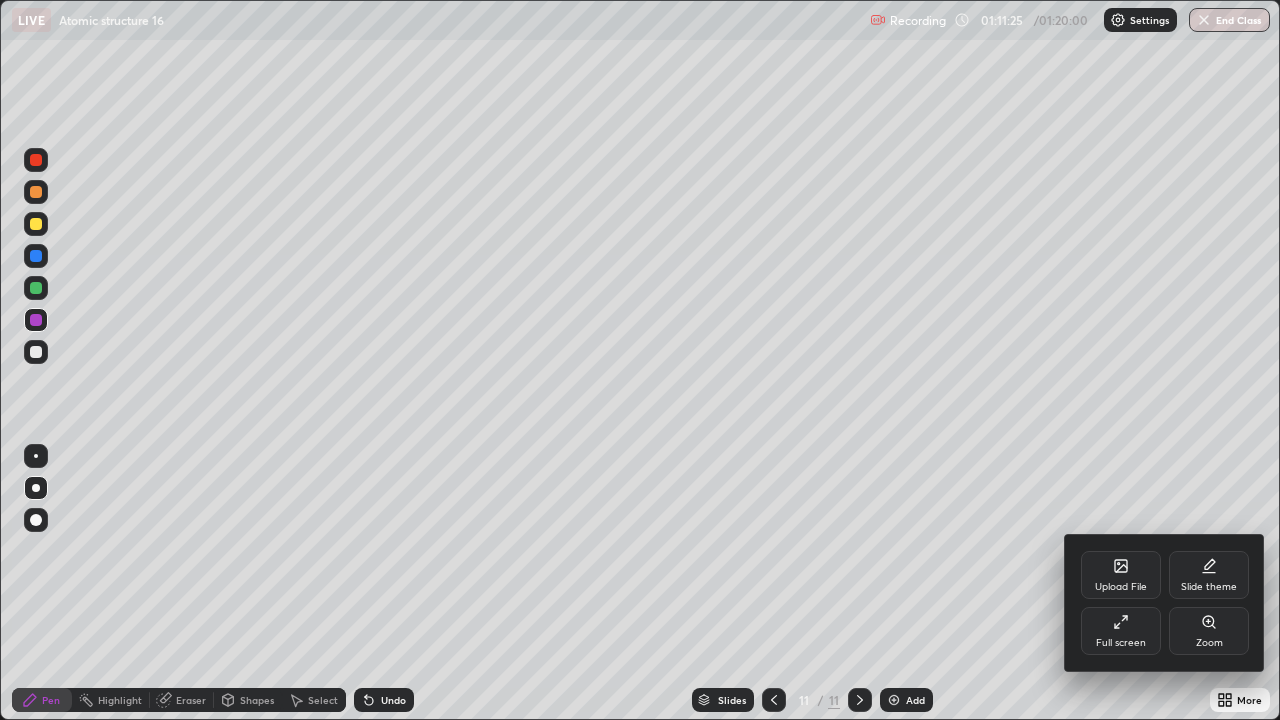 click at bounding box center (640, 360) 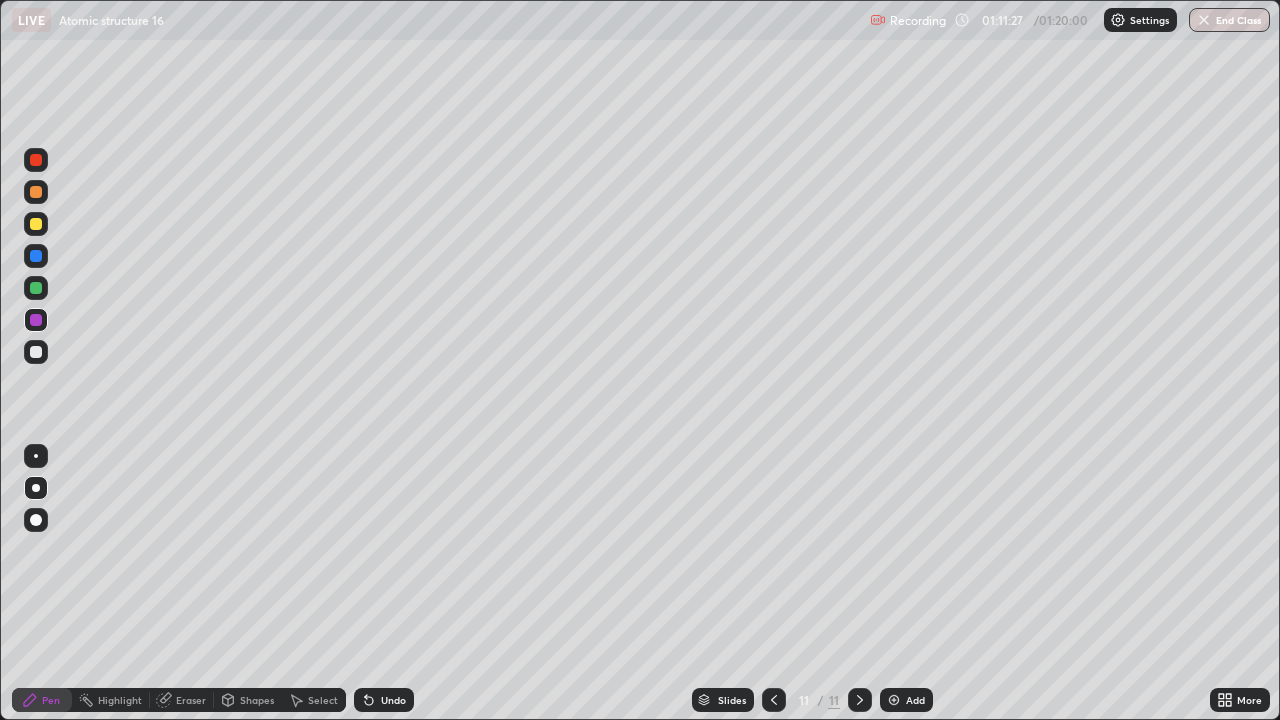 click on "End Class" at bounding box center [1229, 20] 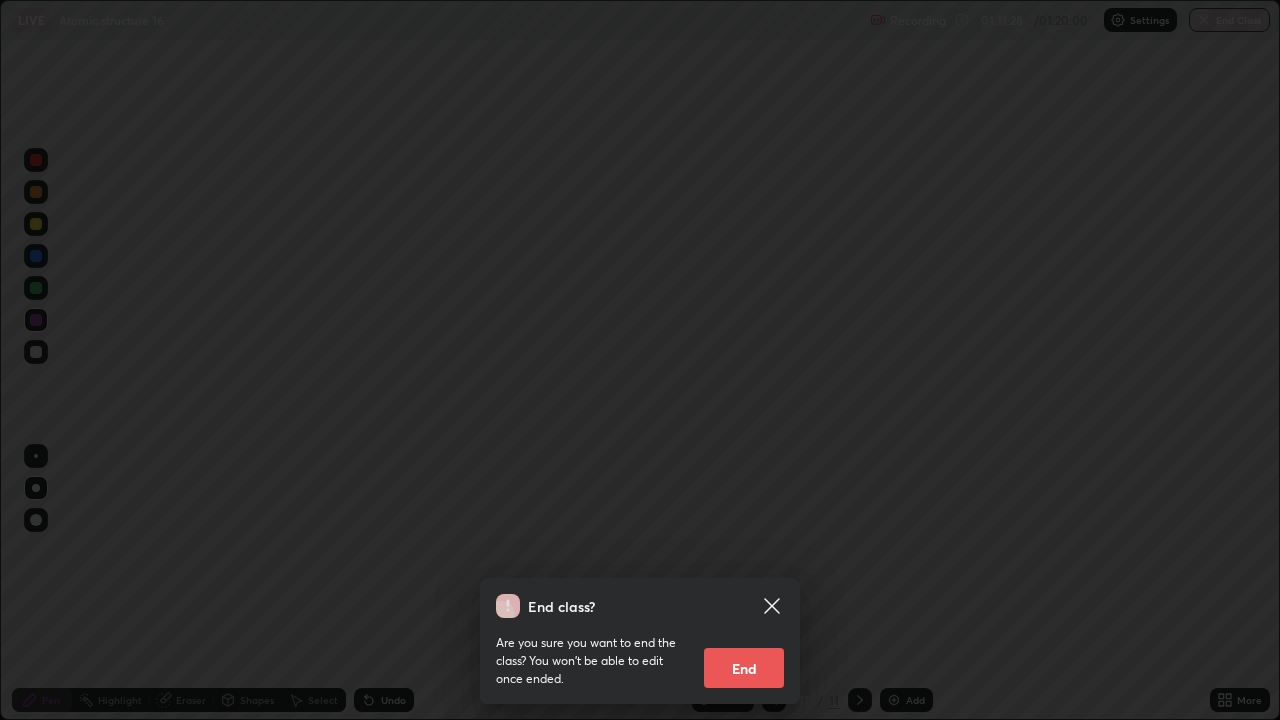 click on "End" at bounding box center [744, 668] 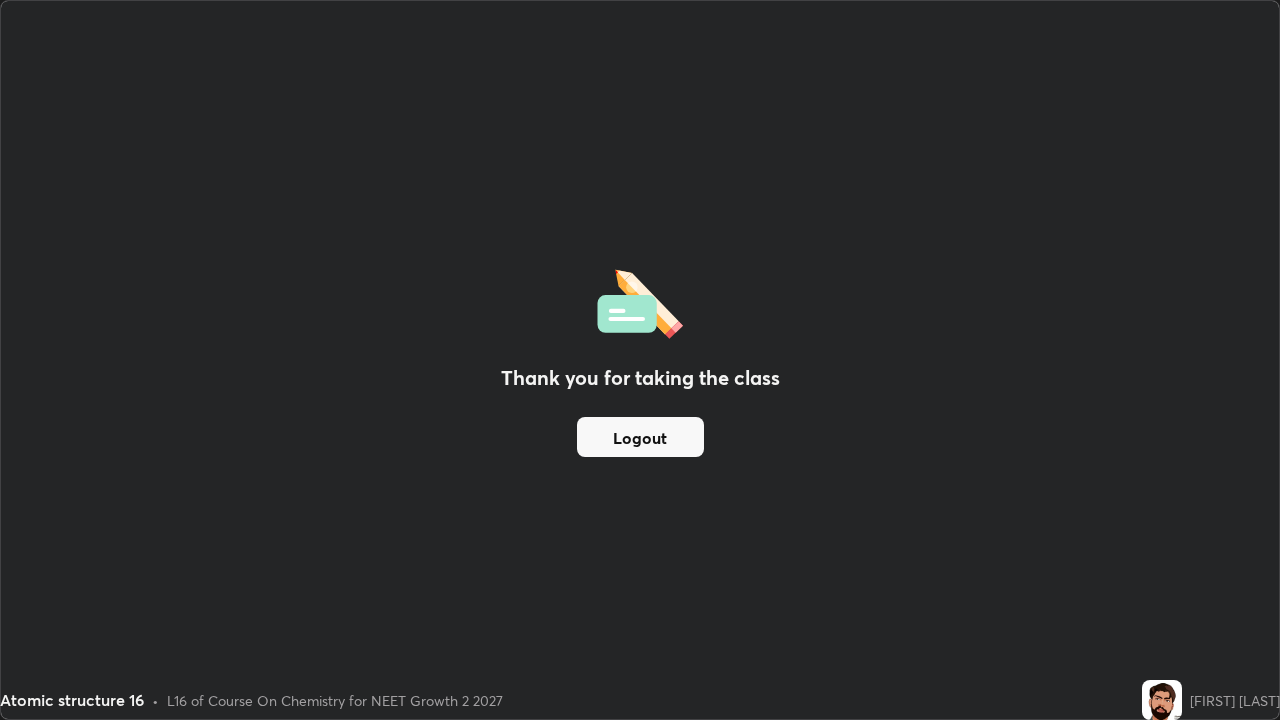 click on "Logout" at bounding box center [640, 437] 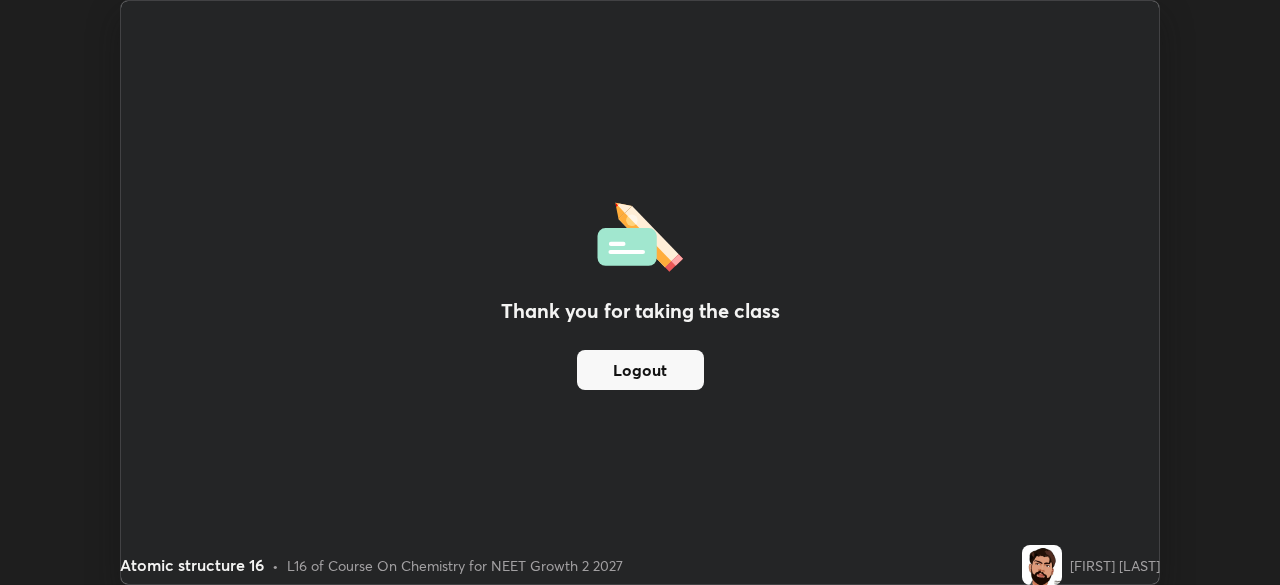 scroll, scrollTop: 585, scrollLeft: 1280, axis: both 